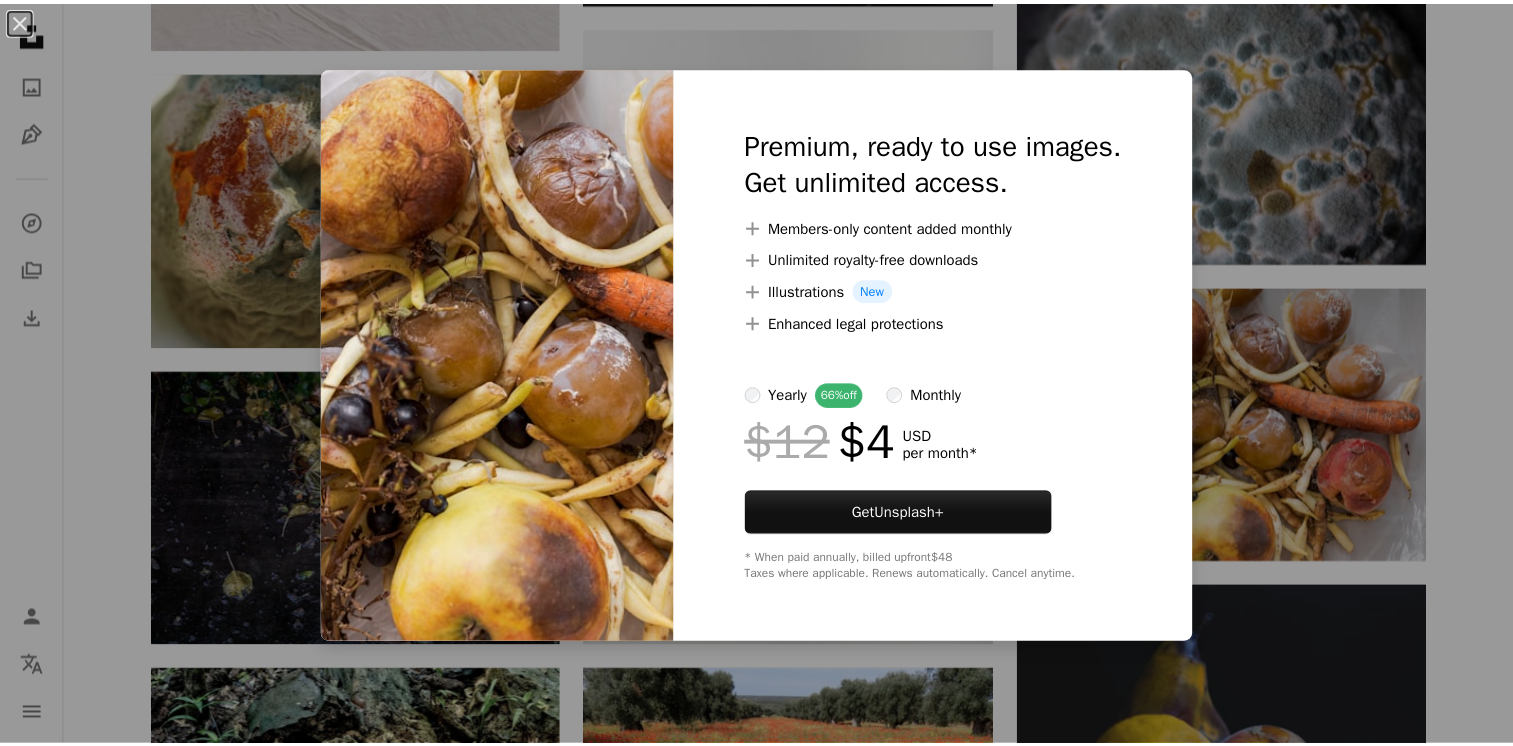 scroll, scrollTop: 1072, scrollLeft: 0, axis: vertical 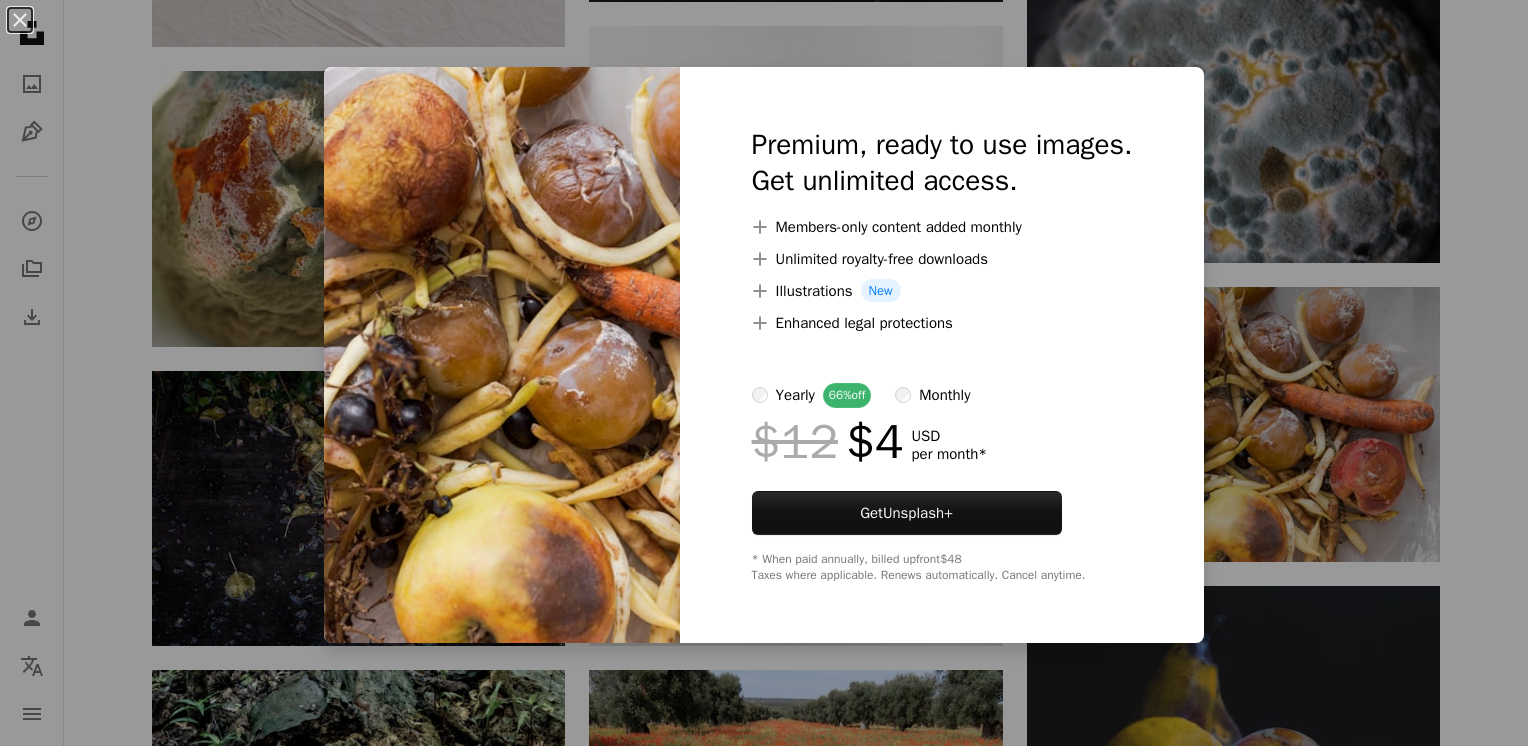 click on "An X shape Premium, ready to use images. Get unlimited access. A plus sign Members-only content added monthly A plus sign Unlimited royalty-free downloads A plus sign Illustrations  New A plus sign Enhanced legal protections yearly 66%  off monthly $12   $4 USD per month * Get  Unsplash+ * When paid annually, billed upfront  $48 Taxes where applicable. Renews automatically. Cancel anytime." at bounding box center [764, 373] 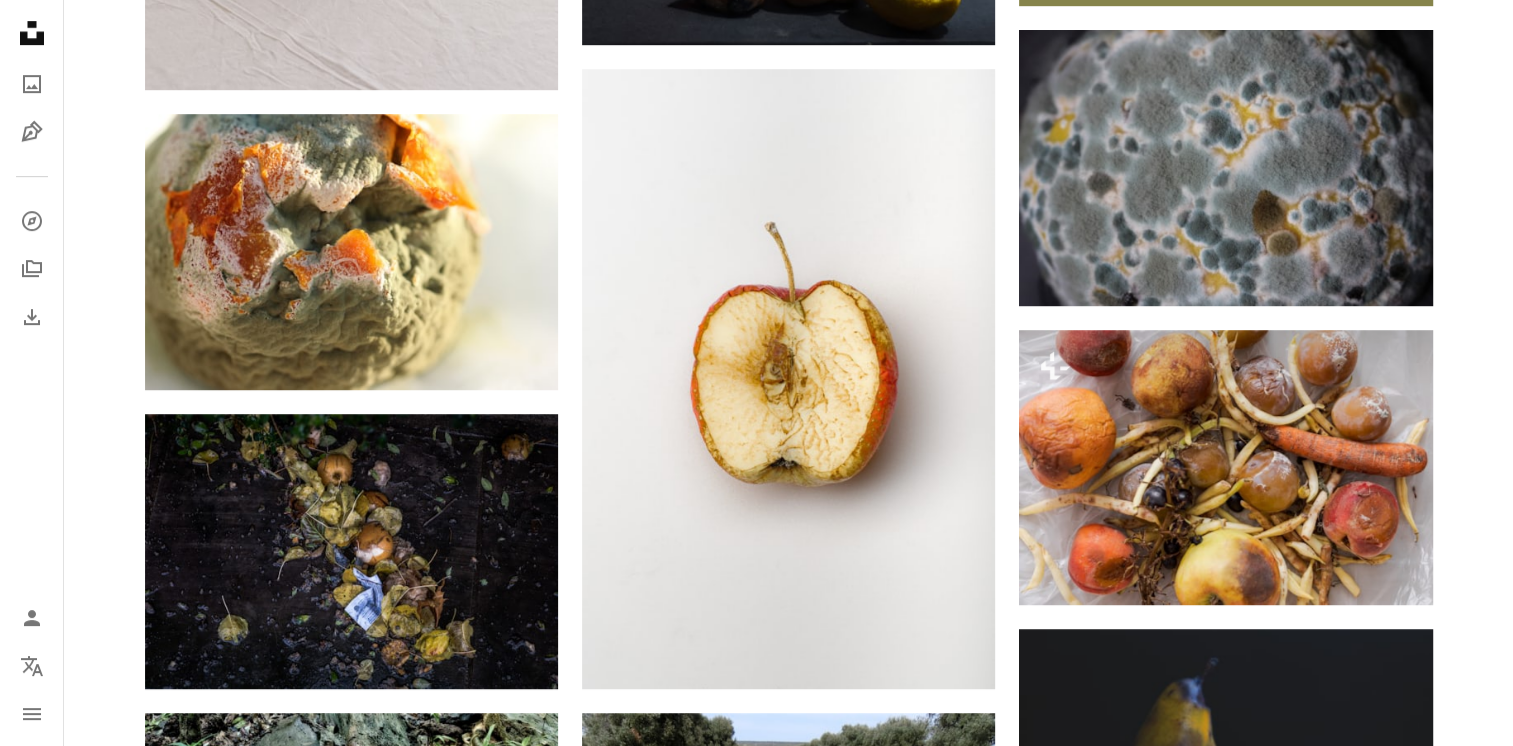 scroll, scrollTop: 984, scrollLeft: 0, axis: vertical 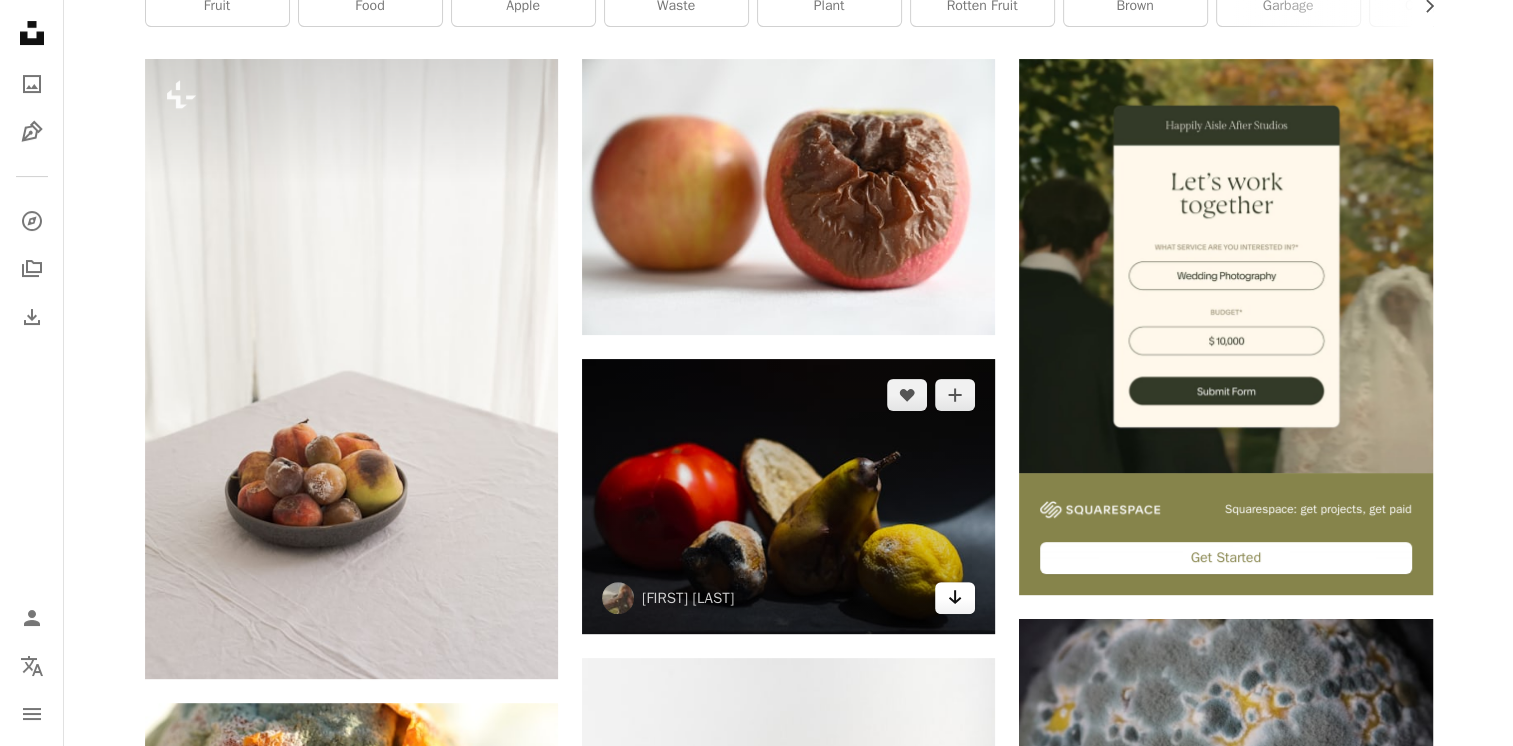 click on "Arrow pointing down" 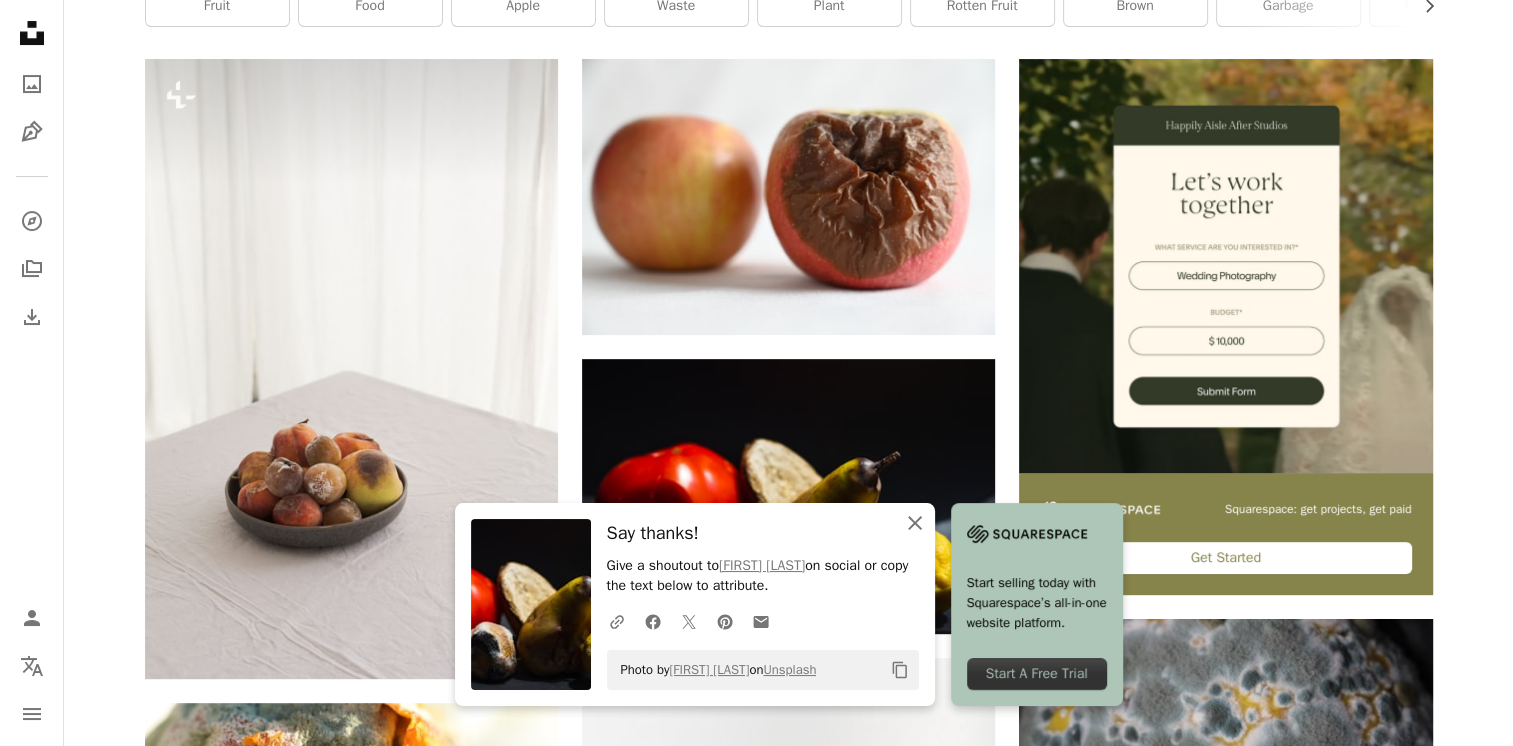 click 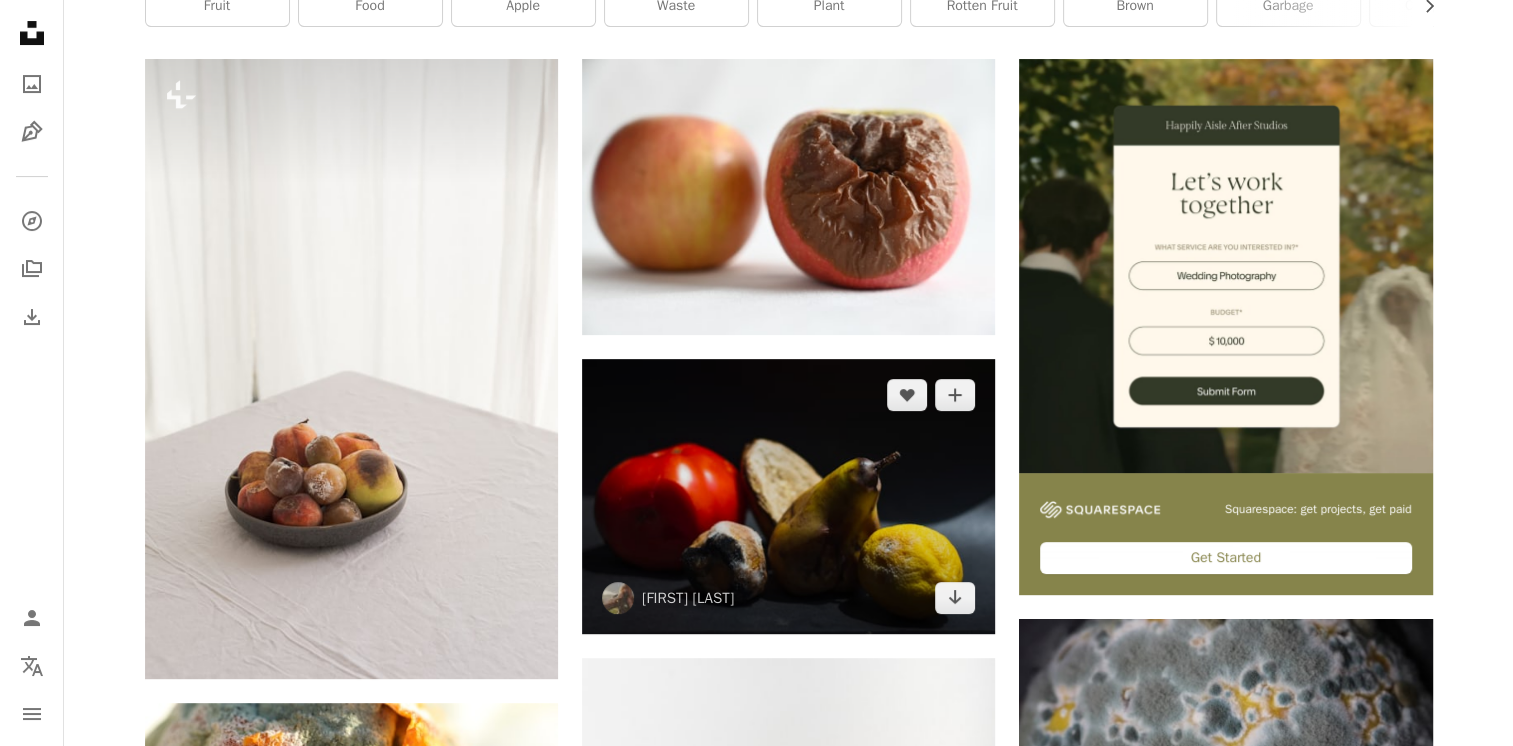 click at bounding box center [788, 496] 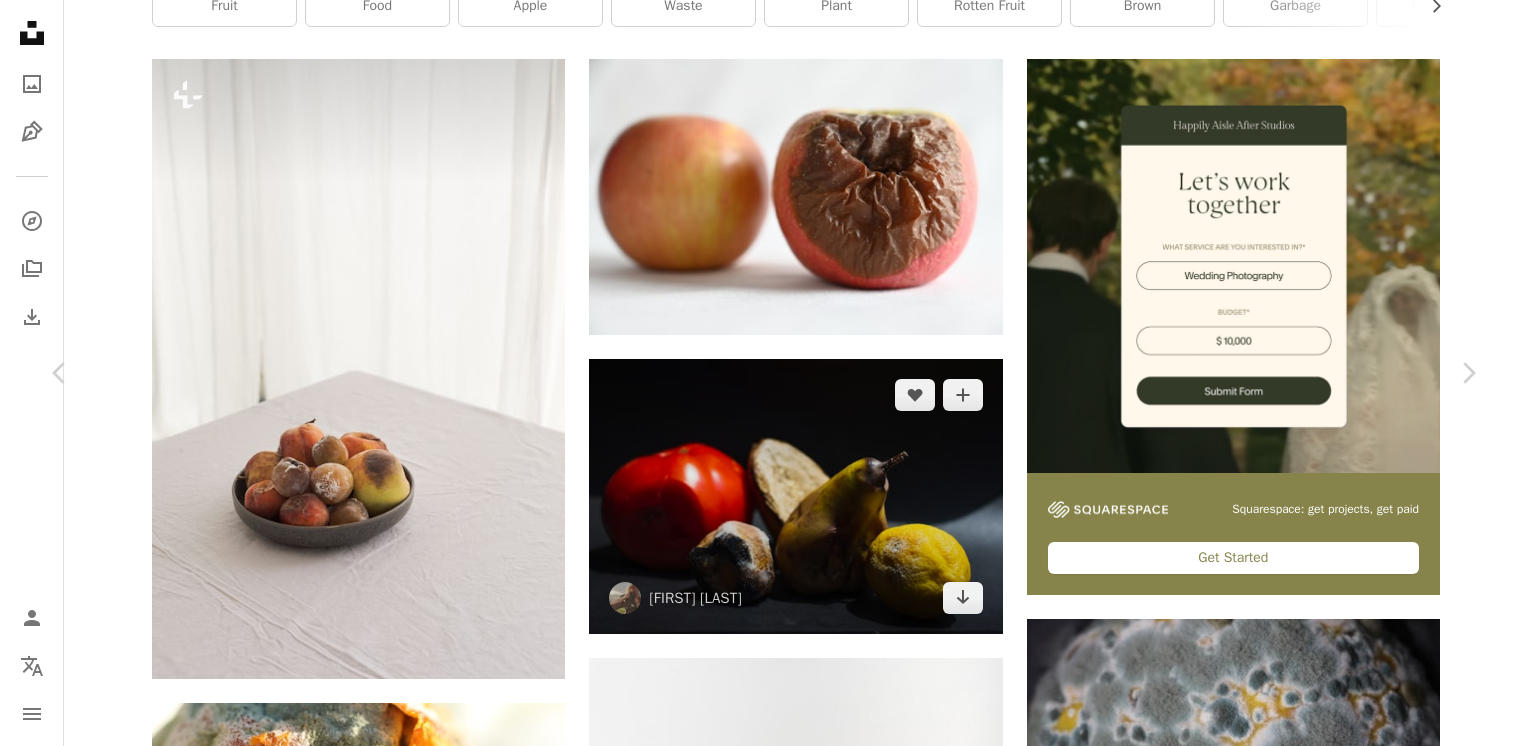 drag, startPoint x: 923, startPoint y: 551, endPoint x: 897, endPoint y: 497, distance: 59.933296 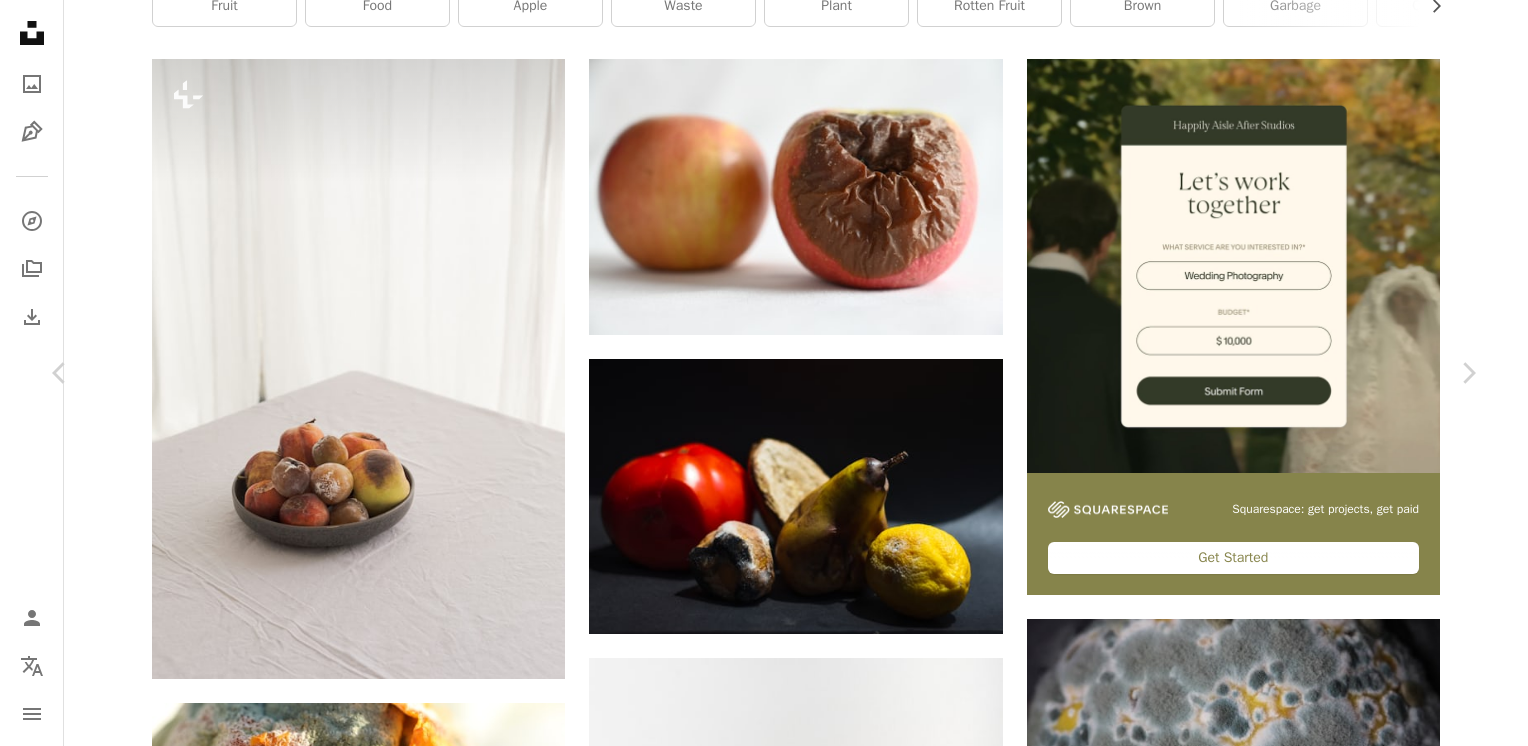 click at bounding box center [757, 4376] 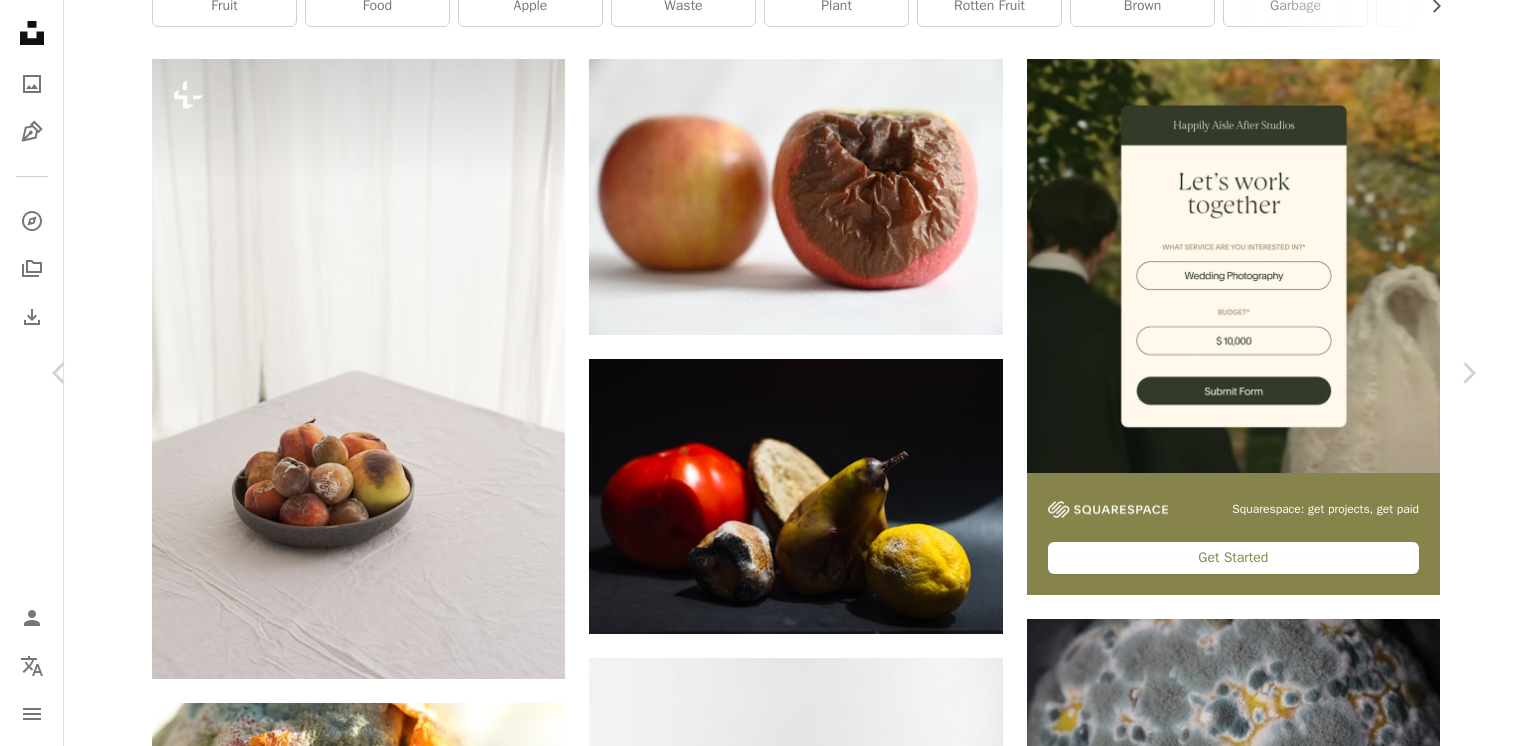 click on "Download free" at bounding box center [1279, 4045] 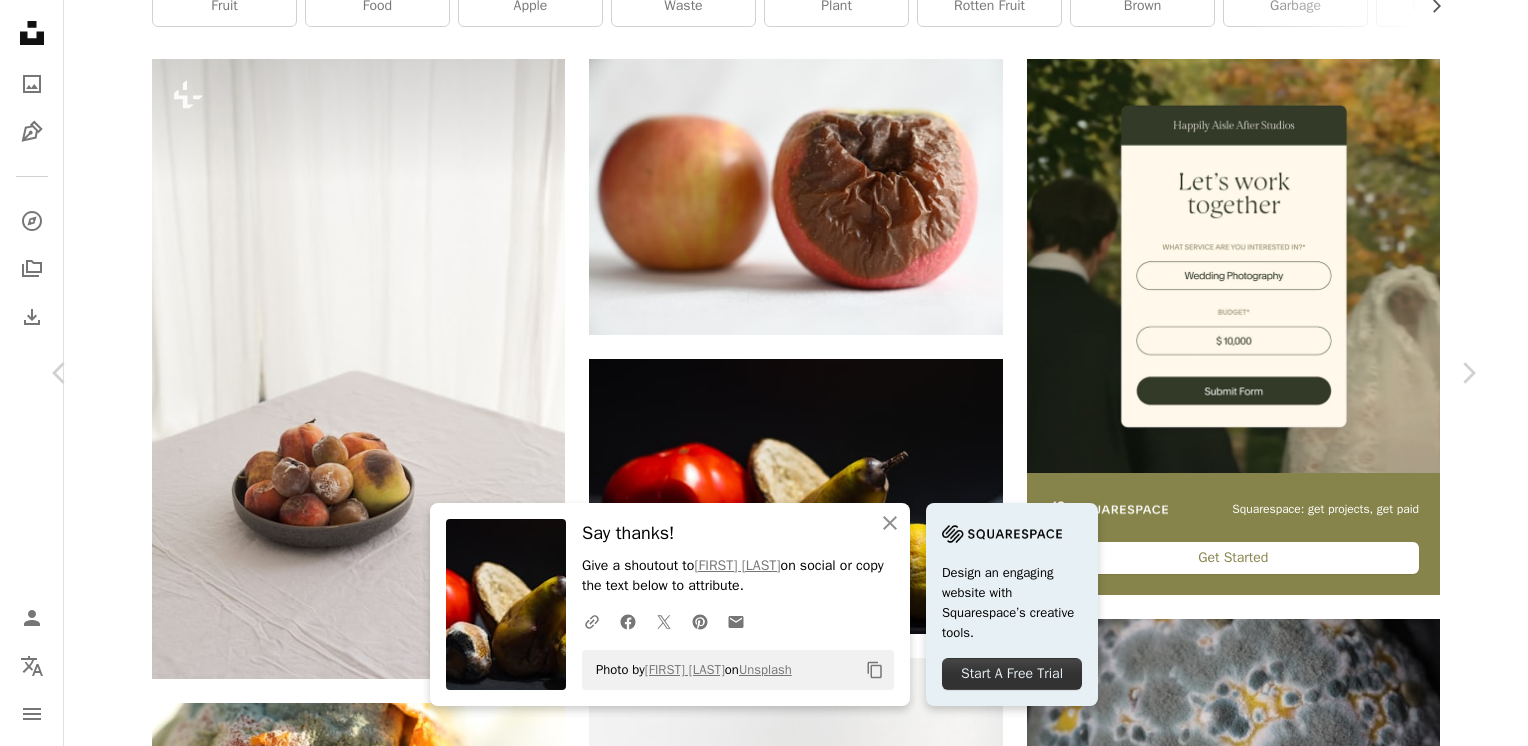 click on "An X shape Chevron left Chevron right An X shape Close Say thanks! Give a shoutout to [PERSON] on social or copy the text below to attribute. A URL sharing icon (chains) Facebook icon X (formerly Twitter) icon Pinterest icon An envelope Photo by [PERSON] on Unsplash
Copy content Design an engaging website with Squarespace’s creative tools. Start A Free Trial Anita Jankovic dslr_newb A heart A plus sign Download free Chevron down Zoom in Views 258,432 Downloads 2,544 A forward-right arrow Share Info icon Info More Actions Rotten fruit 3 Calendar outlined Published on [DATE] Camera Canon, EOS 1200D Safety Free to use under the Unsplash License lemon tomato peach pear rotten food plant fruit bread vegetable sweets confectionery citrus fruit Creative Commons images Browse premium related images on iStock | Save 20% with code UNSPLASH20 View more on iStock ↗ Related images A heart A plus sign Anita Jankovic Arrow pointing down Plus sign for Unsplash+ A heart A plus sign" at bounding box center (764, 4371) 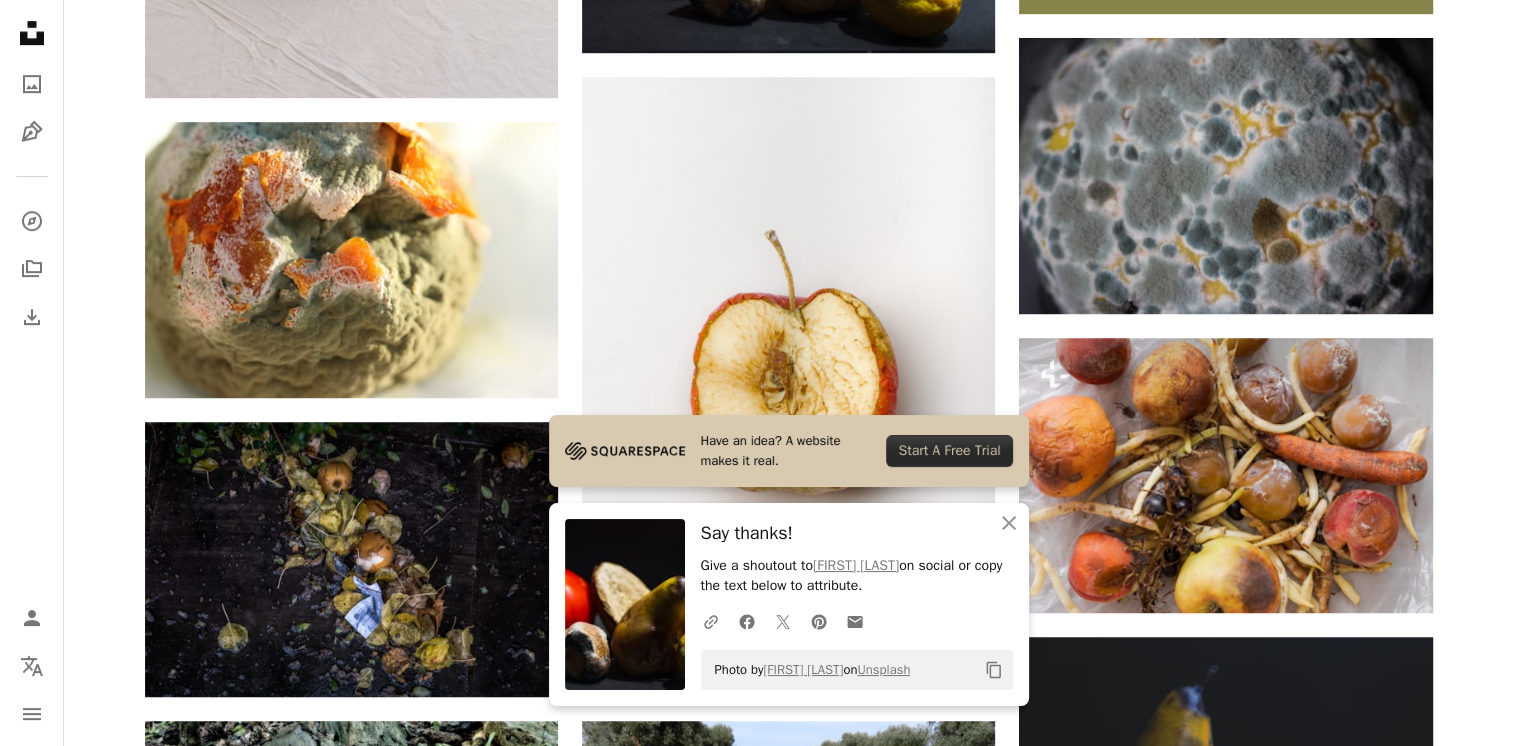 scroll, scrollTop: 1032, scrollLeft: 0, axis: vertical 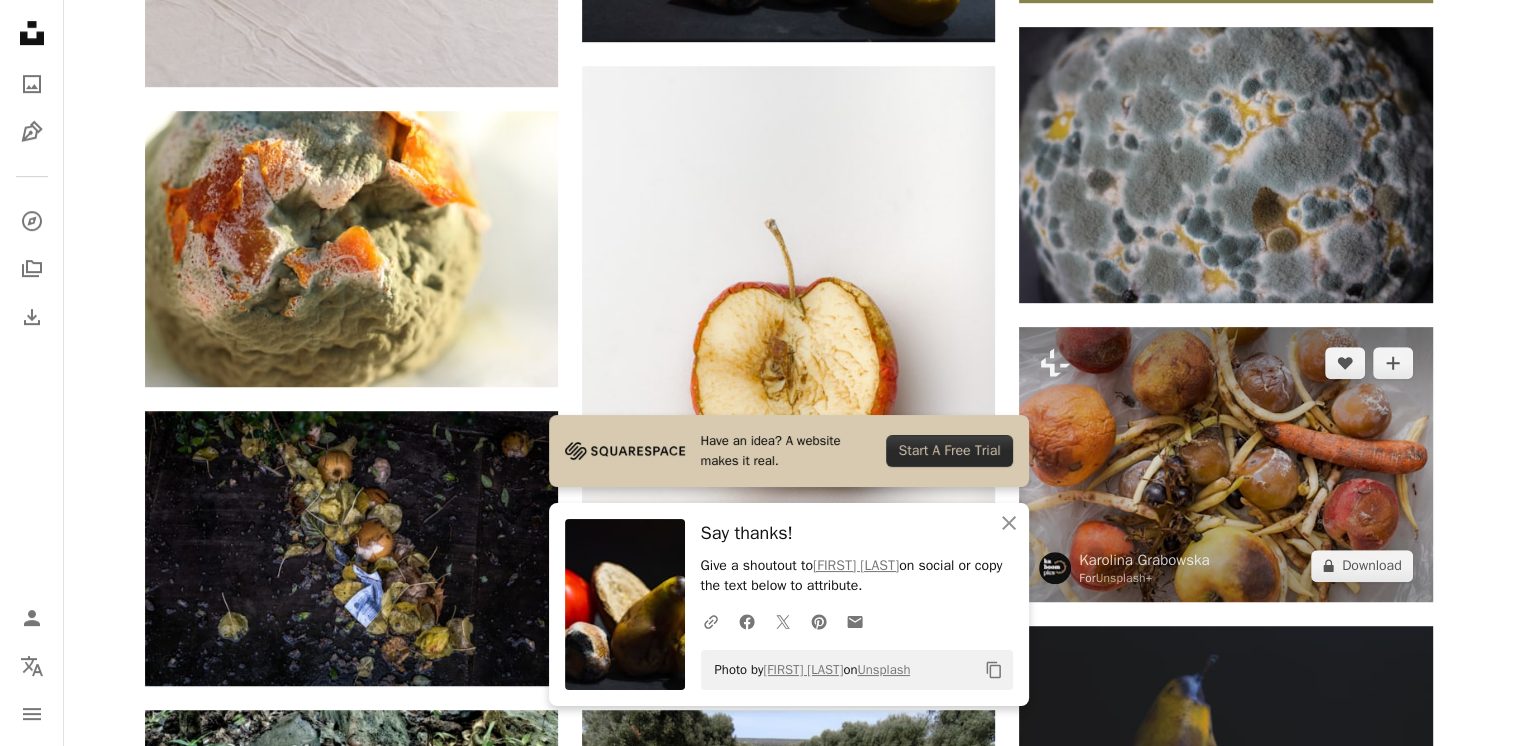 click at bounding box center [1225, 464] 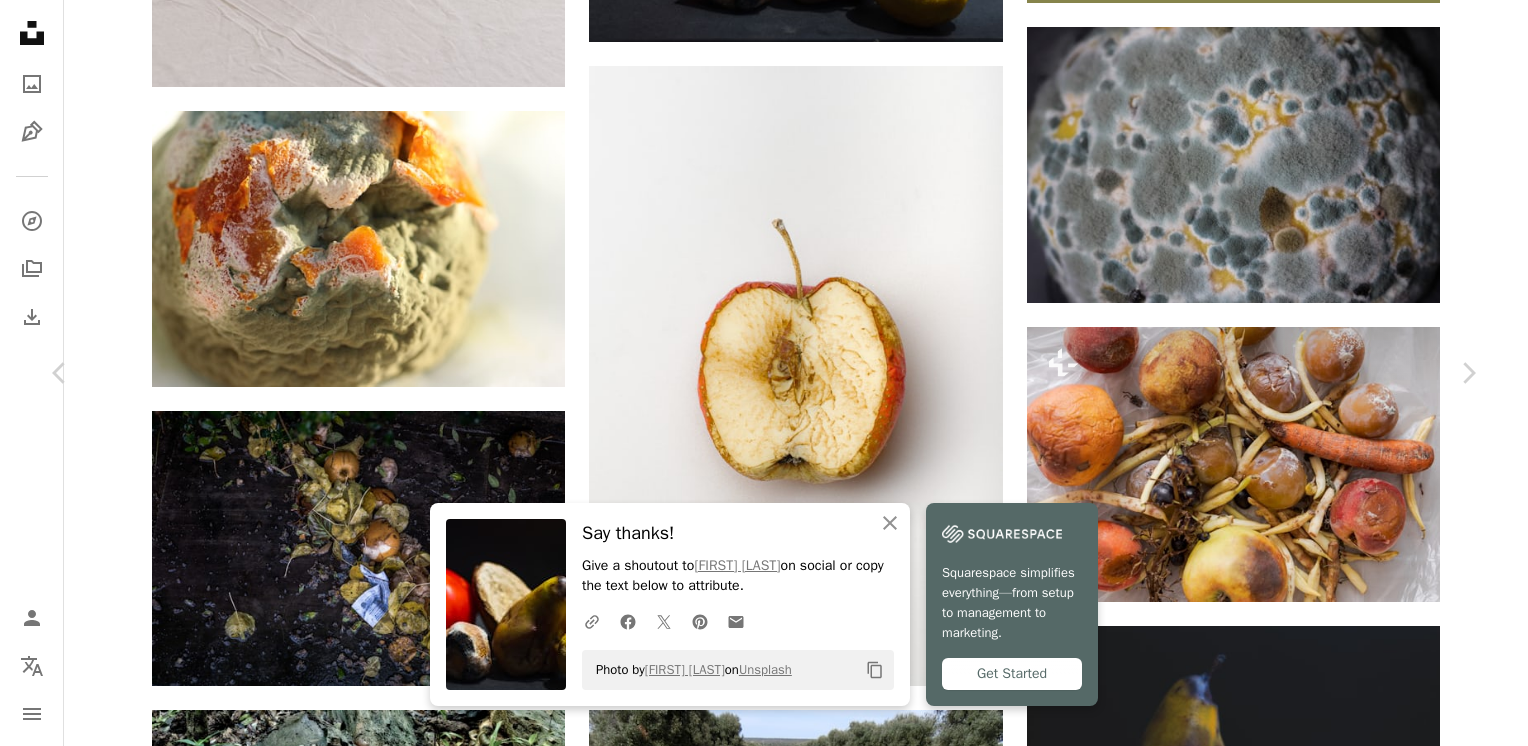 click on "An X shape Chevron left Chevron right An X shape Close Say thanks! Give a shoutout to [PERSON] on social or copy the text below to attribute. A URL sharing icon (chains) Facebook icon X (formerly Twitter) icon Pinterest icon An envelope Photo by [PERSON] on Unsplash
Copy content Squarespace simplifies everything—from setup to management to marketing. Get Started Karolina Grabowska For Unsplash+ A heart A plus sign A lock Download Zoom in A forward-right arrow Share More Actions Calendar outlined Published on [DATE] Camera Canon, EOS 5D Mark IV Safety Licensed under the Unsplash+ License waste food waste garbage zero waste rubbish composting rotten fruit organic waste food scraps kitchen waste Creative Commons images From this series Chevron right Plus sign for Unsplash+ Plus sign for Unsplash+ Plus sign for Unsplash+ Plus sign for Unsplash+ Plus sign for Unsplash+ Plus sign for Unsplash+ Plus sign for Unsplash+ Plus sign for Unsplash+ Plus sign for Unsplash+ Plus sign for Unsplash+ A heart For" at bounding box center [764, 3779] 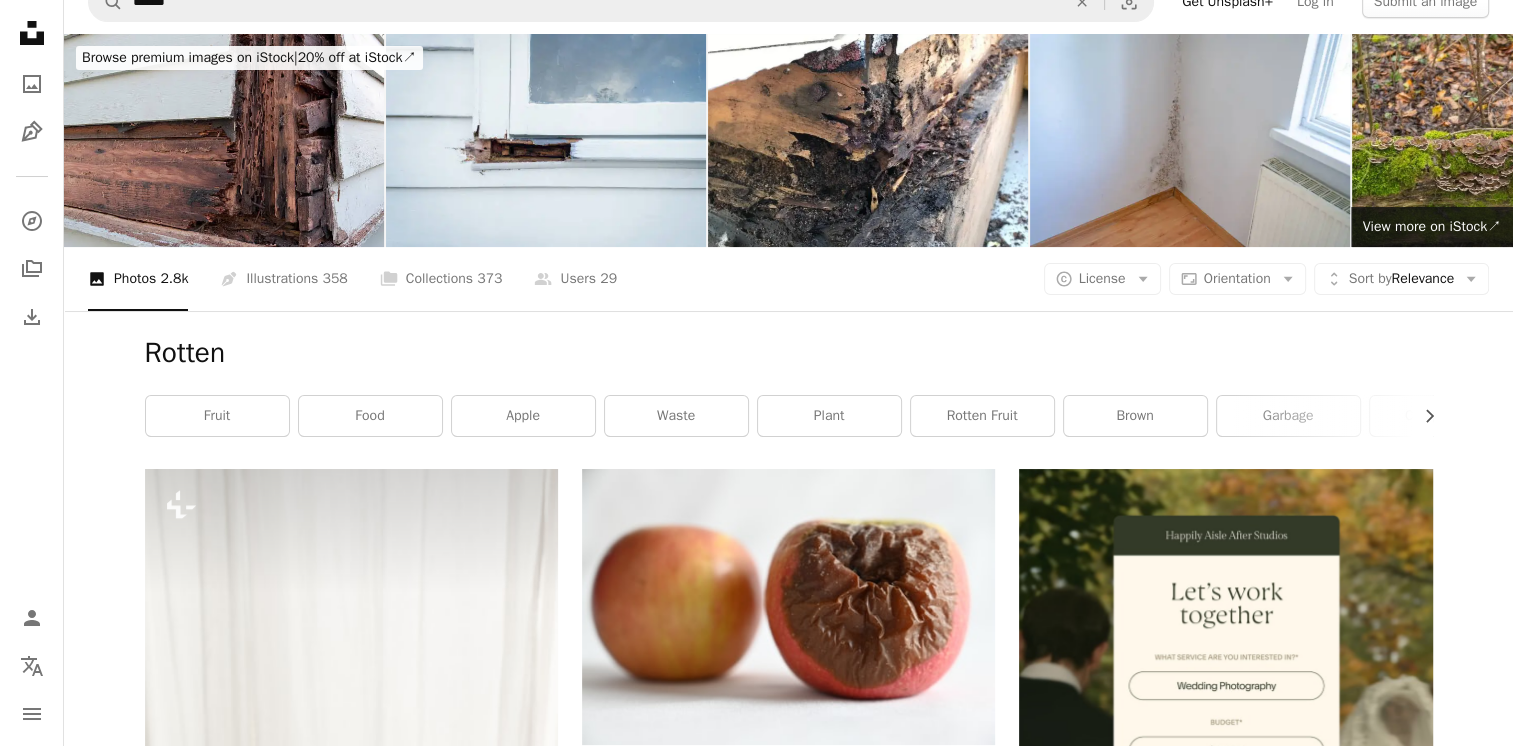 scroll, scrollTop: 25, scrollLeft: 0, axis: vertical 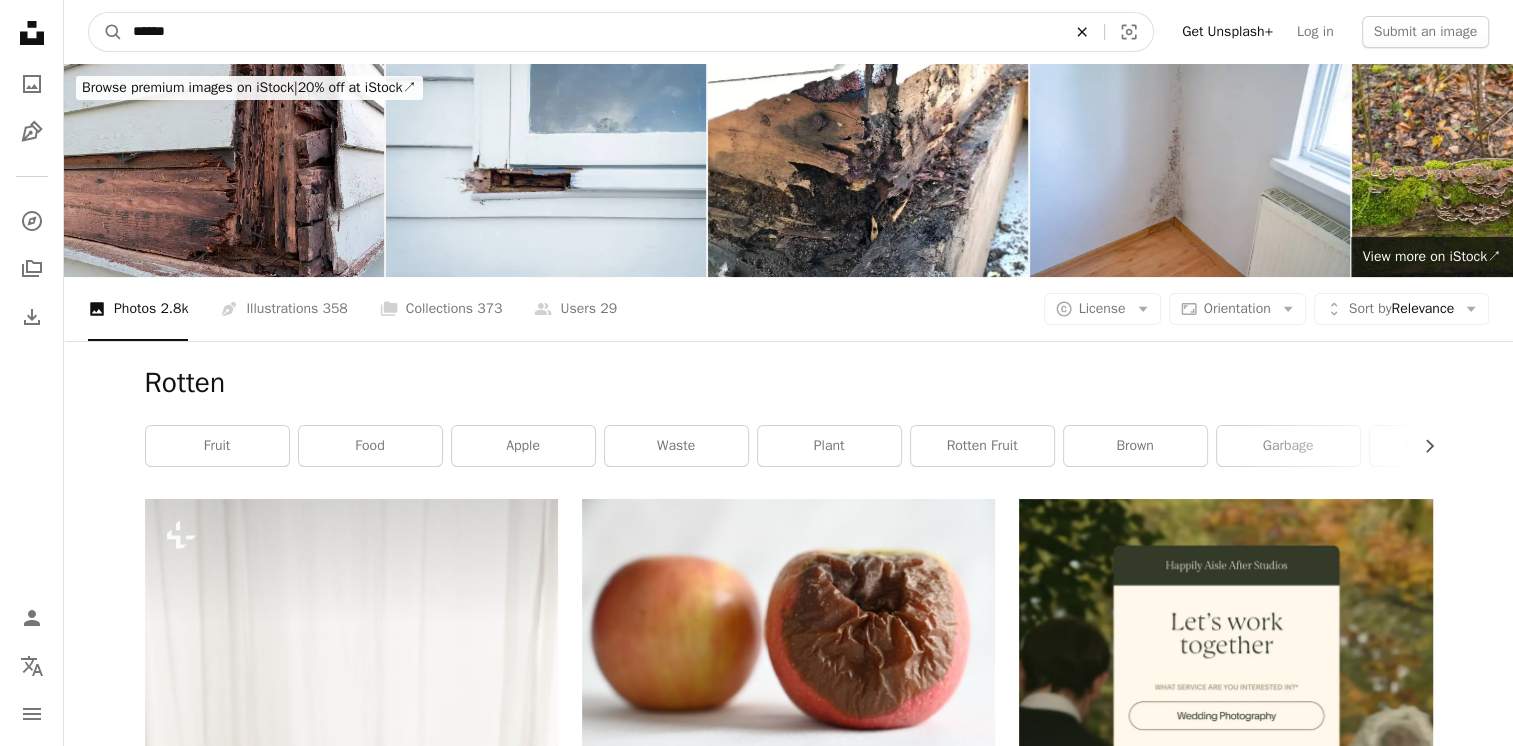 click on "An X shape" 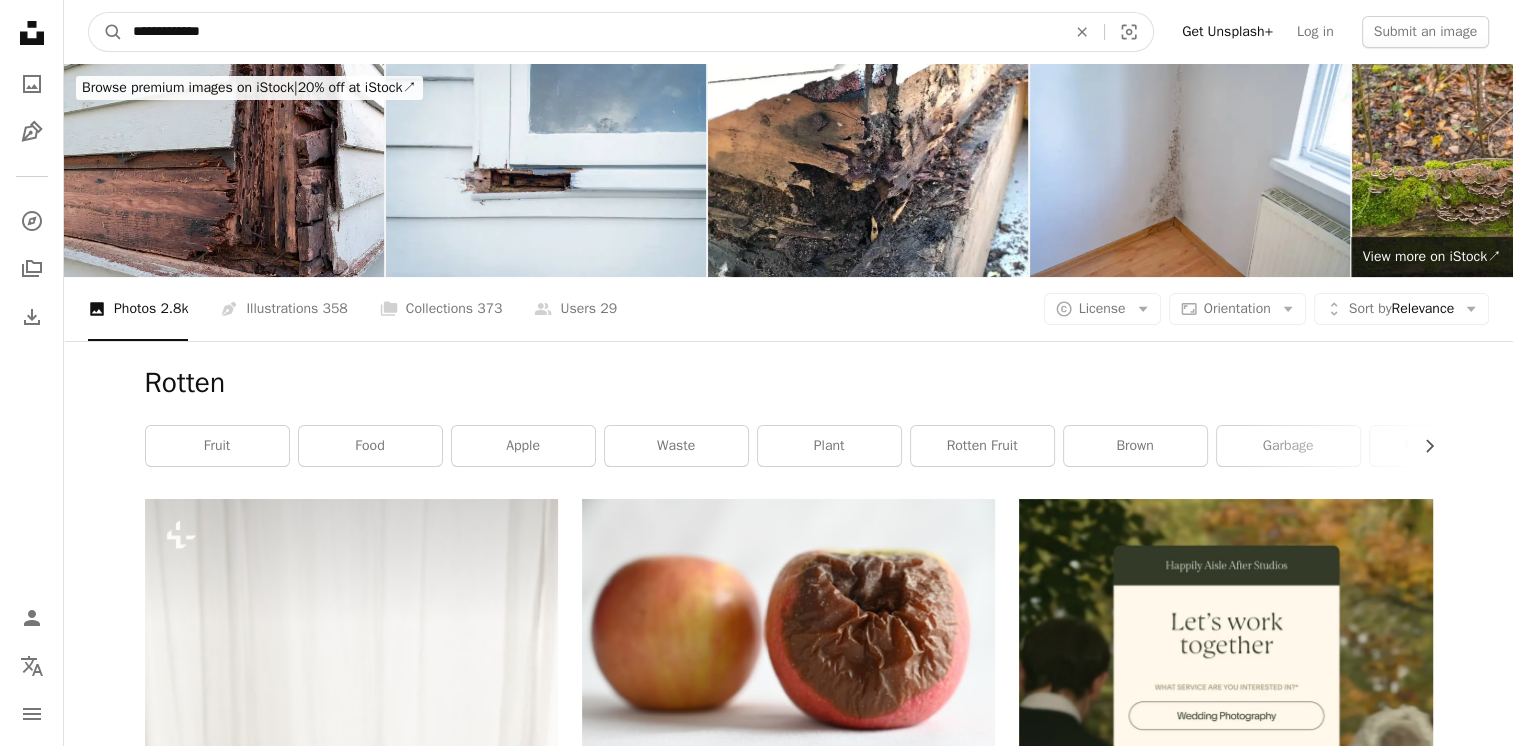 type on "**********" 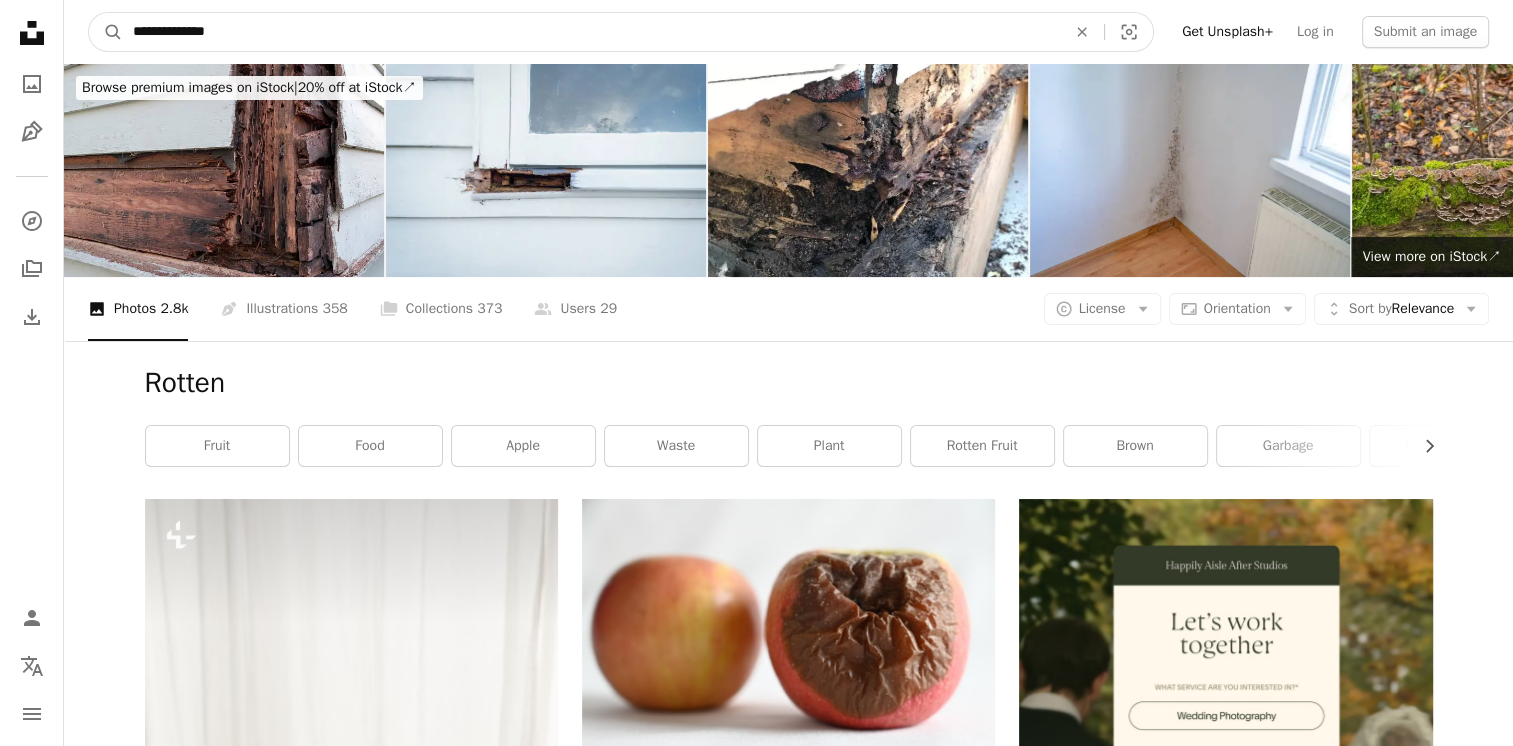 click on "A magnifying glass" at bounding box center [106, 32] 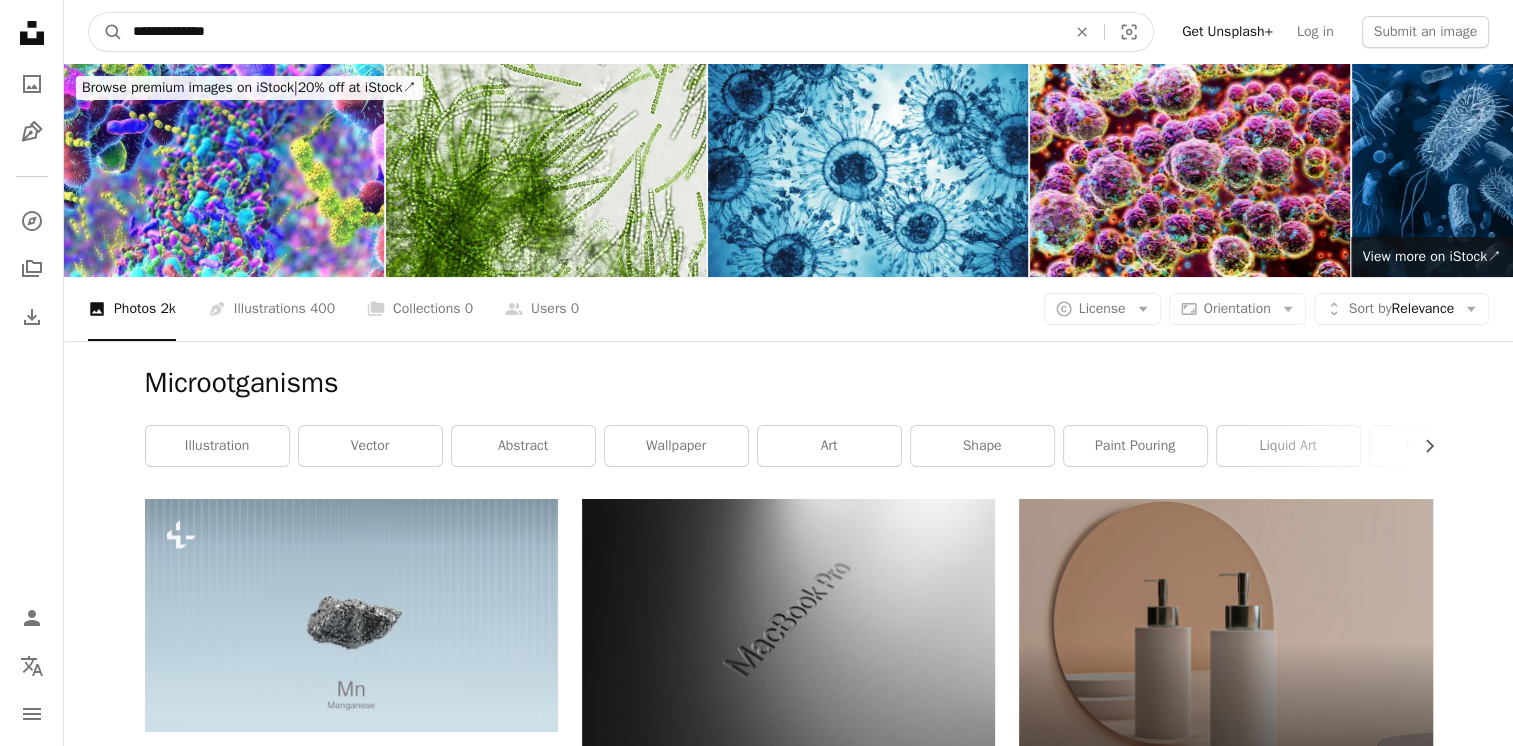 click on "**********" at bounding box center (591, 32) 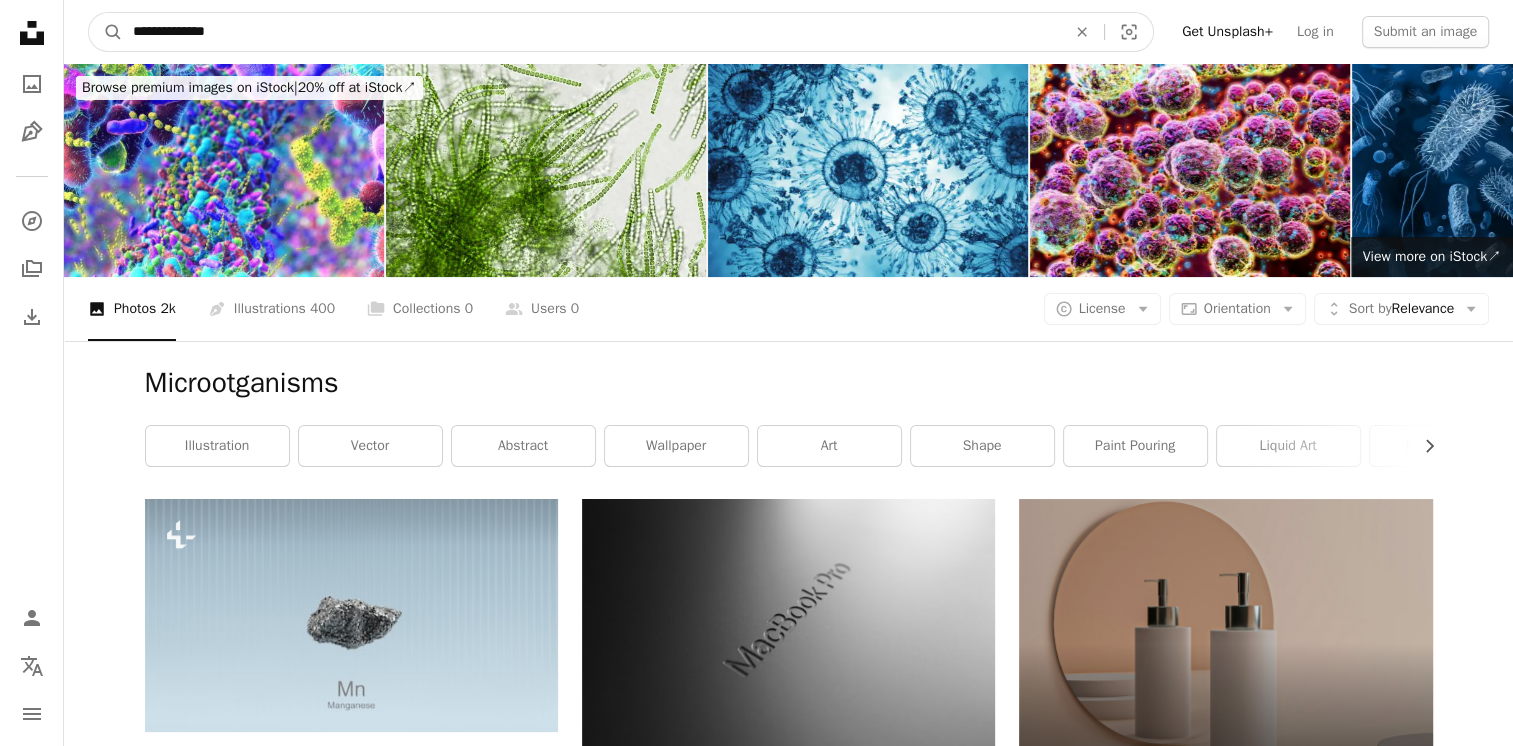 drag, startPoint x: 381, startPoint y: 27, endPoint x: 174, endPoint y: 34, distance: 207.11832 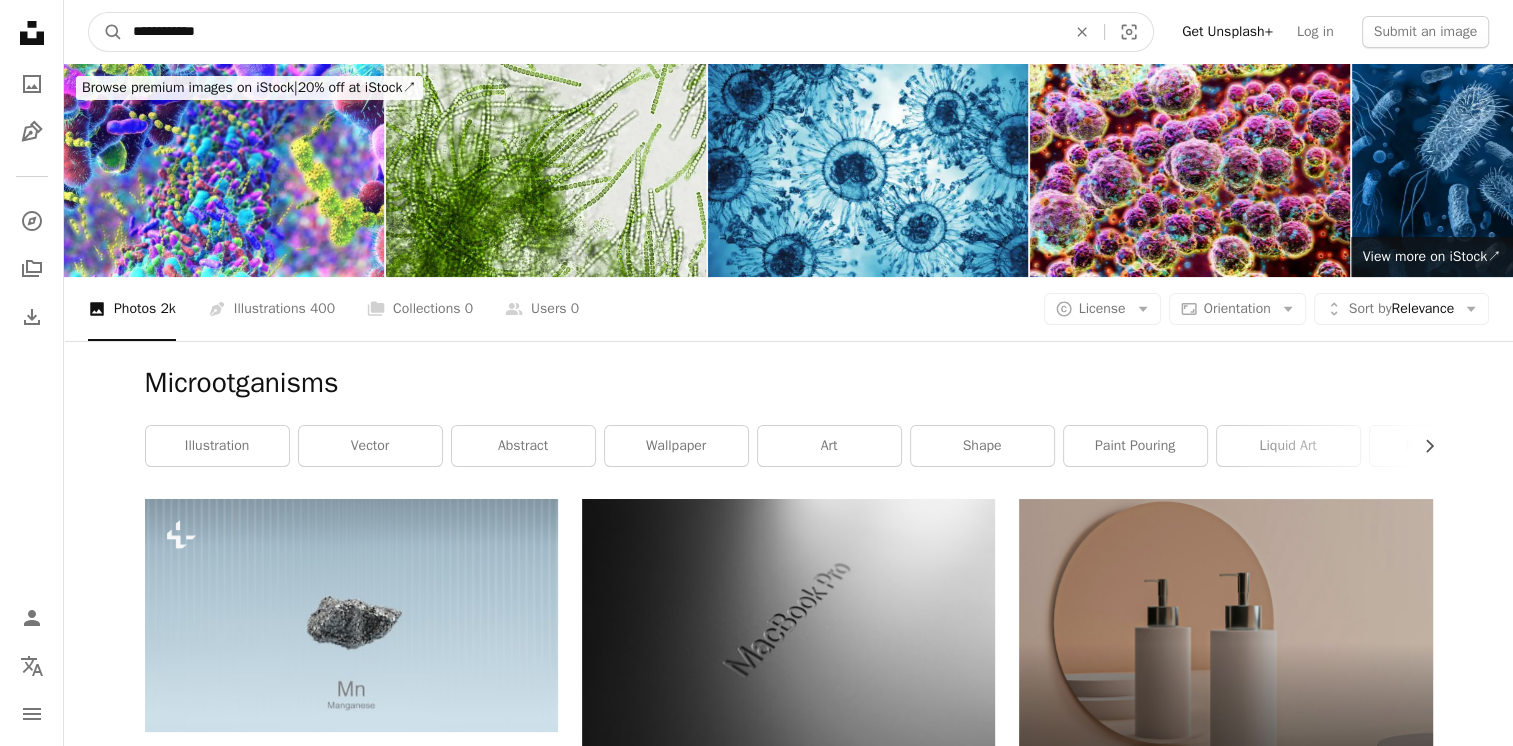 type on "**********" 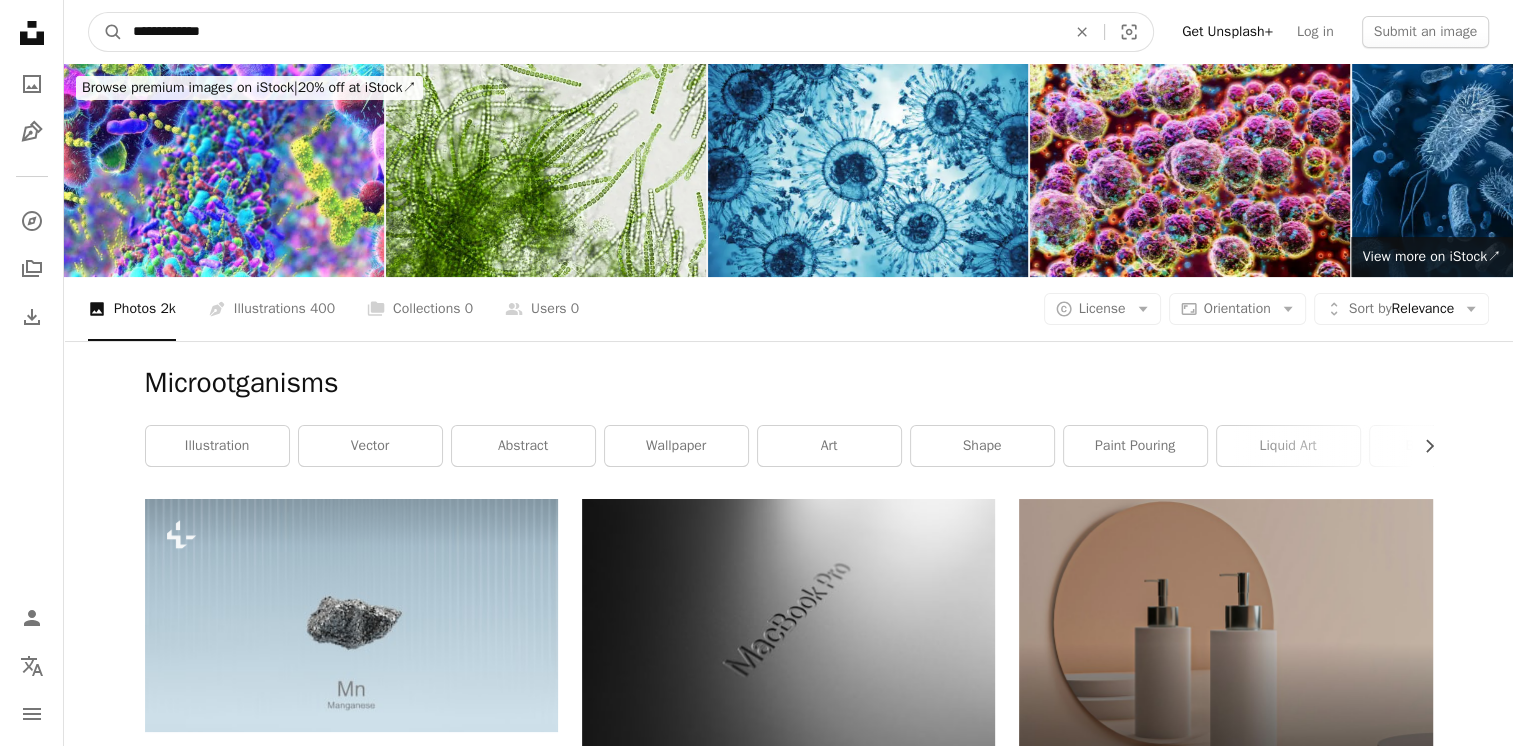 click on "A magnifying glass" at bounding box center (106, 32) 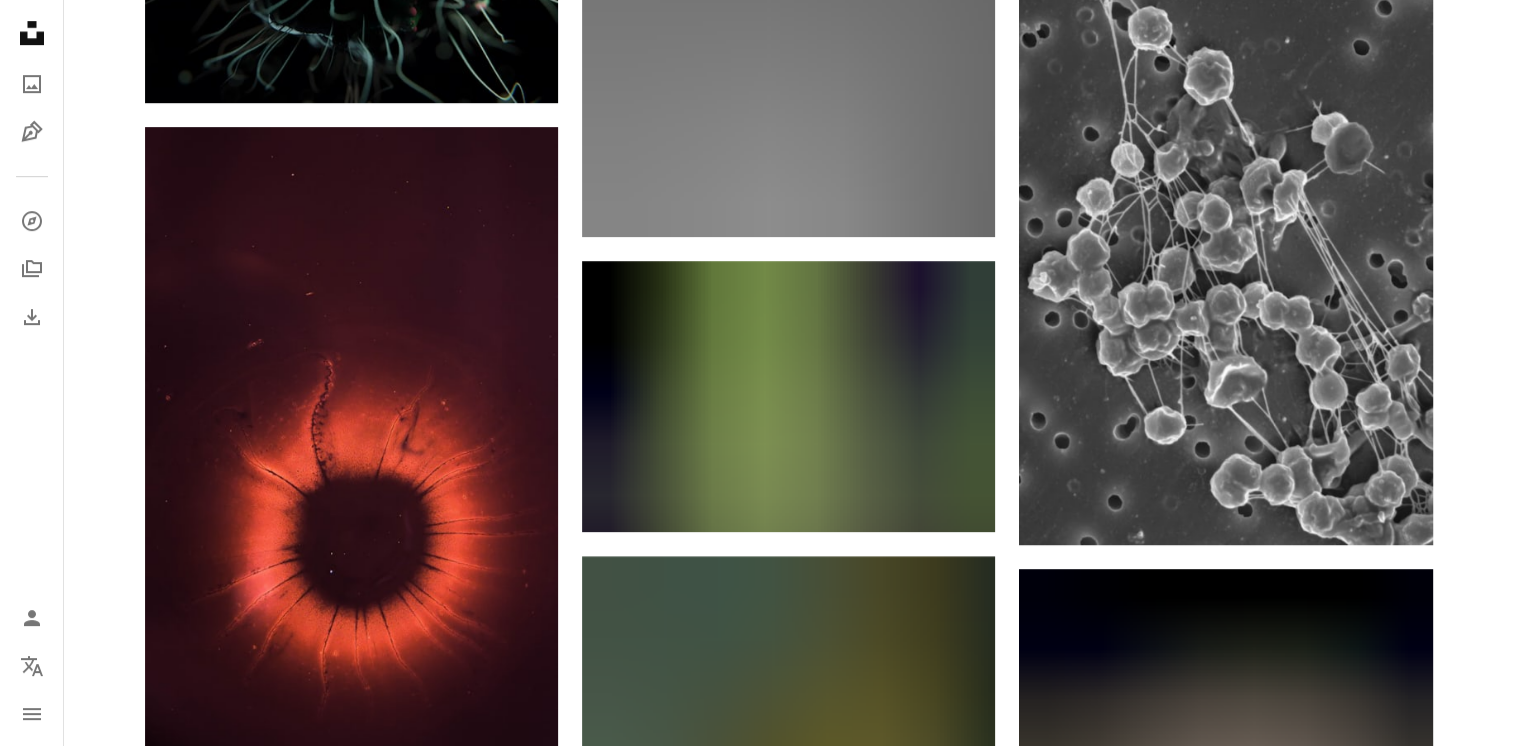 scroll, scrollTop: 1114, scrollLeft: 0, axis: vertical 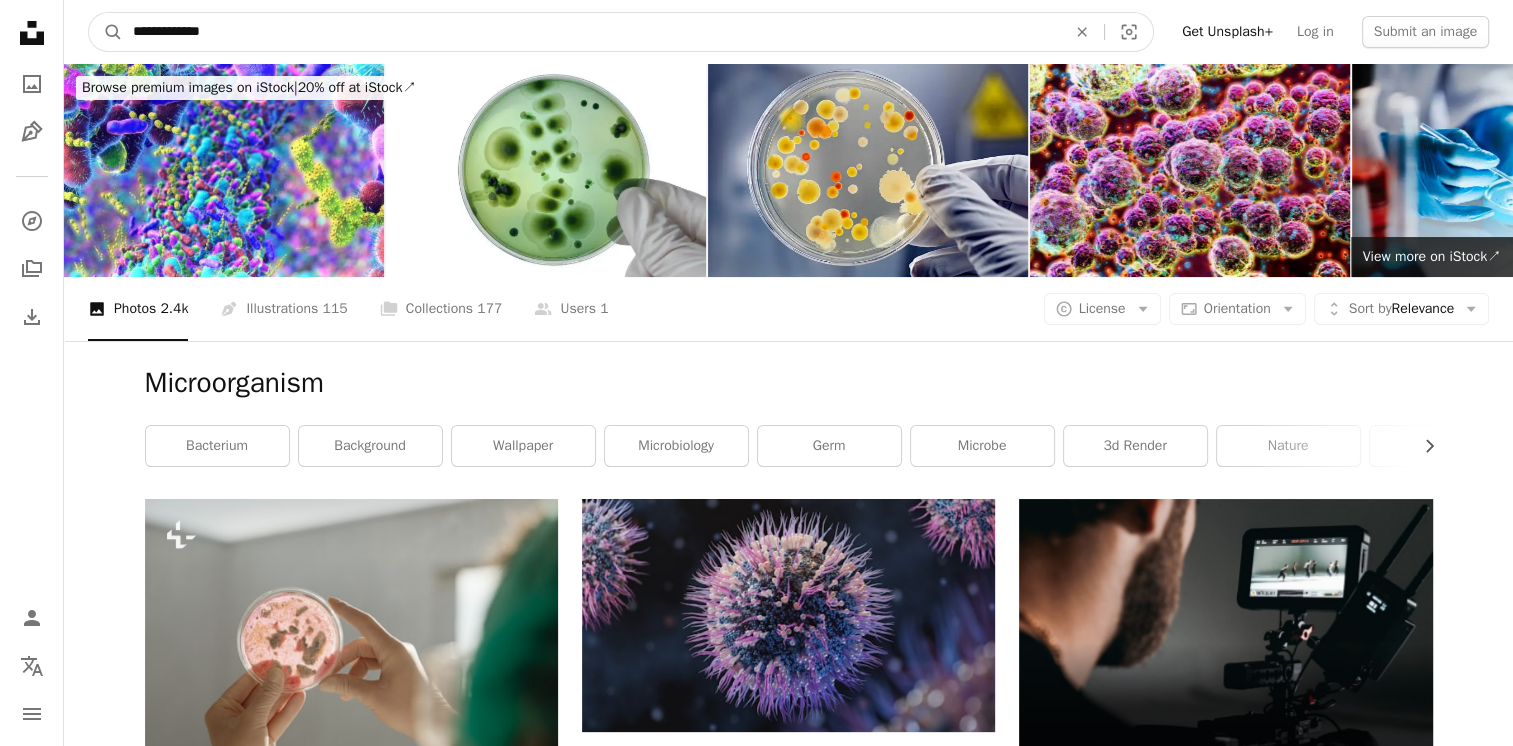 drag, startPoint x: 249, startPoint y: 31, endPoint x: 83, endPoint y: 9, distance: 167.45149 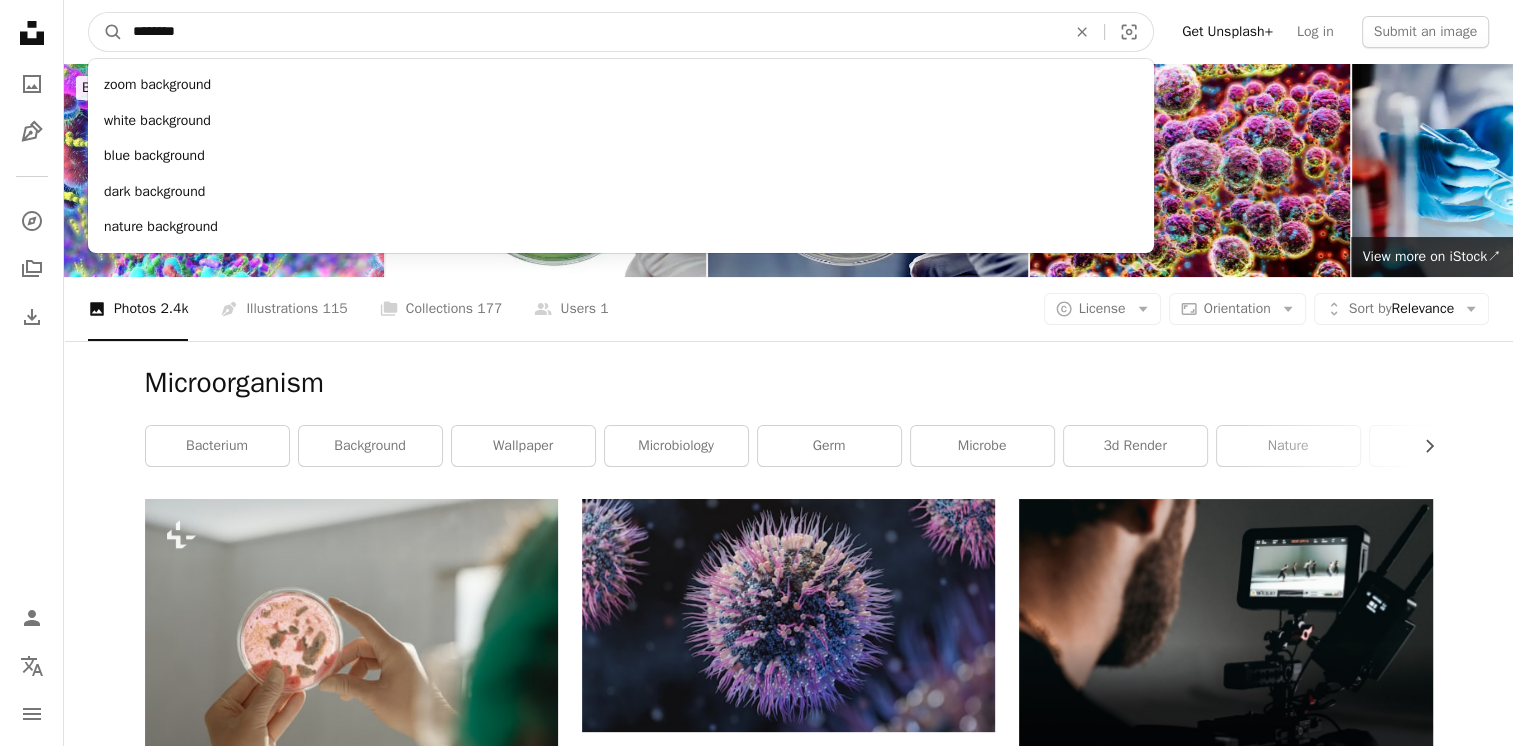 type on "********" 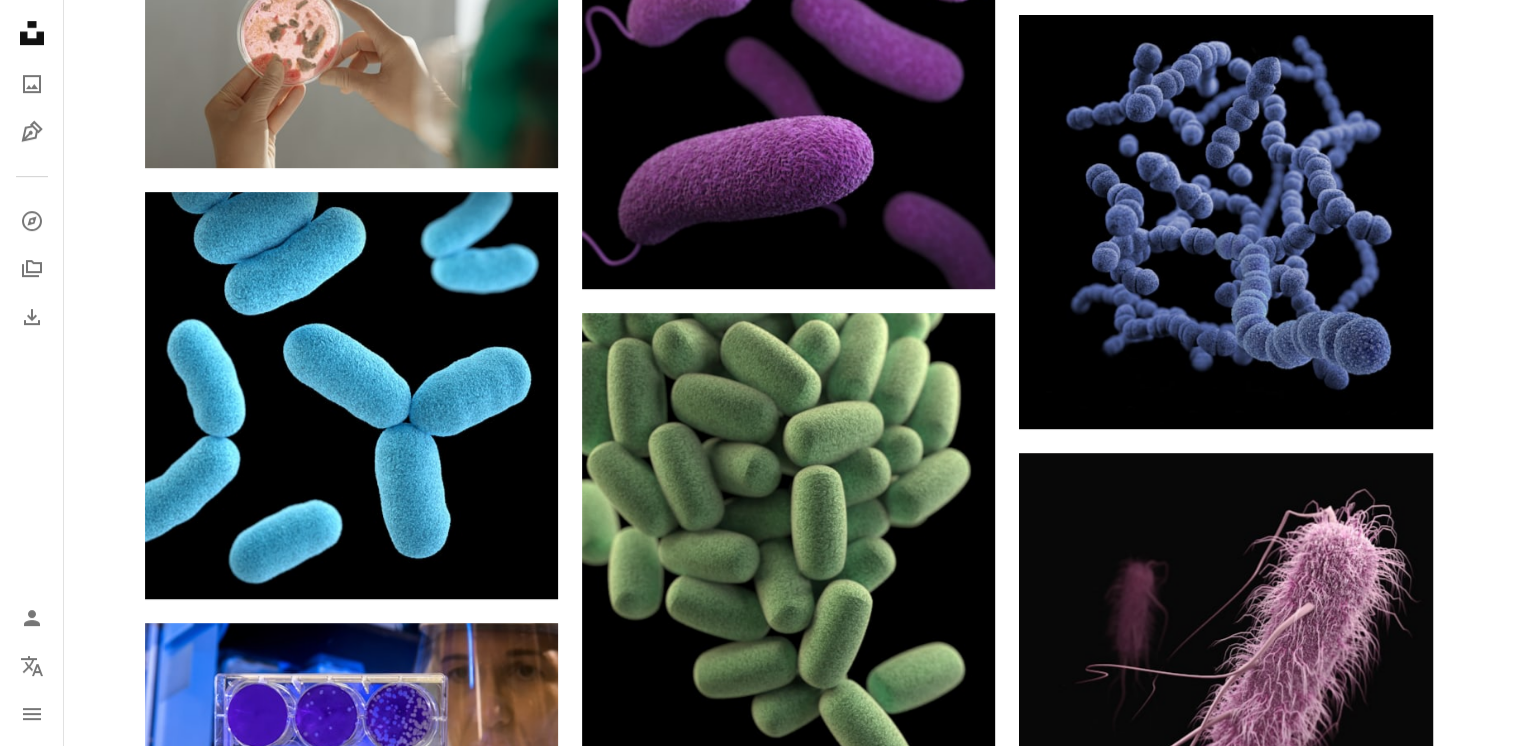 scroll, scrollTop: 1039, scrollLeft: 0, axis: vertical 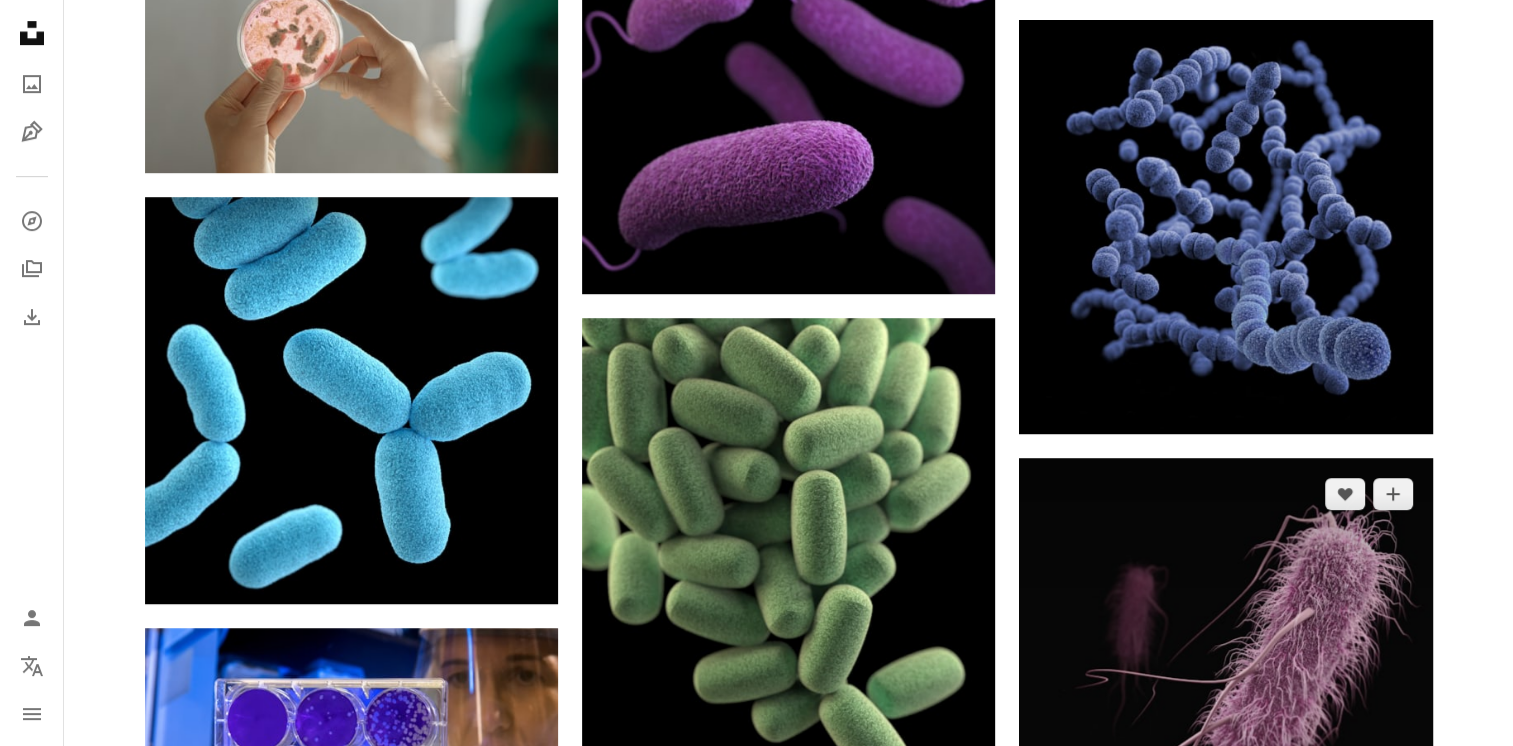 click at bounding box center [1225, 689] 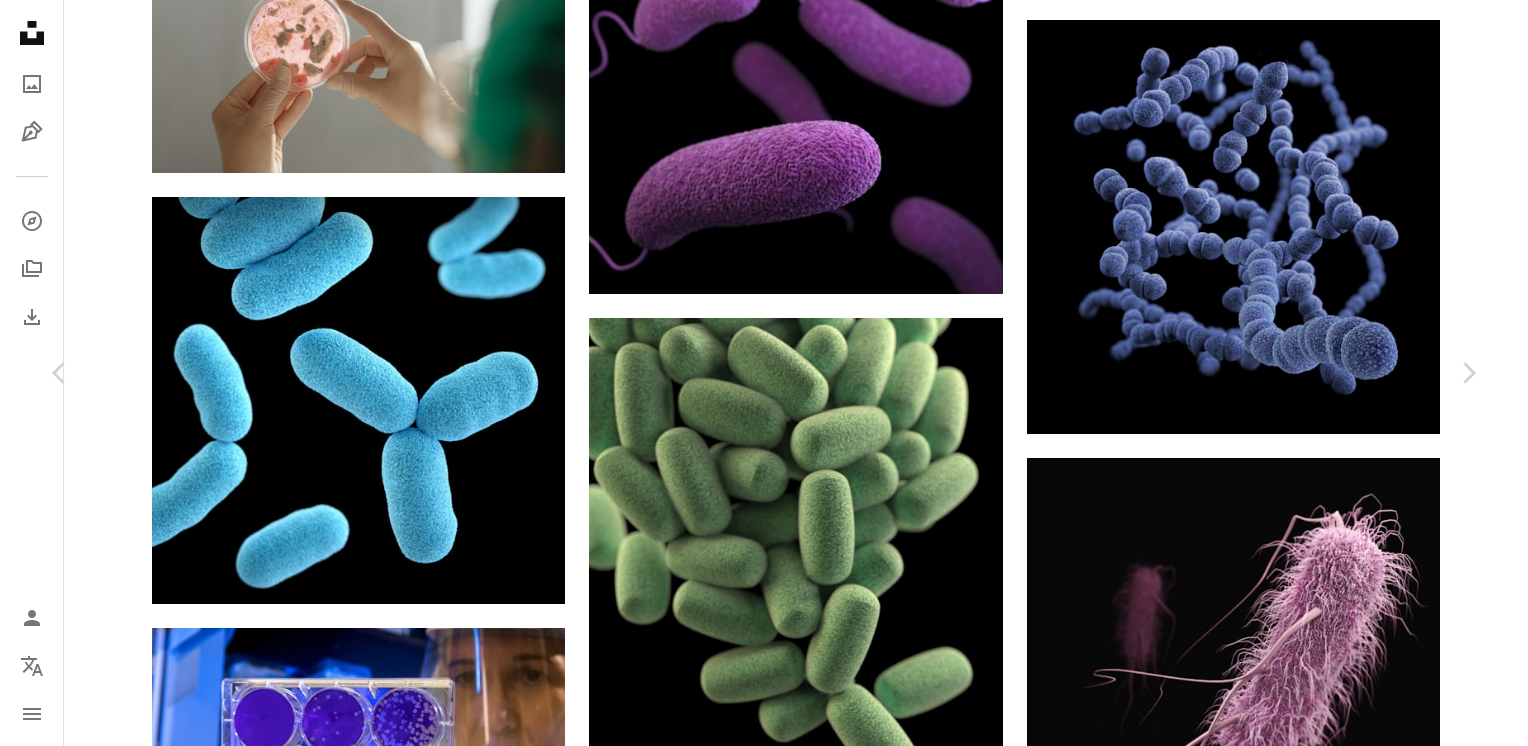 click on "Download free" at bounding box center (1279, 3781) 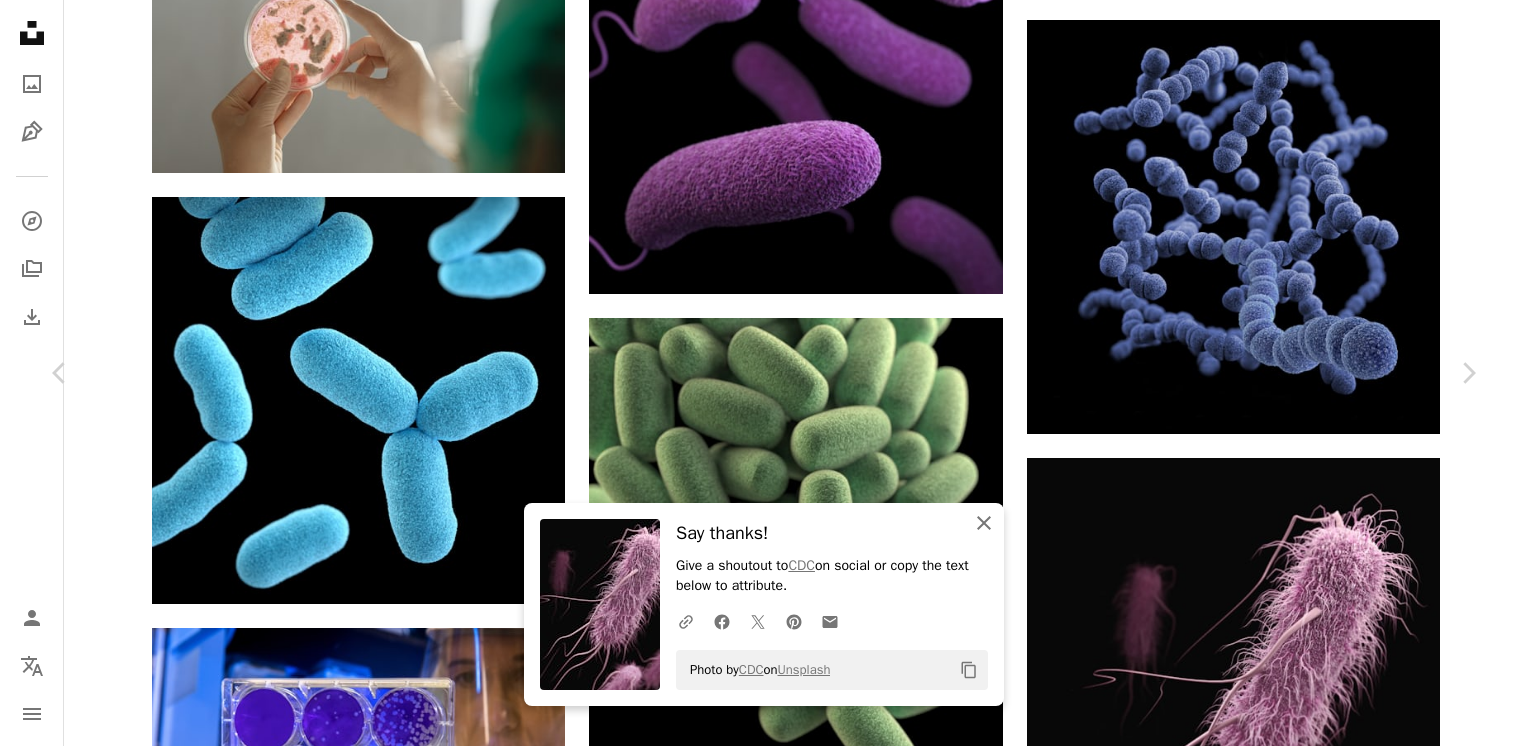 drag, startPoint x: 984, startPoint y: 521, endPoint x: 1008, endPoint y: 452, distance: 73.05477 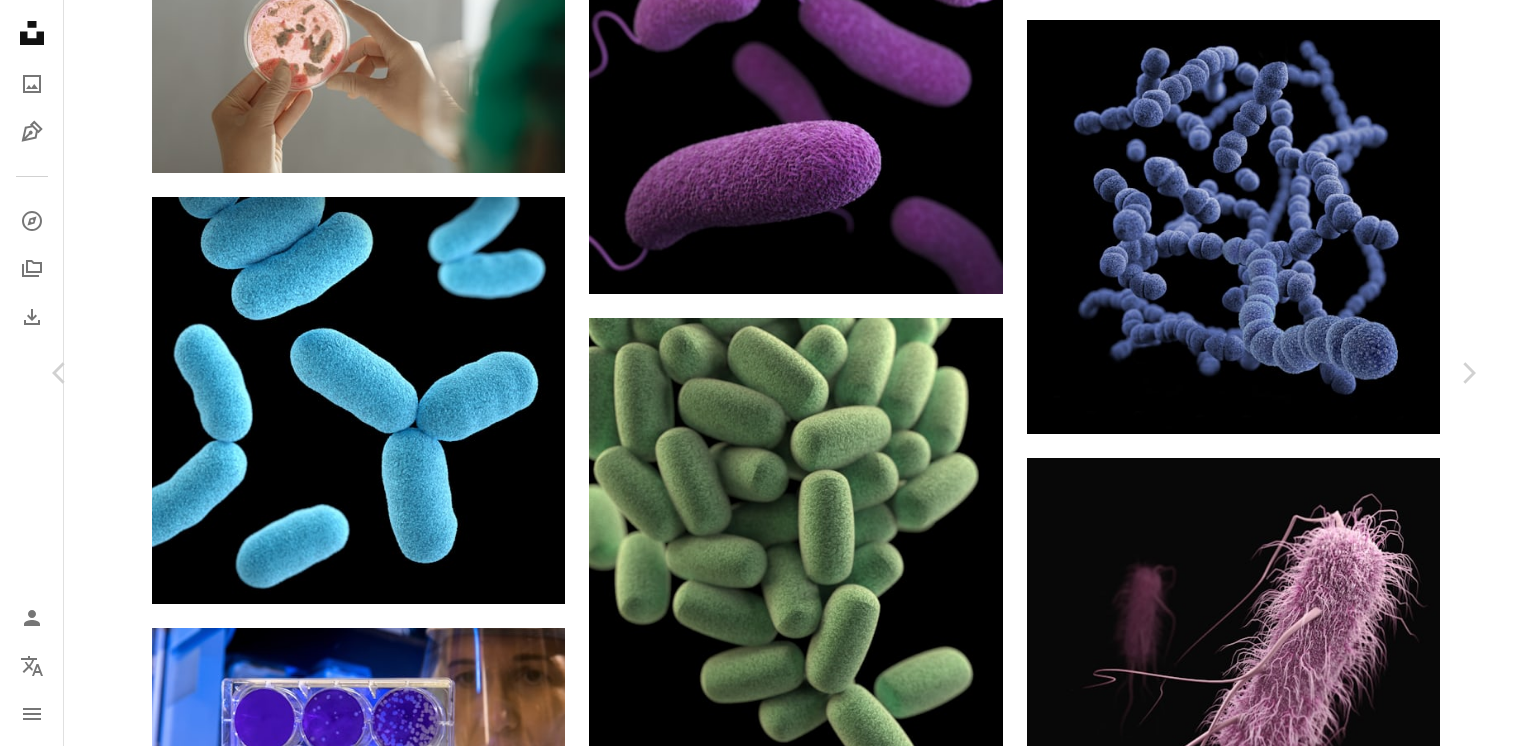 click on "An X shape Chevron left Chevron right CDC cdc A heart A plus sign Download free Chevron down Zoom in Views 1,510,097 Downloads 26,176 Featured in Photos A forward-right arrow Share Info icon Info More Actions Extended-spectrum ß-lactamase-producing (ESBLs) Enterobacteriaceae bacteria: Escherichia coli Calendar outlined Published on [DATE] Safety Free to use under the Unsplash License abstract bacteria microbiology microscopic germ infectious disease medical illustration organism computer generated escherichia coli flower animal photo bird plant grey photography clothing purple blossom Free stock photos Browse premium related images on iStock | Save 20% with code UNSPLASH20 View more on iStock ↗ Related images A heart A plus sign CDC Arrow pointing down A heart A plus sign CDC Arrow pointing down A heart A plus sign A. C. For Unsplash+ A lock Download A heart A plus sign" at bounding box center [764, 4107] 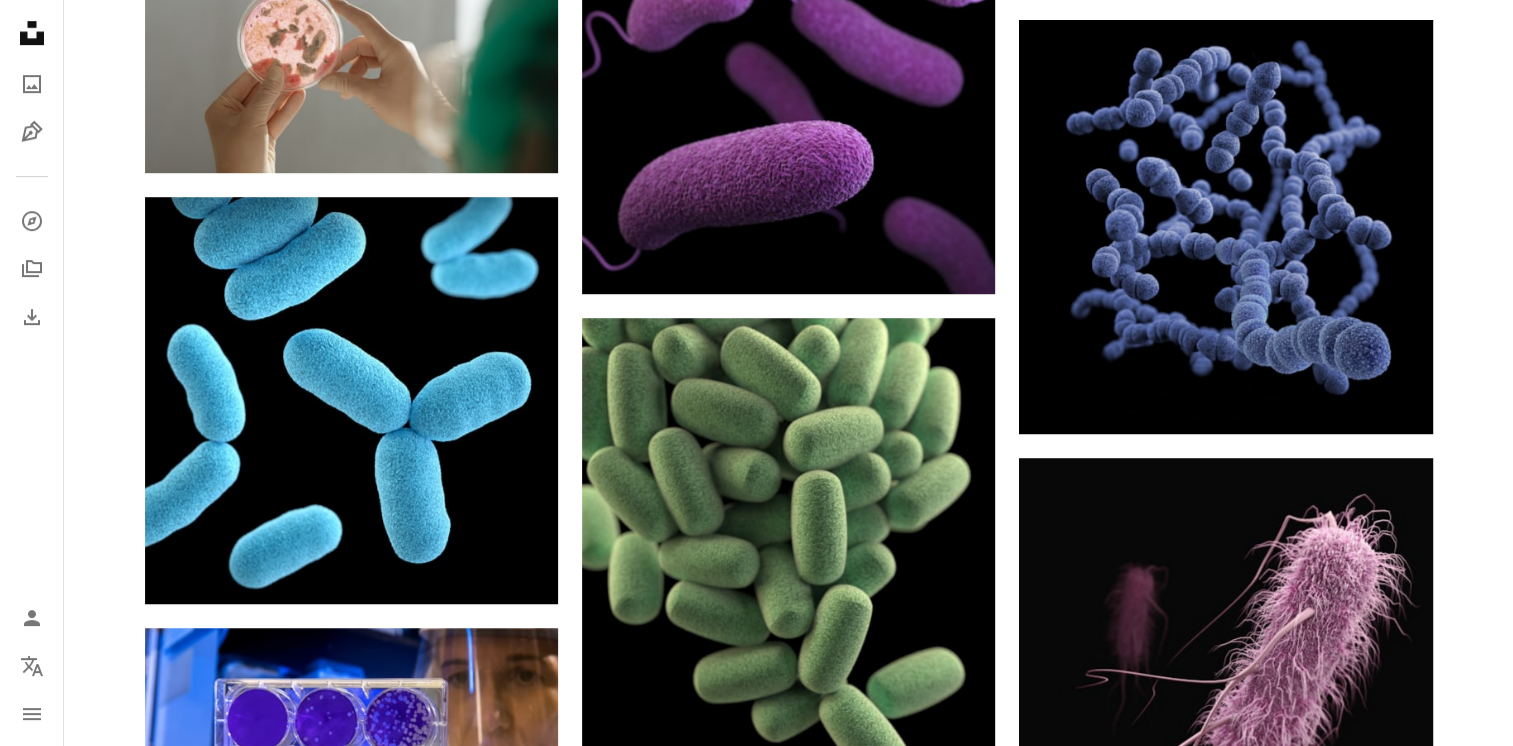 scroll, scrollTop: 0, scrollLeft: 0, axis: both 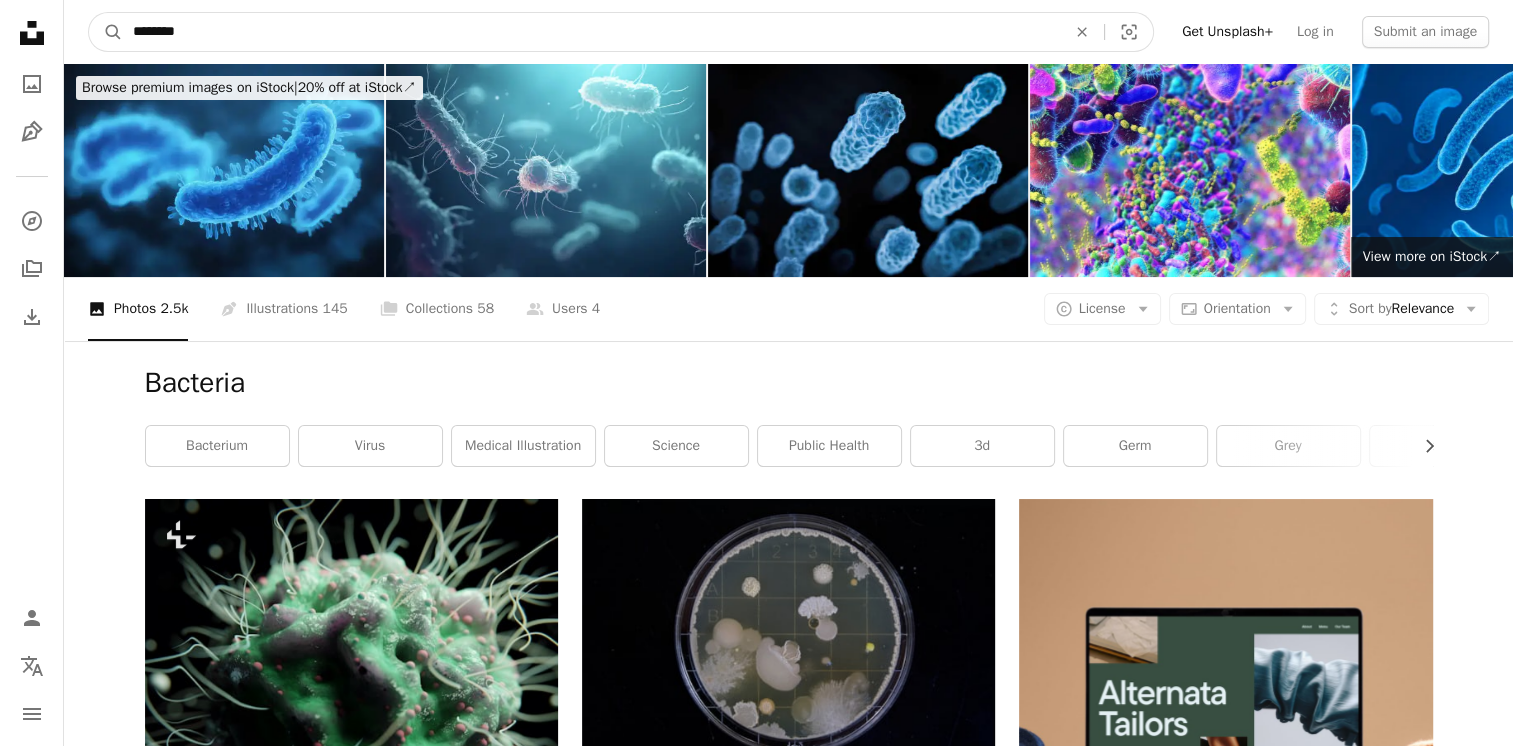 drag, startPoint x: 198, startPoint y: 35, endPoint x: -4, endPoint y: 4, distance: 204.36487 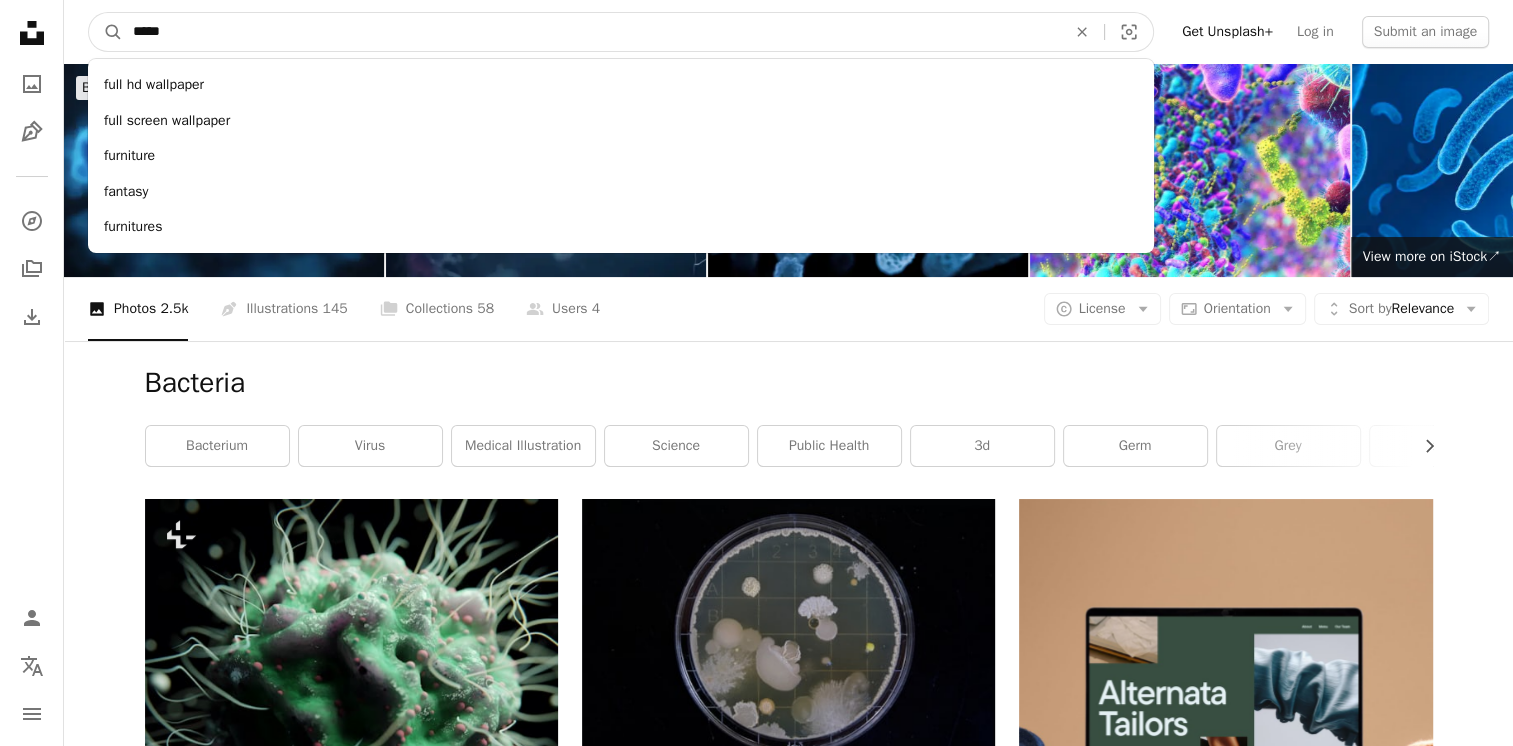 type on "******" 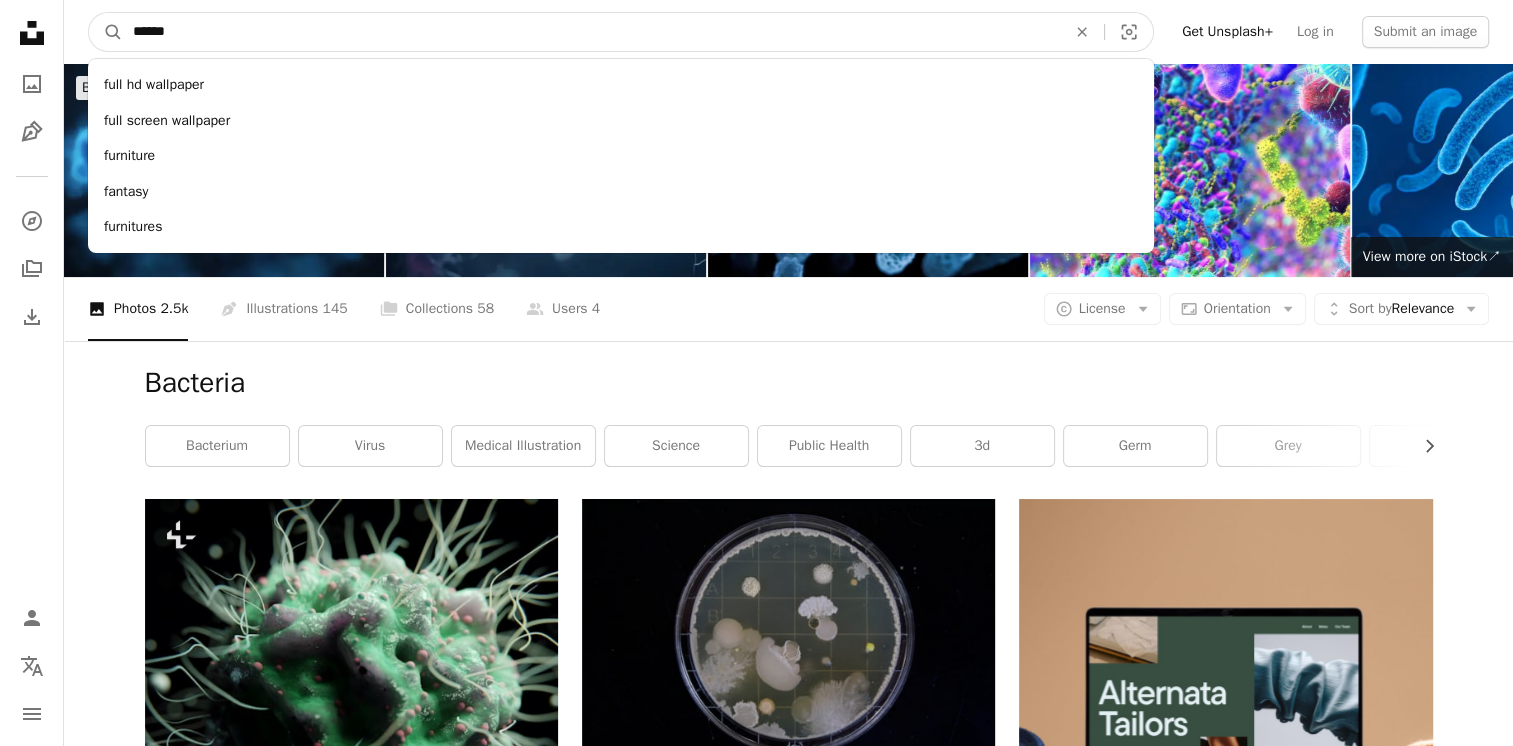 click on "A magnifying glass" at bounding box center [106, 32] 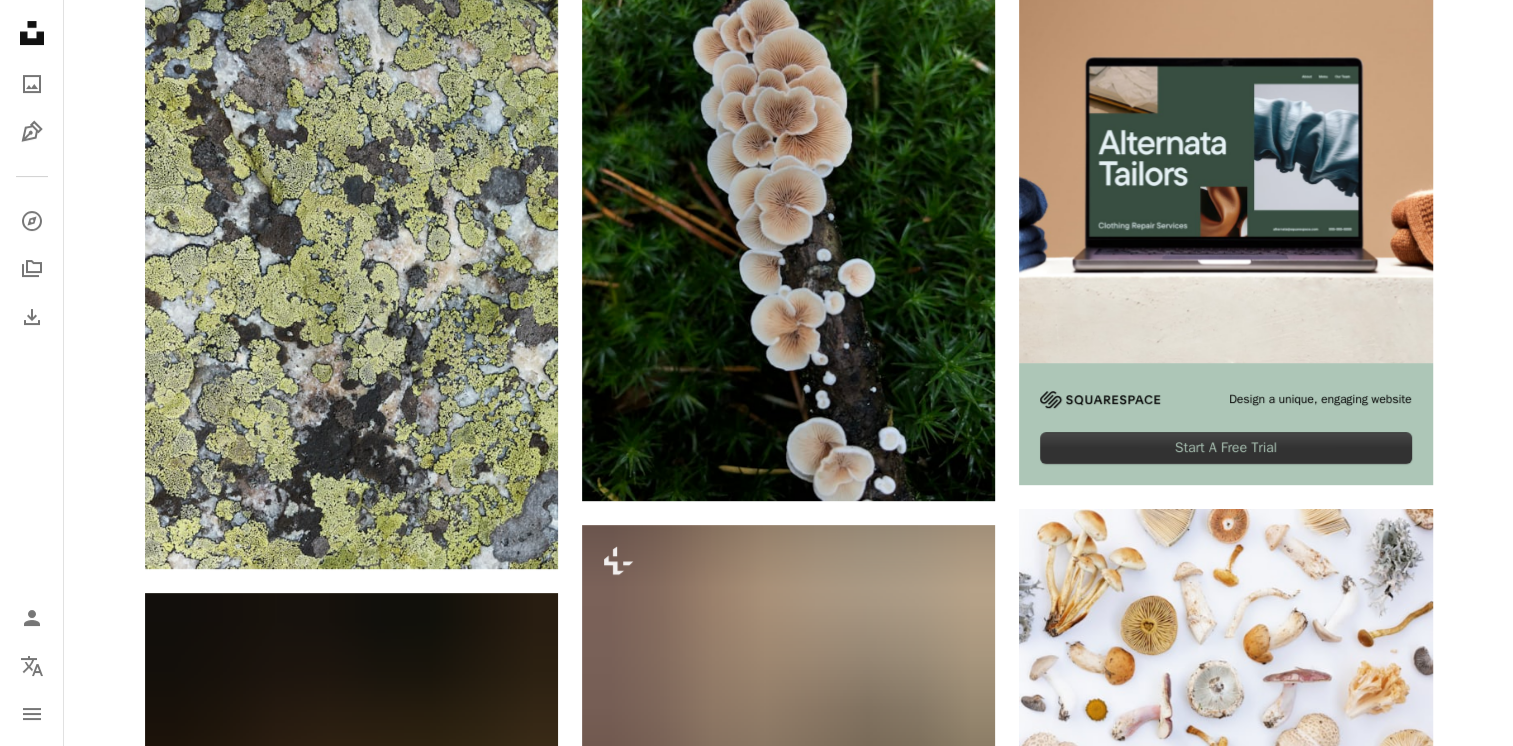 scroll, scrollTop: 539, scrollLeft: 0, axis: vertical 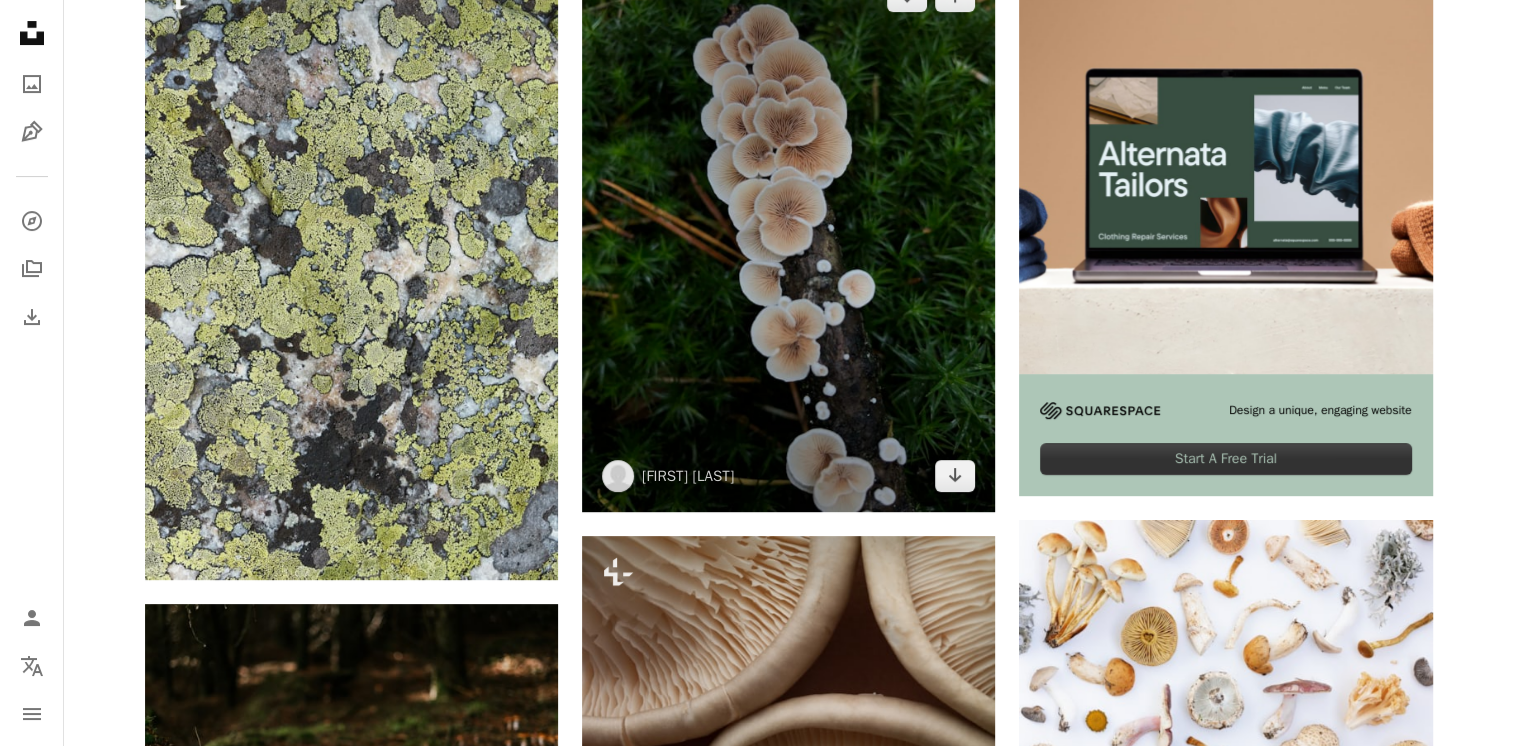 click at bounding box center [788, 235] 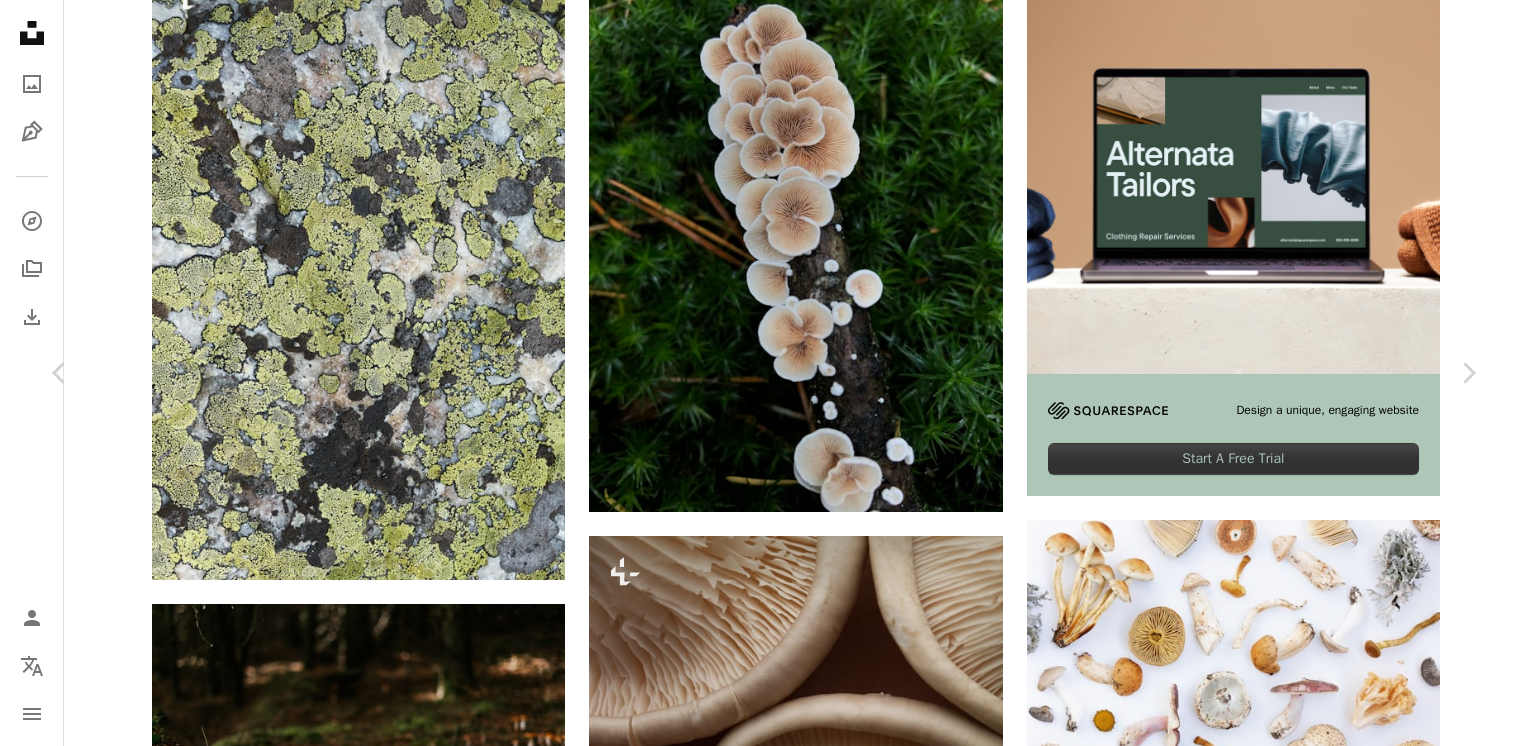 click on "Download free" at bounding box center (1279, 4451) 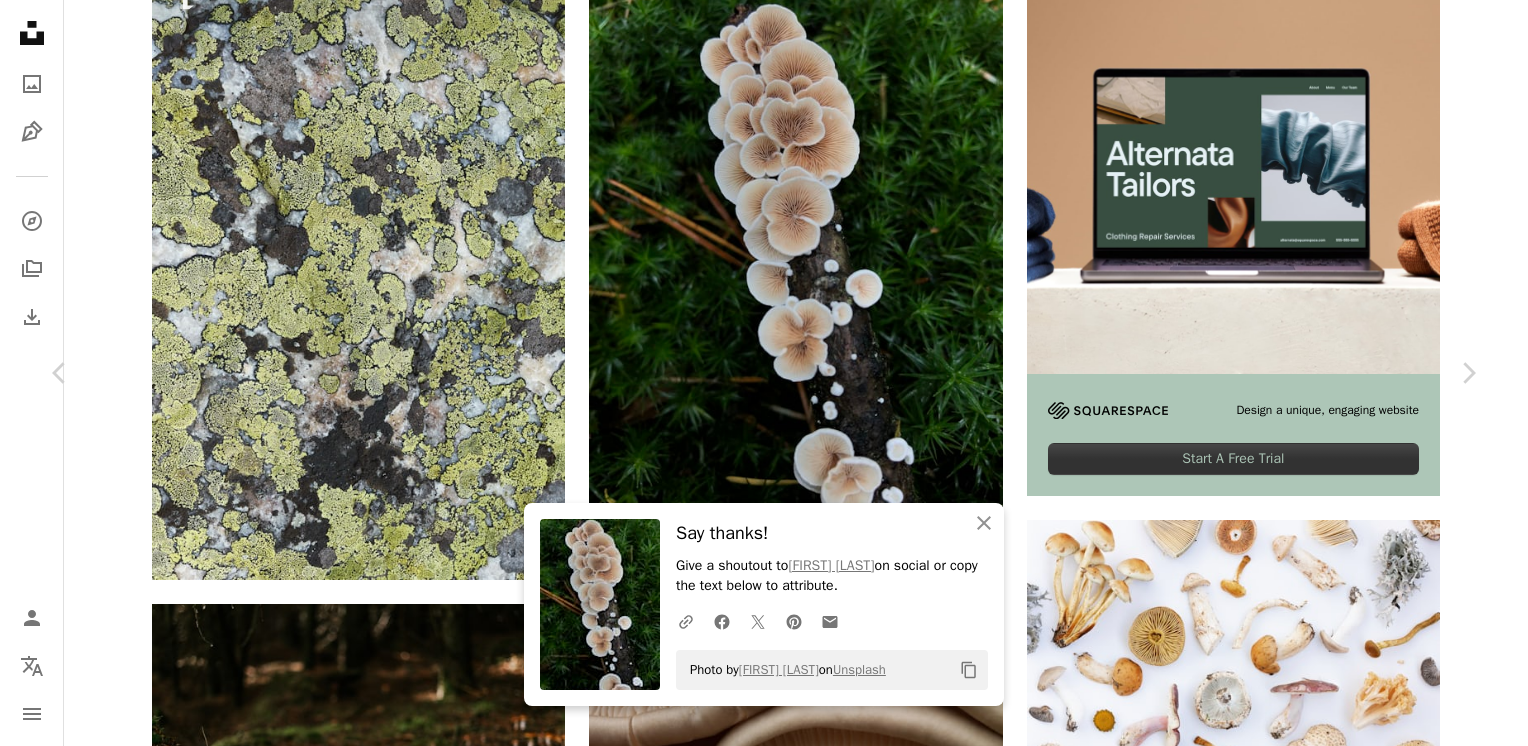click on "An X shape" at bounding box center (20, 20) 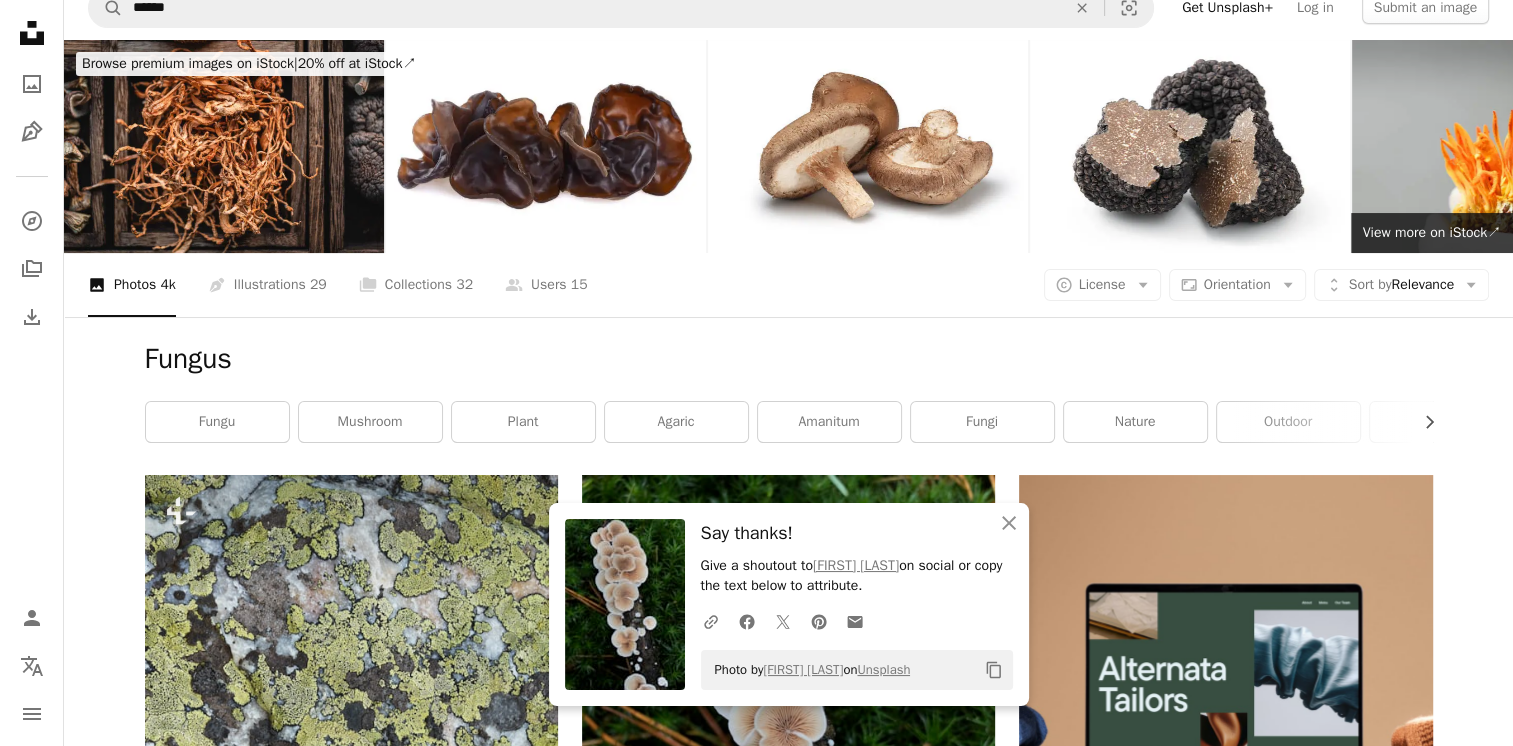 scroll, scrollTop: 0, scrollLeft: 0, axis: both 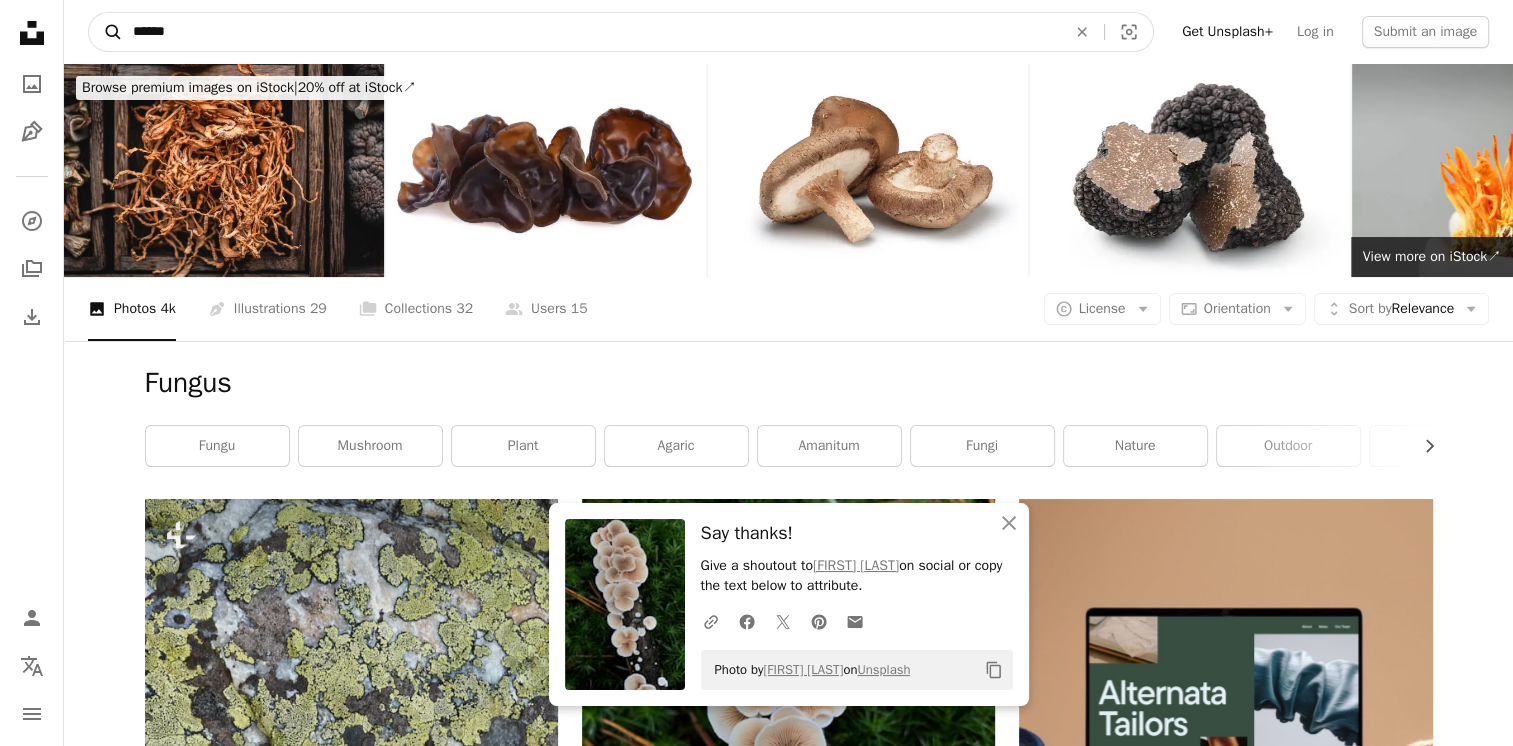 drag, startPoint x: 176, startPoint y: 22, endPoint x: 88, endPoint y: 24, distance: 88.02273 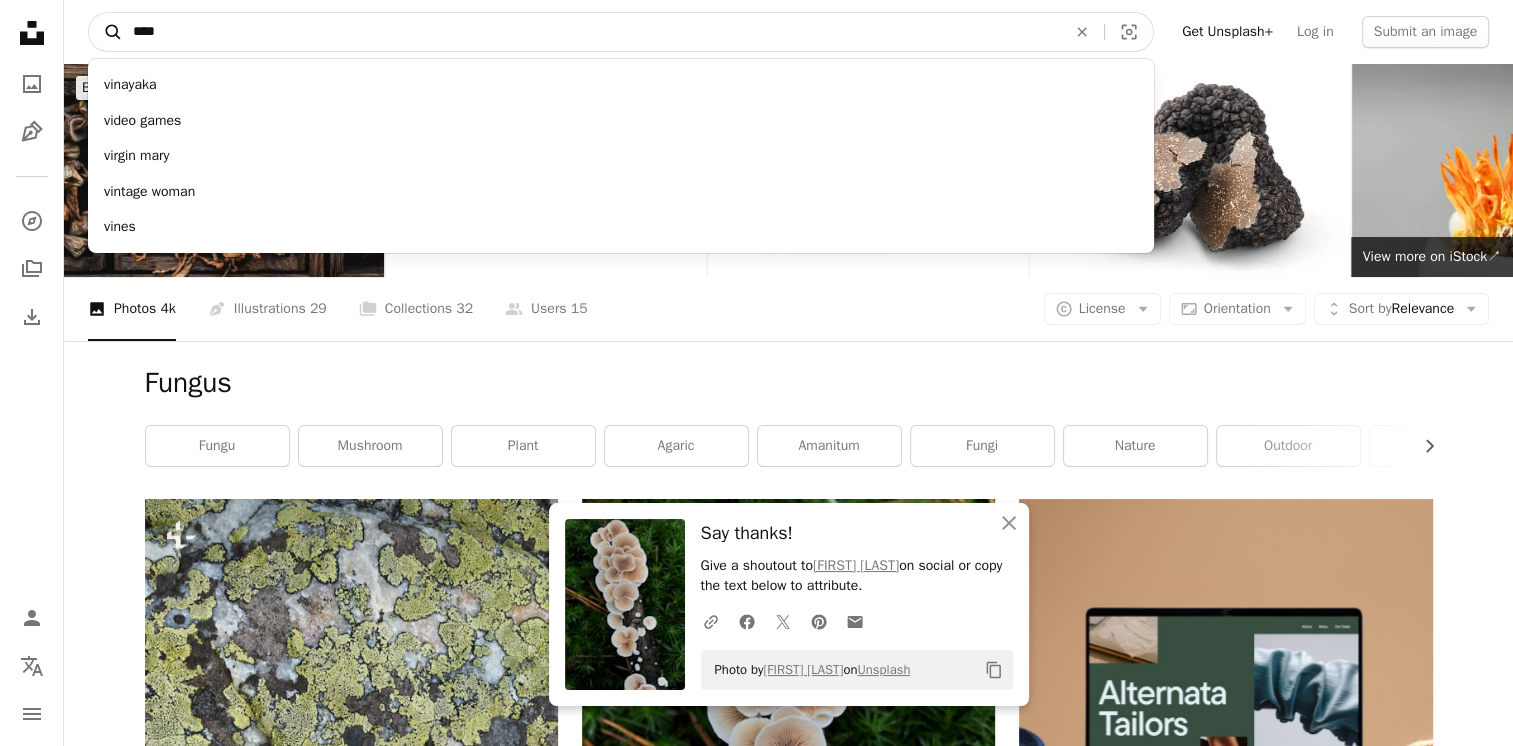 type on "*****" 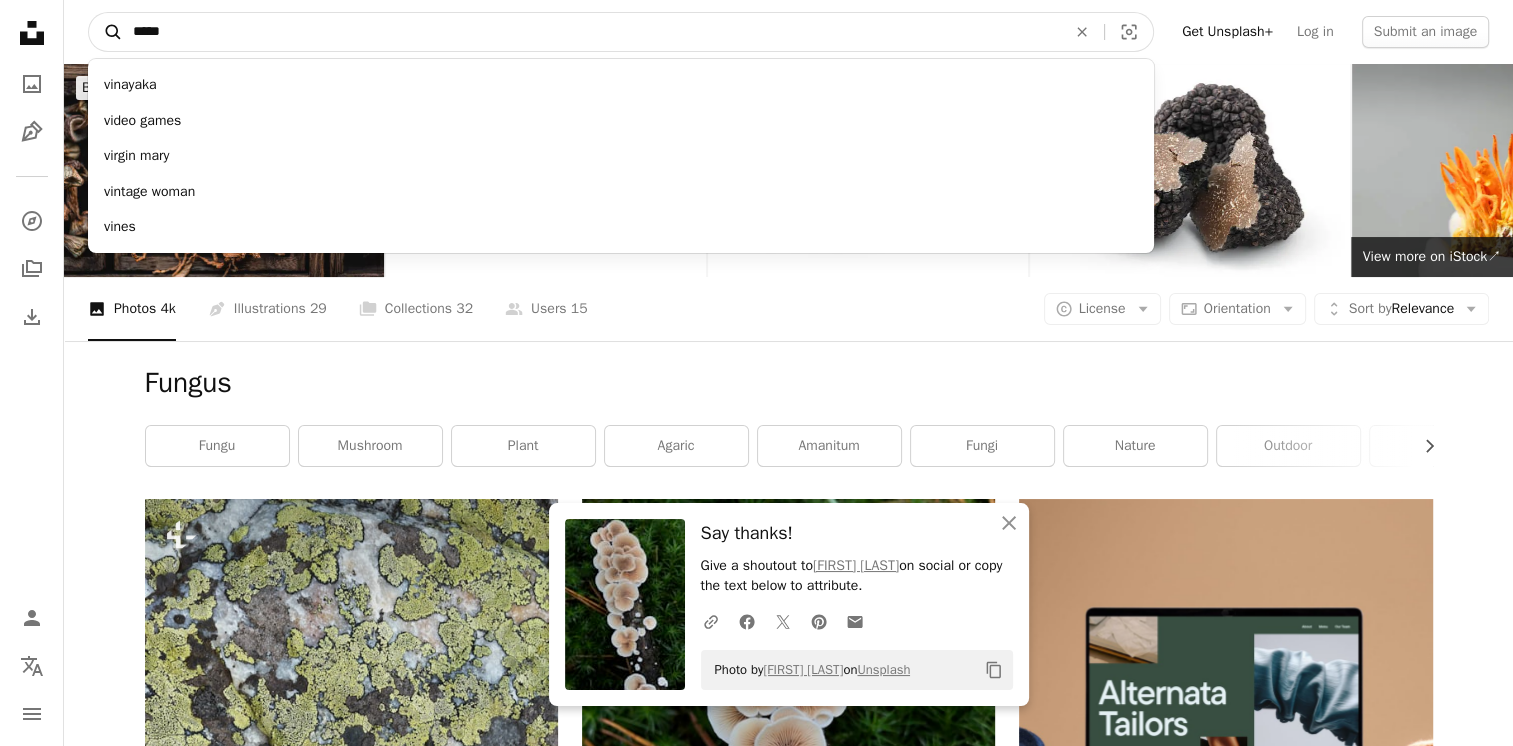 click on "A magnifying glass" at bounding box center [106, 32] 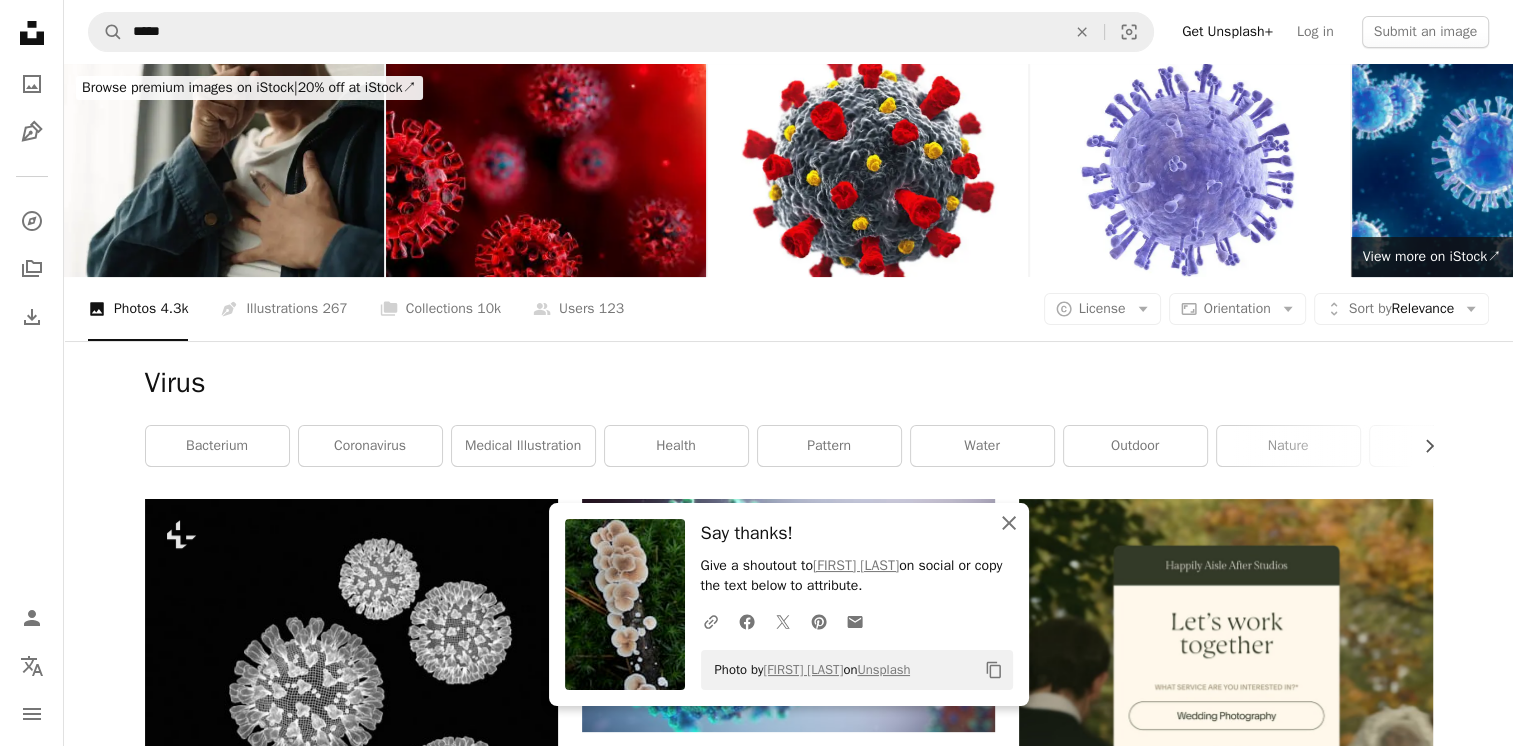 click 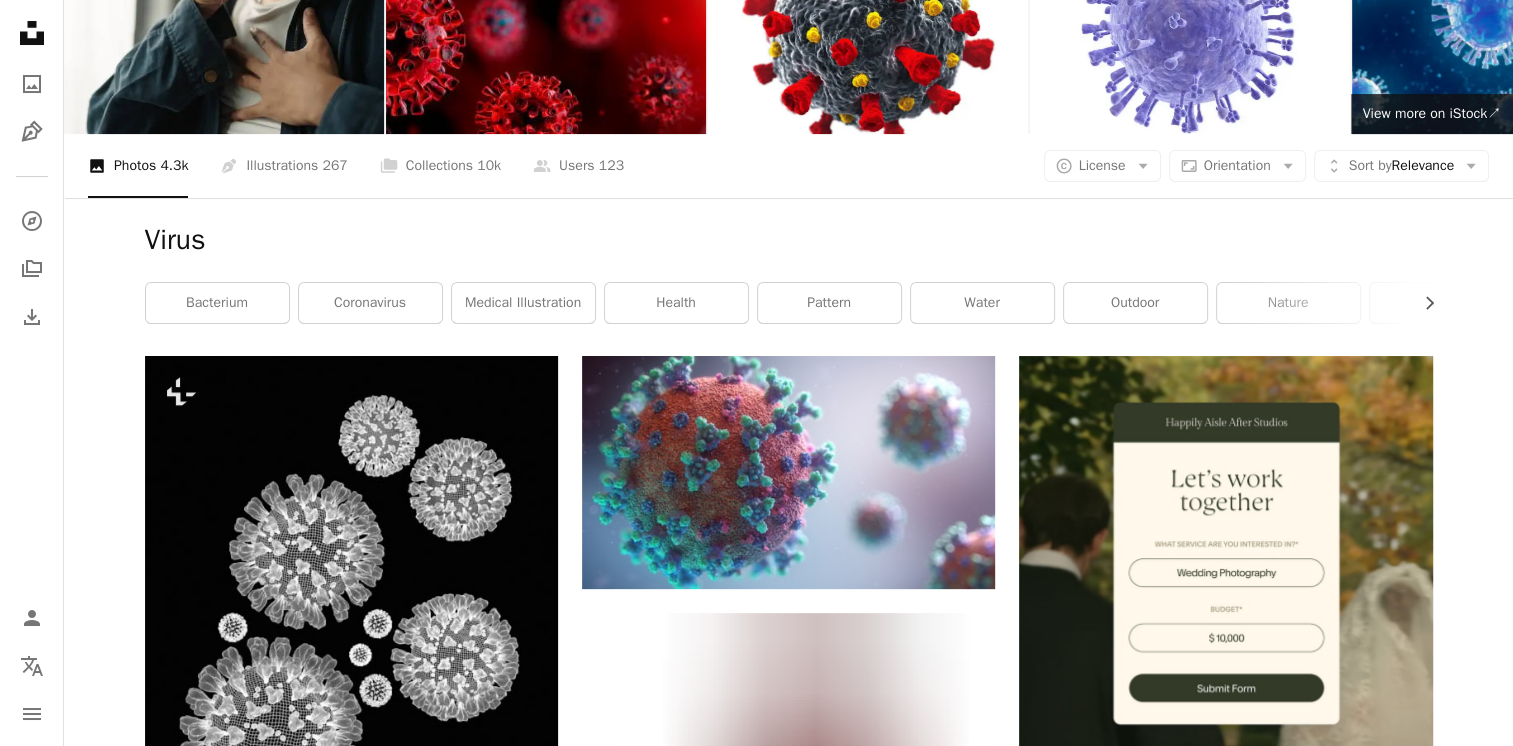 scroll, scrollTop: 113, scrollLeft: 0, axis: vertical 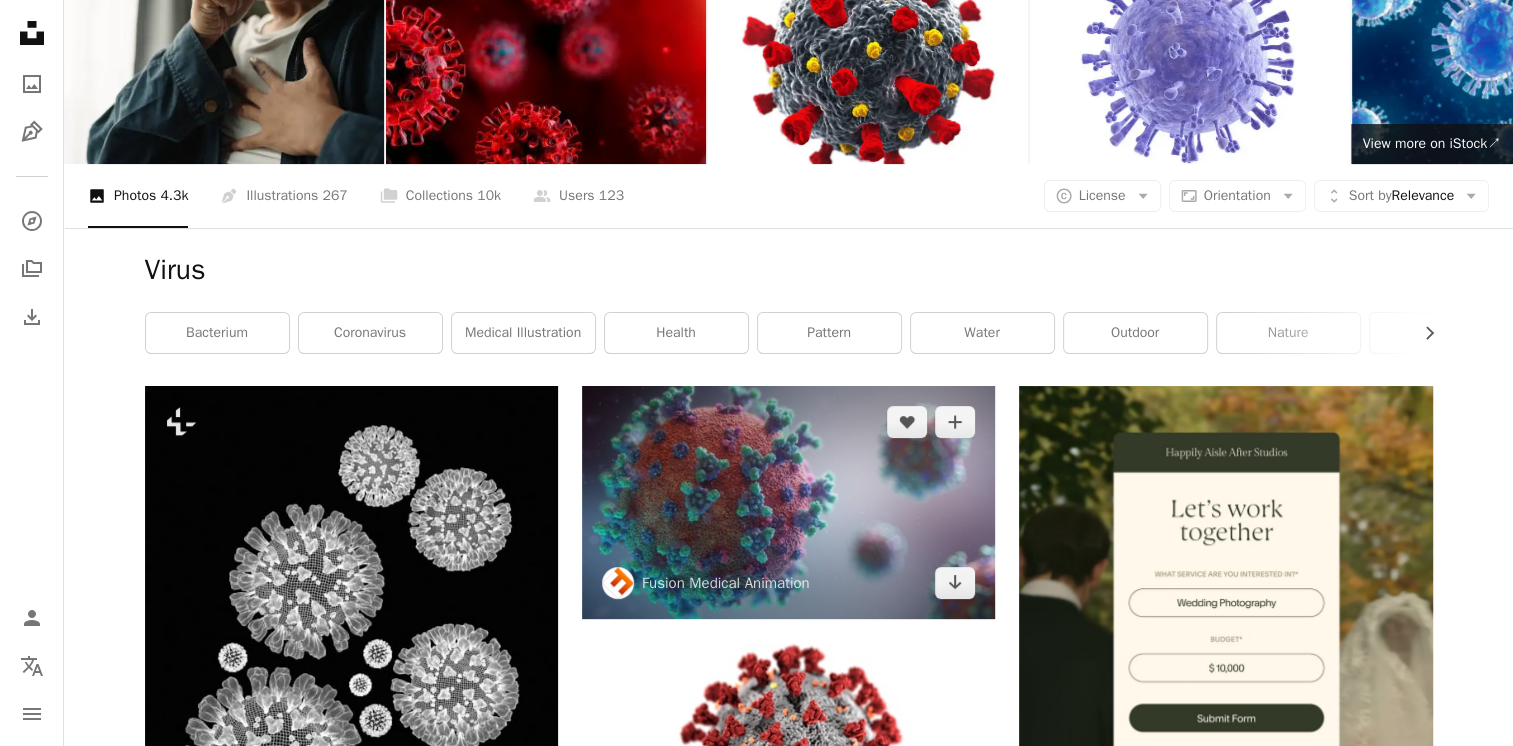 click at bounding box center (788, 502) 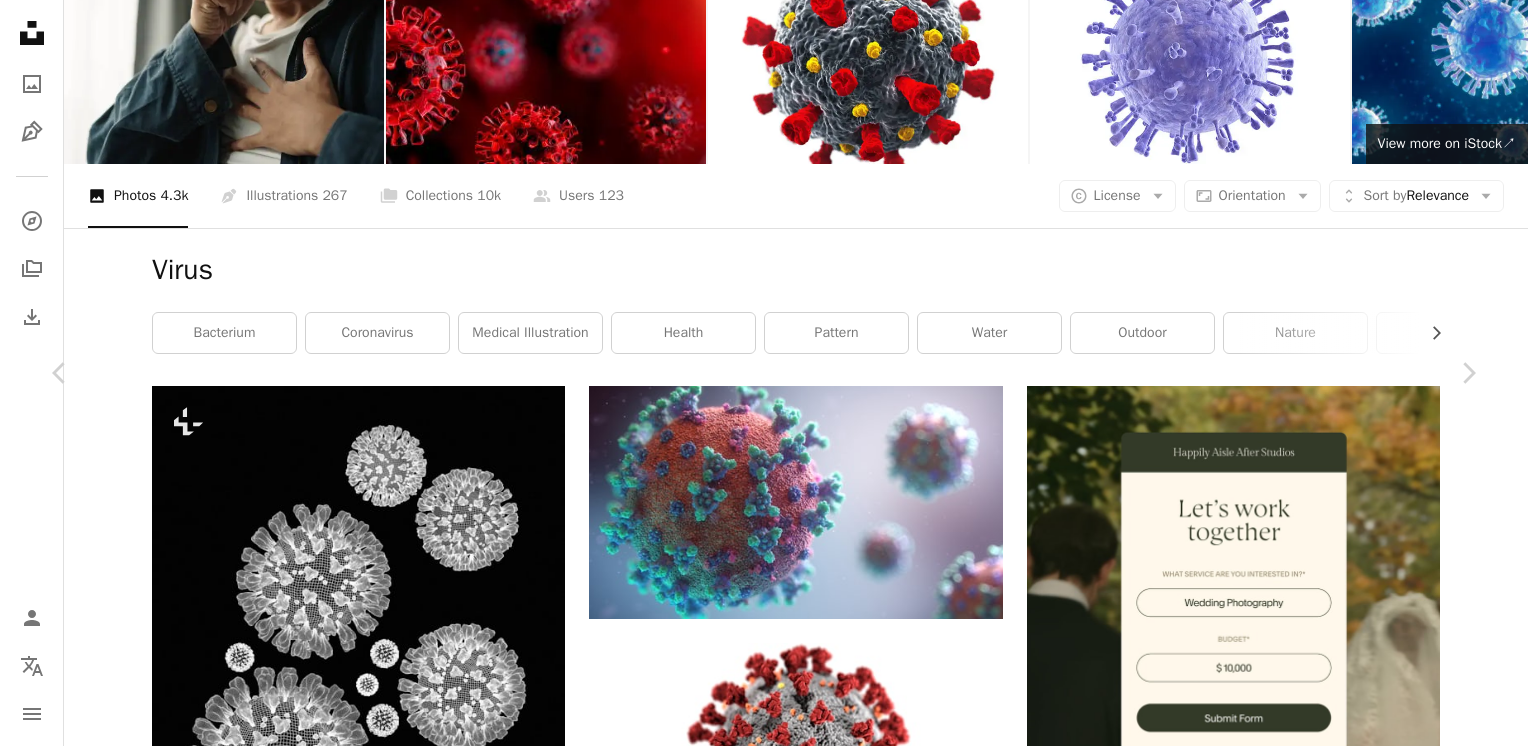 click on "Download free" at bounding box center (1279, 4174) 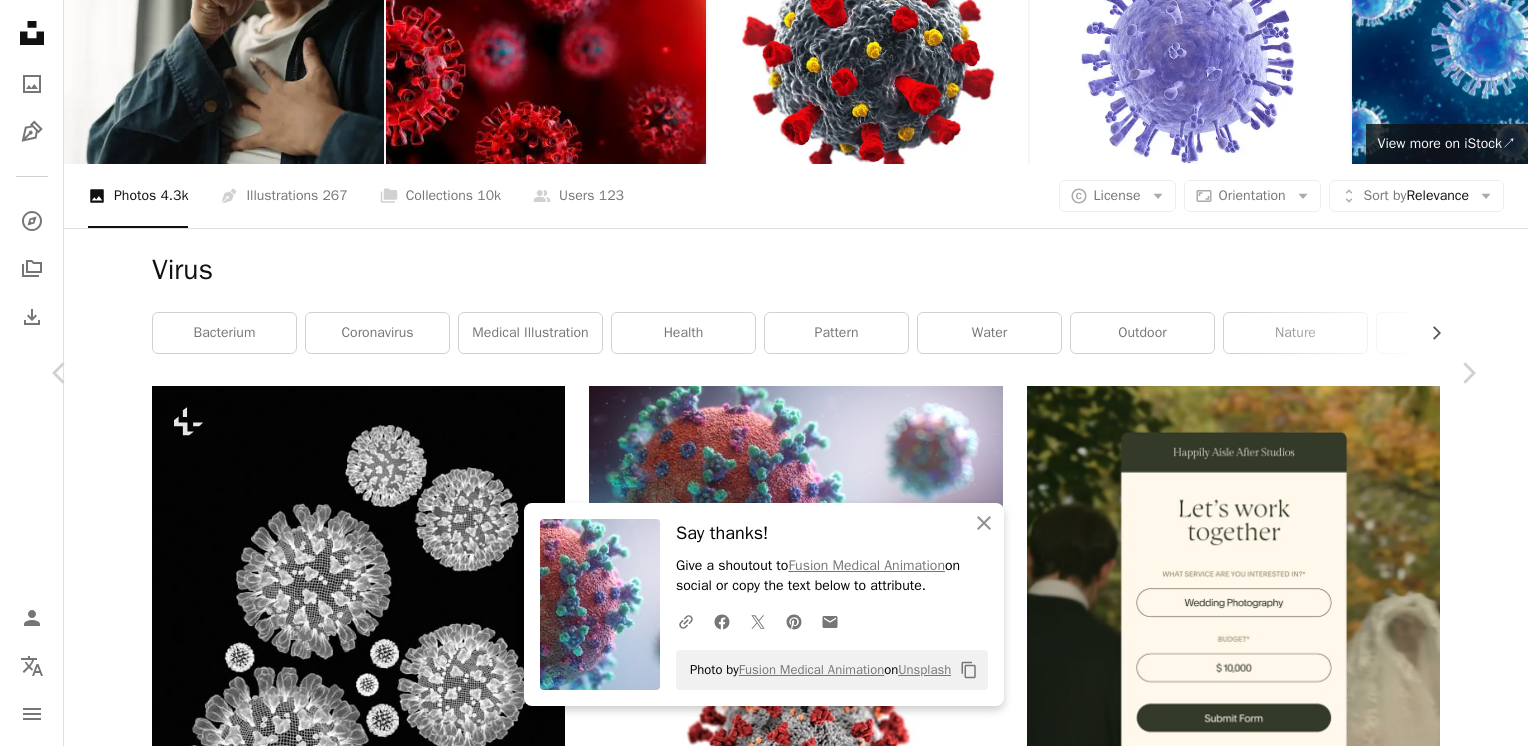 click on "An X shape" at bounding box center [20, 20] 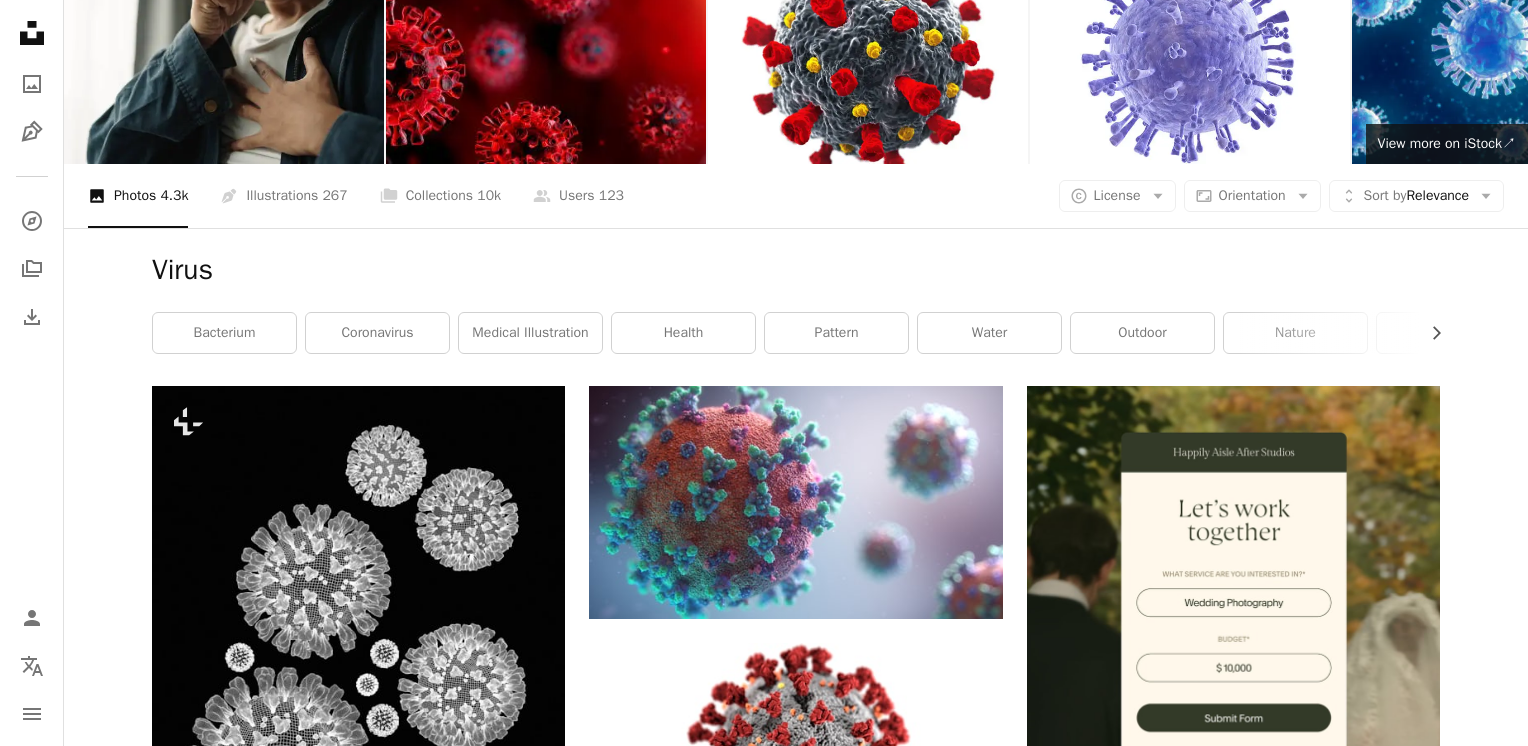 click on "Unsplash logo Unsplash Home" 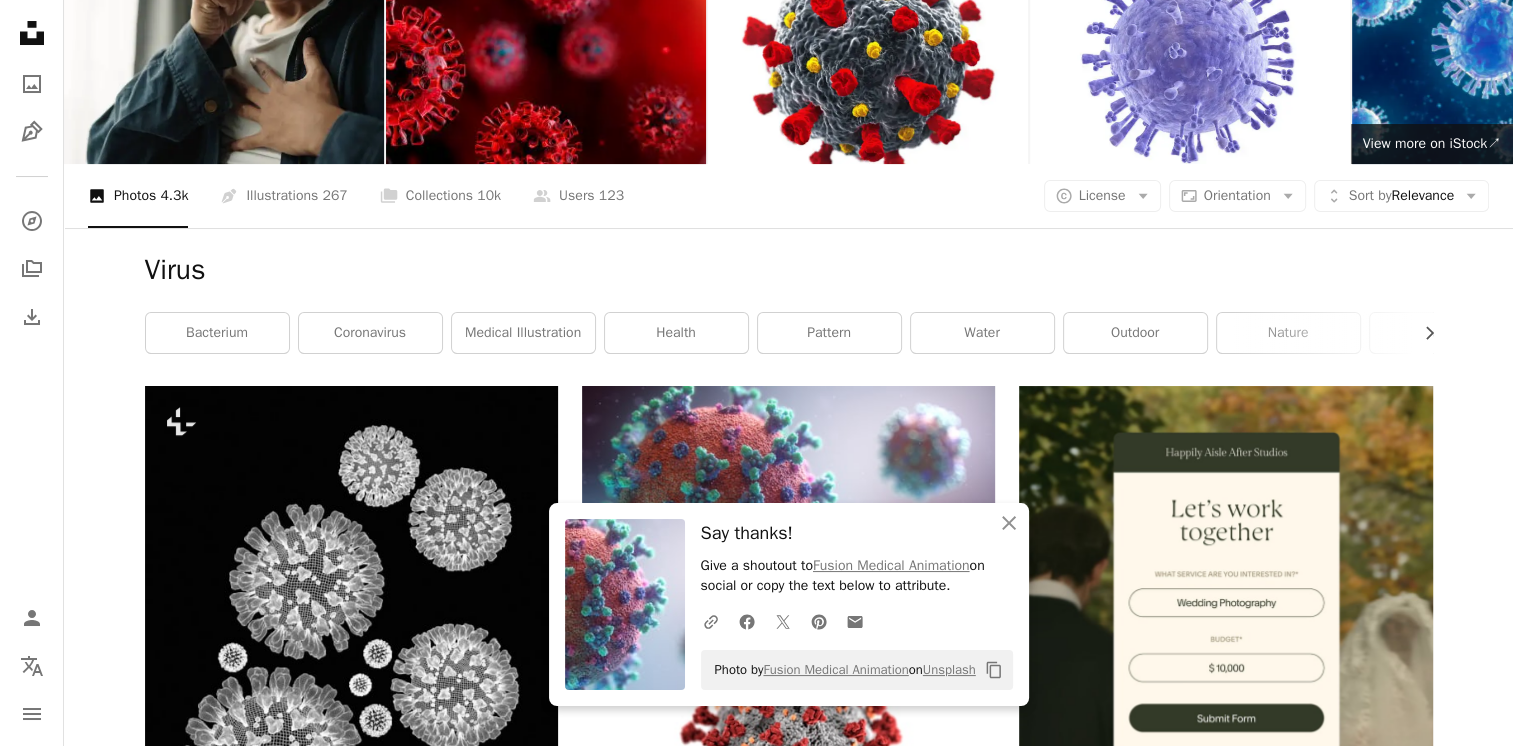 scroll, scrollTop: 0, scrollLeft: 0, axis: both 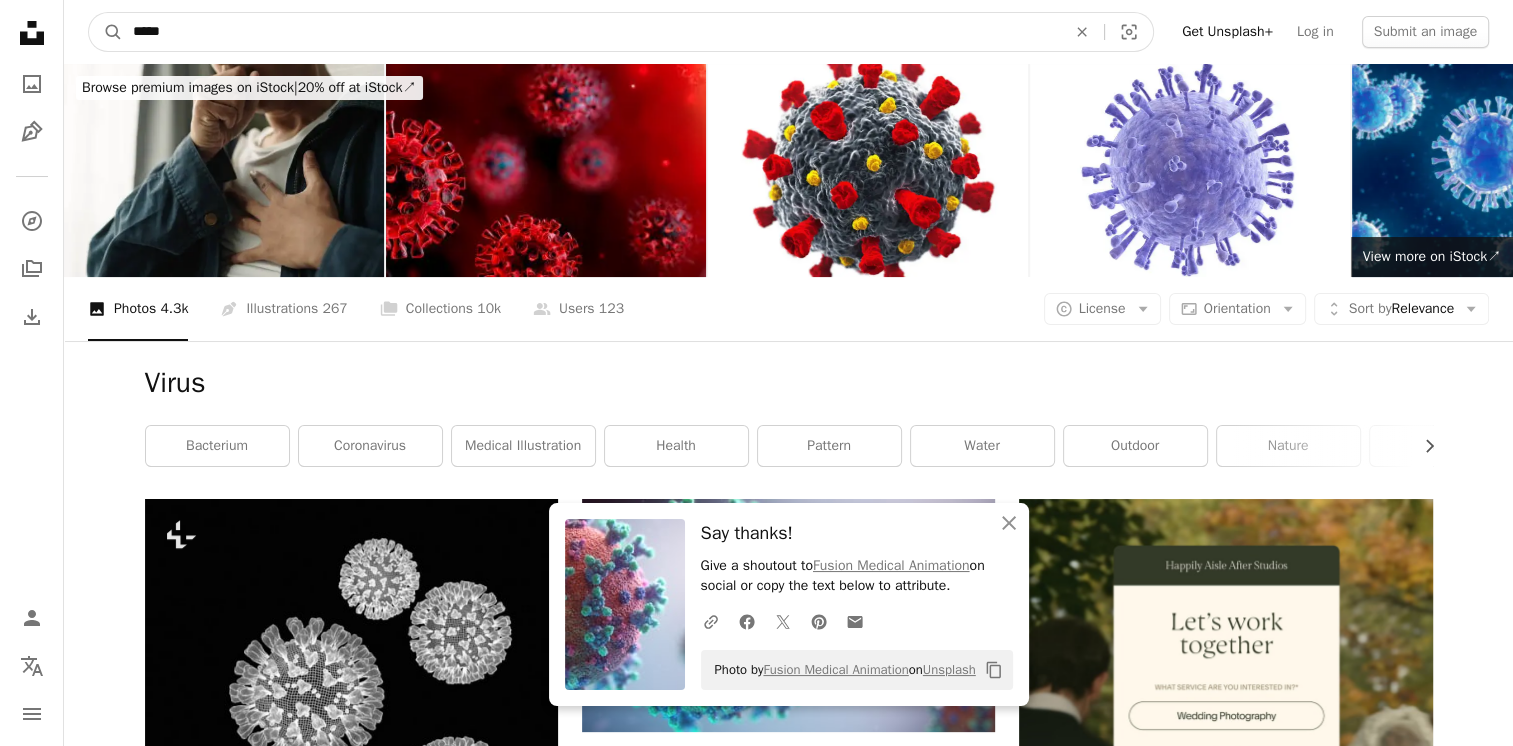 click on "*****" at bounding box center (591, 32) 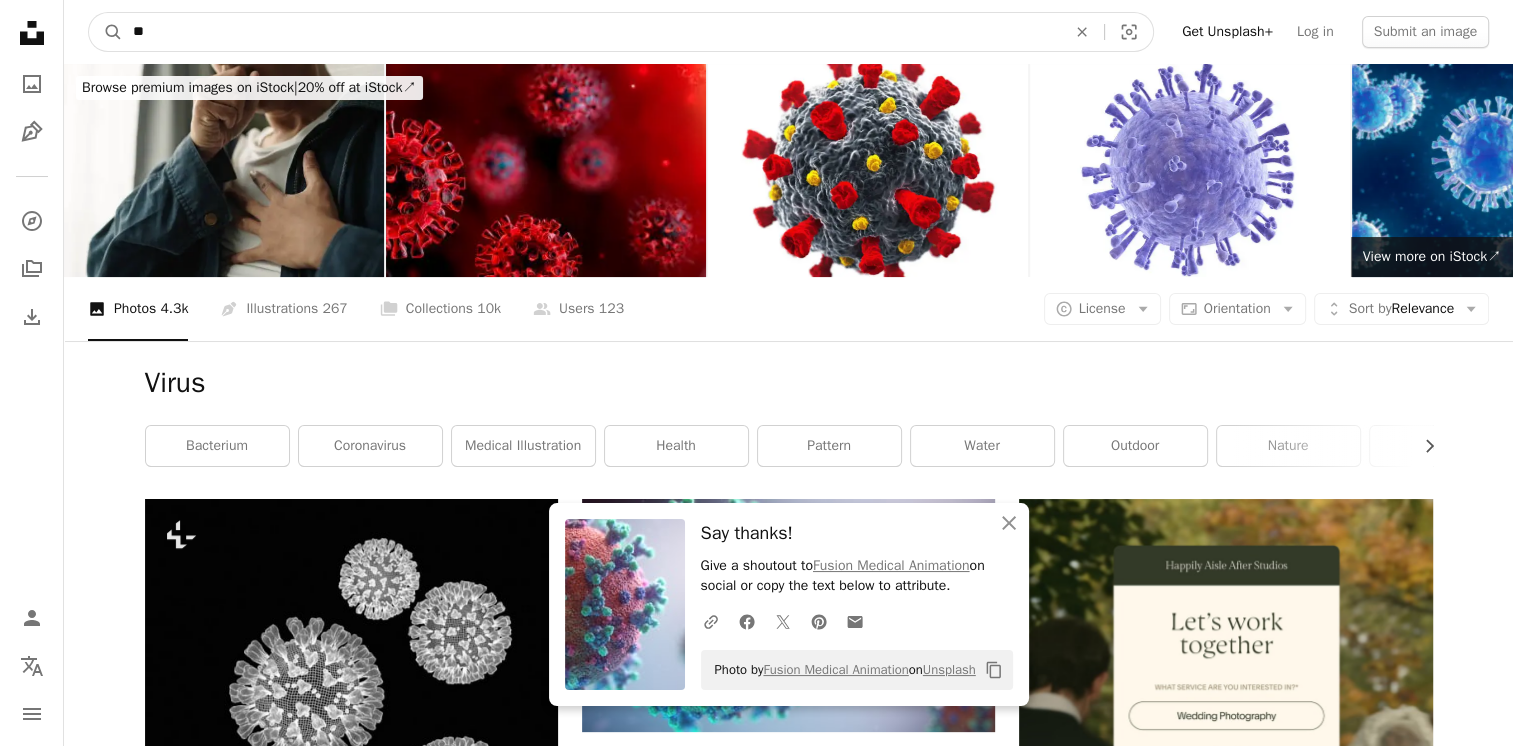 type on "*" 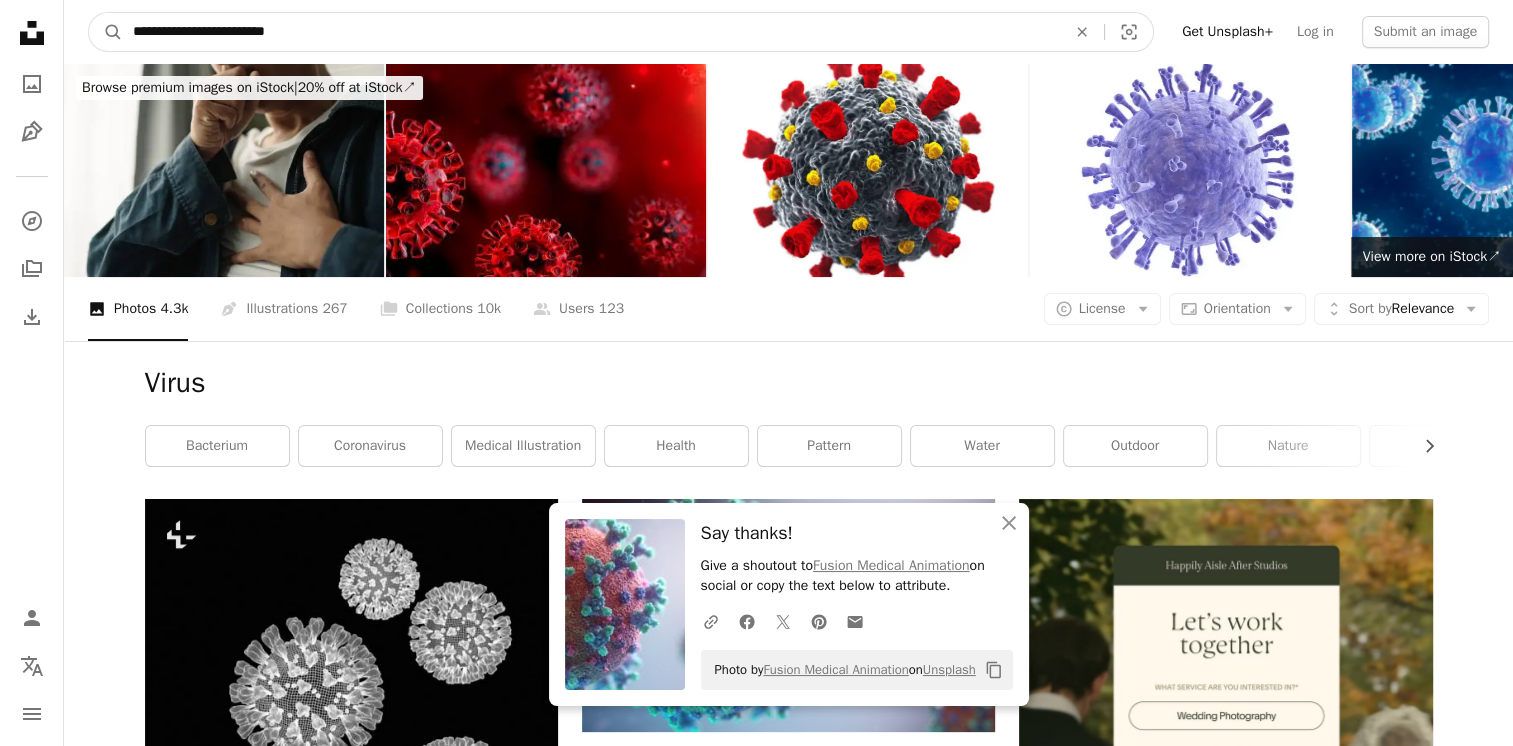 type on "**********" 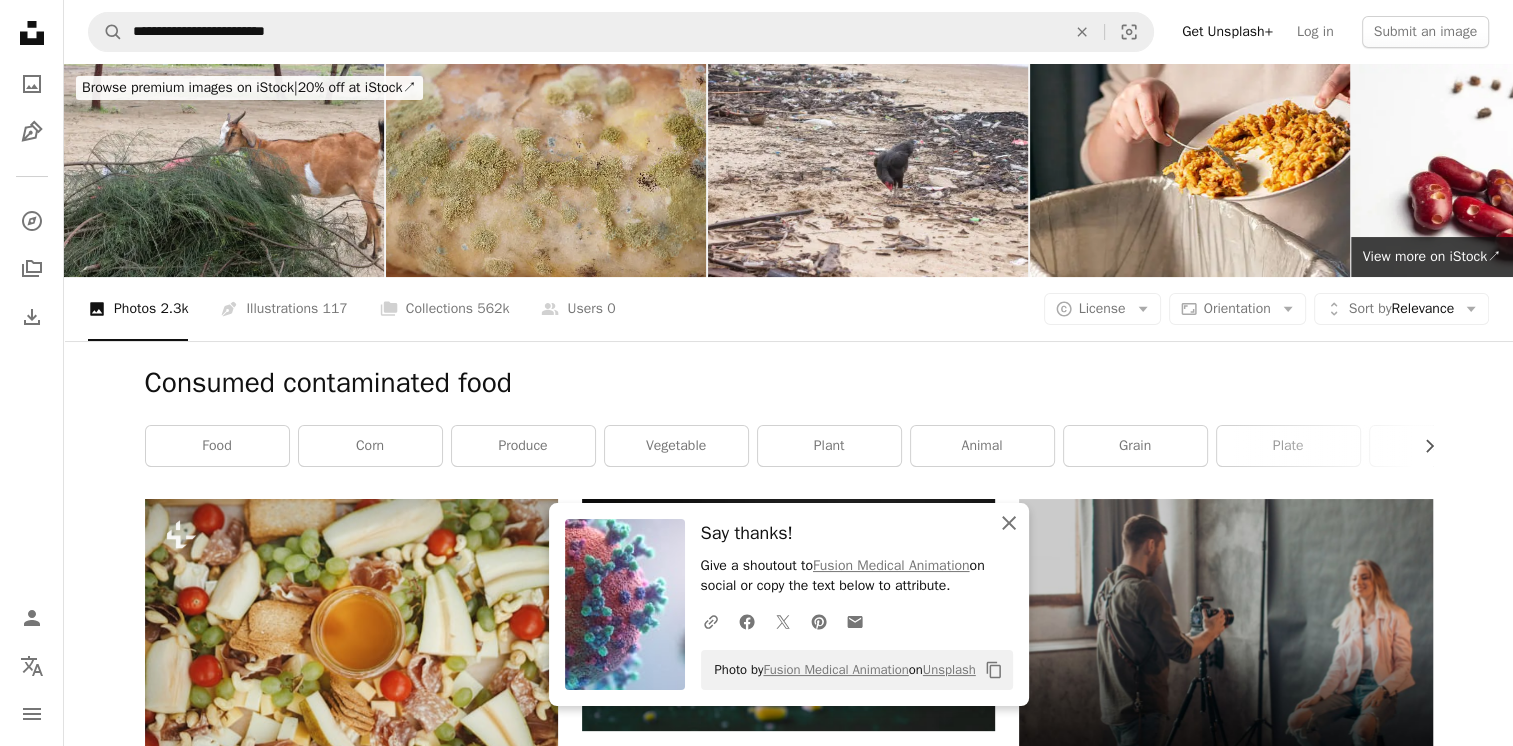click 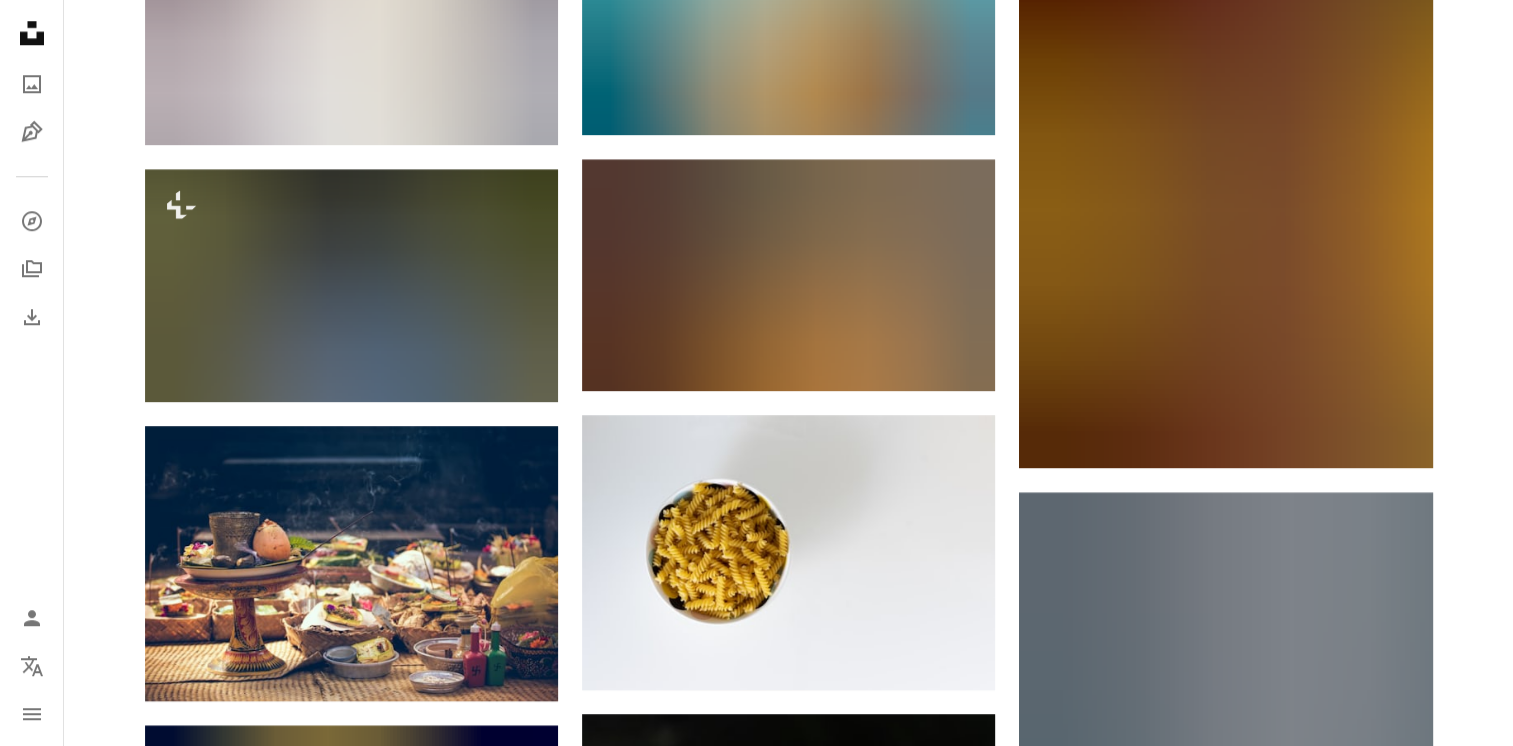 scroll, scrollTop: 1829, scrollLeft: 0, axis: vertical 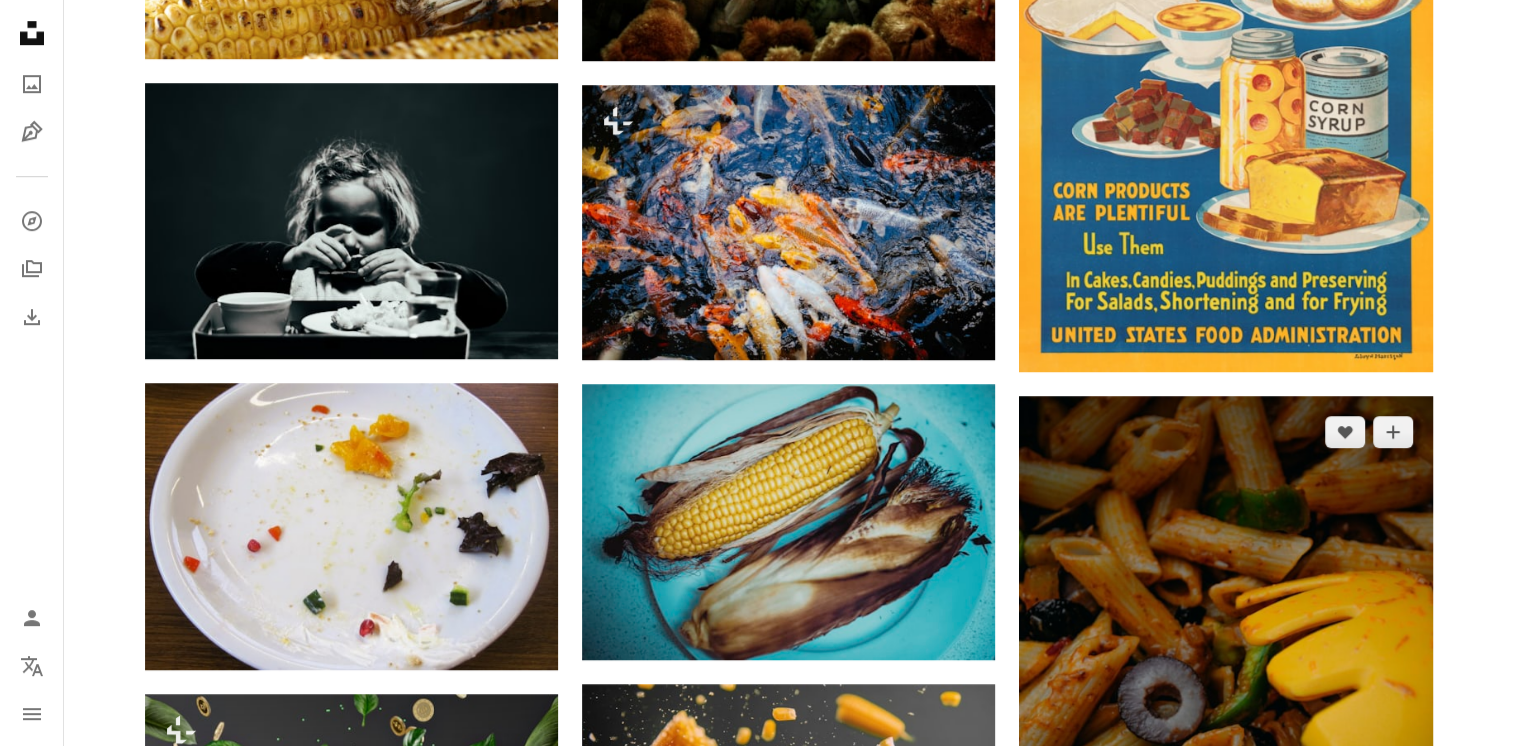 click at bounding box center [1225, 695] 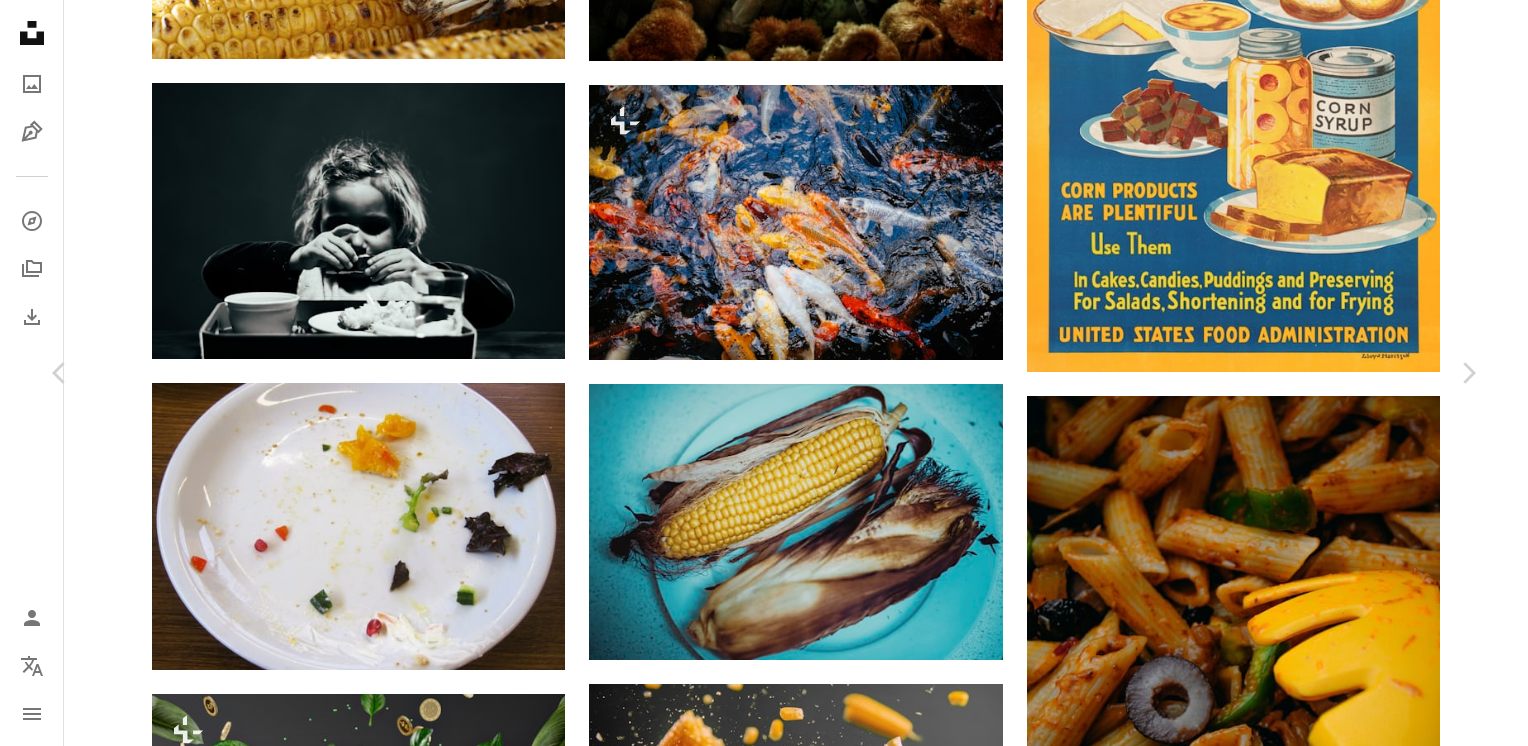 click on "Download free" at bounding box center (1279, 3150) 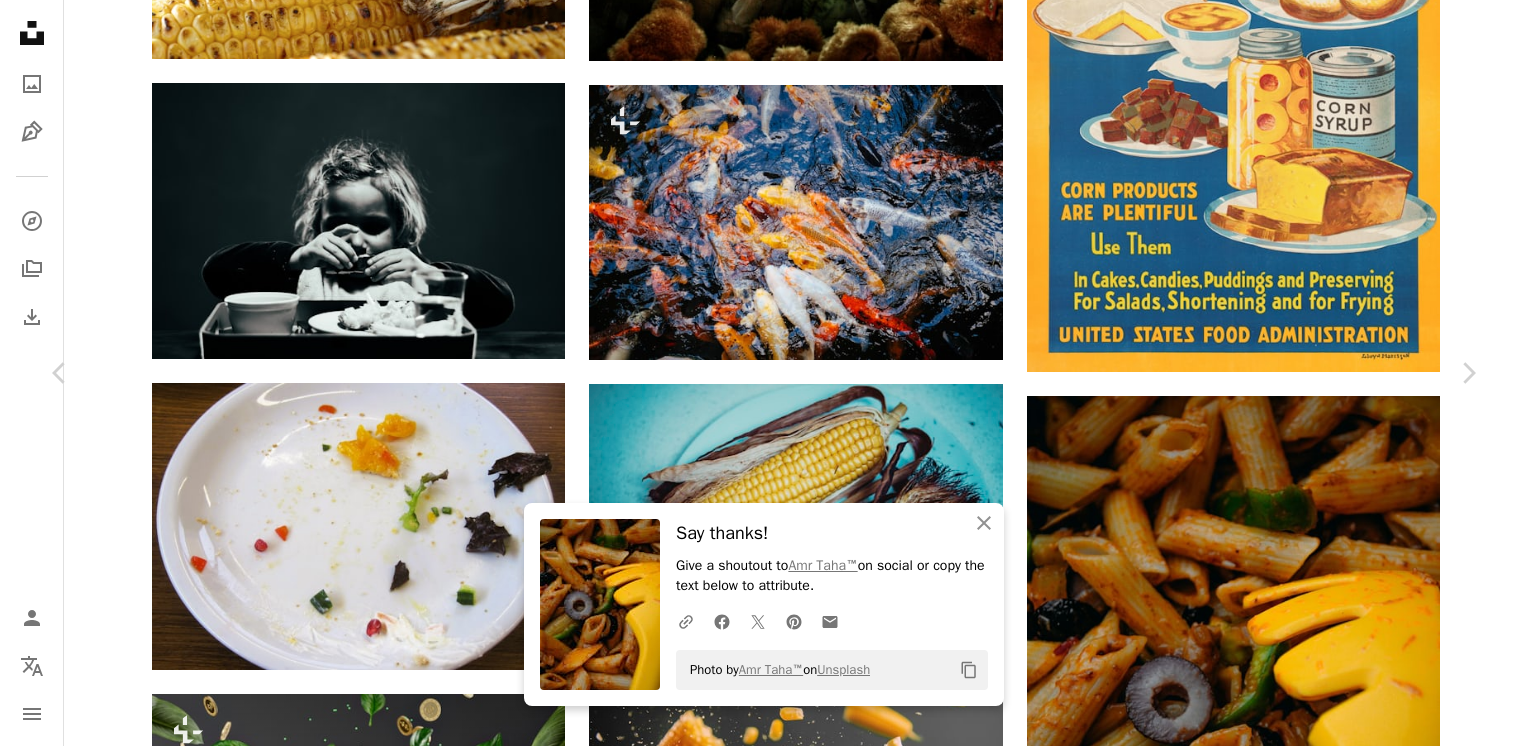 click on "An X shape" at bounding box center [20, 20] 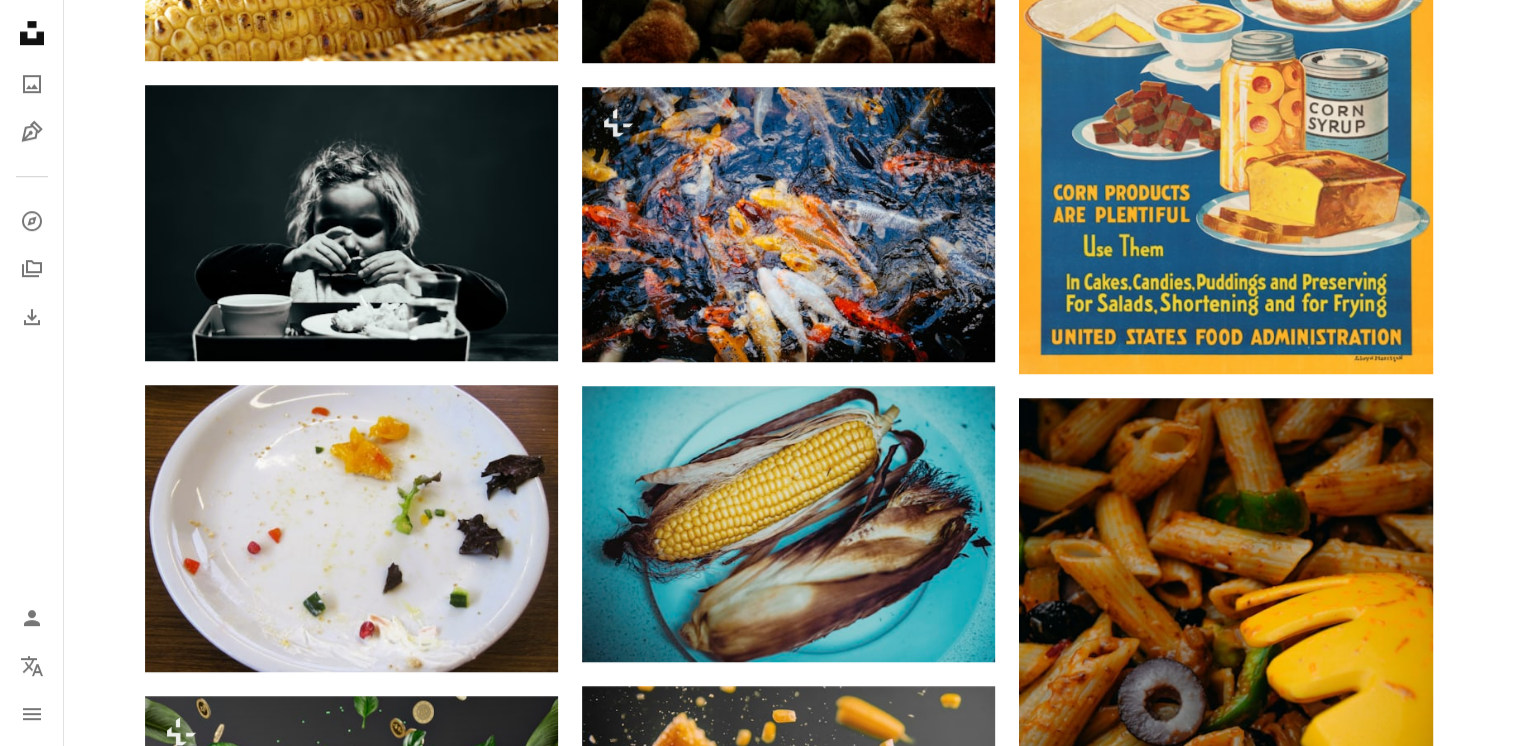 scroll, scrollTop: 70, scrollLeft: 0, axis: vertical 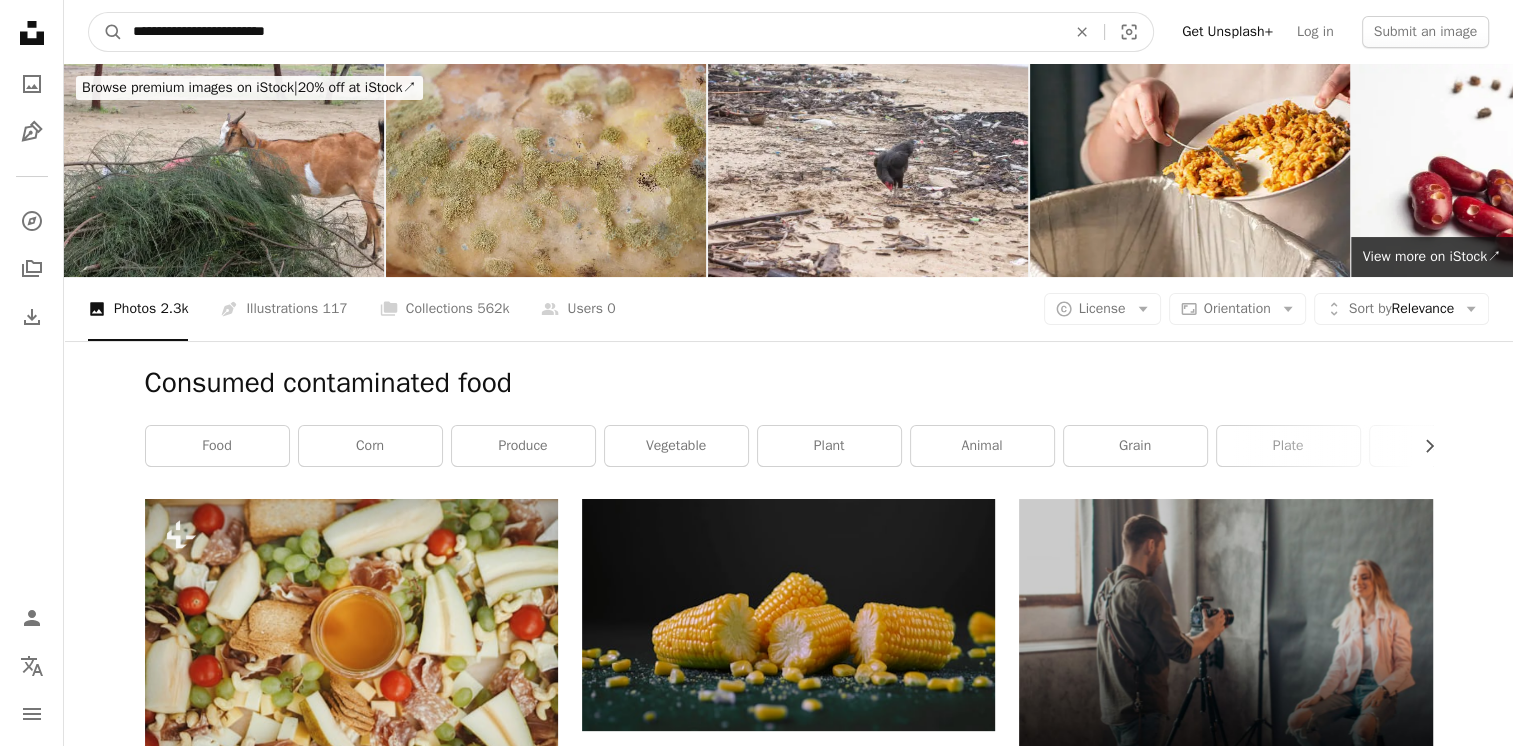 drag, startPoint x: 1520, startPoint y: 2, endPoint x: 201, endPoint y: 26, distance: 1319.2184 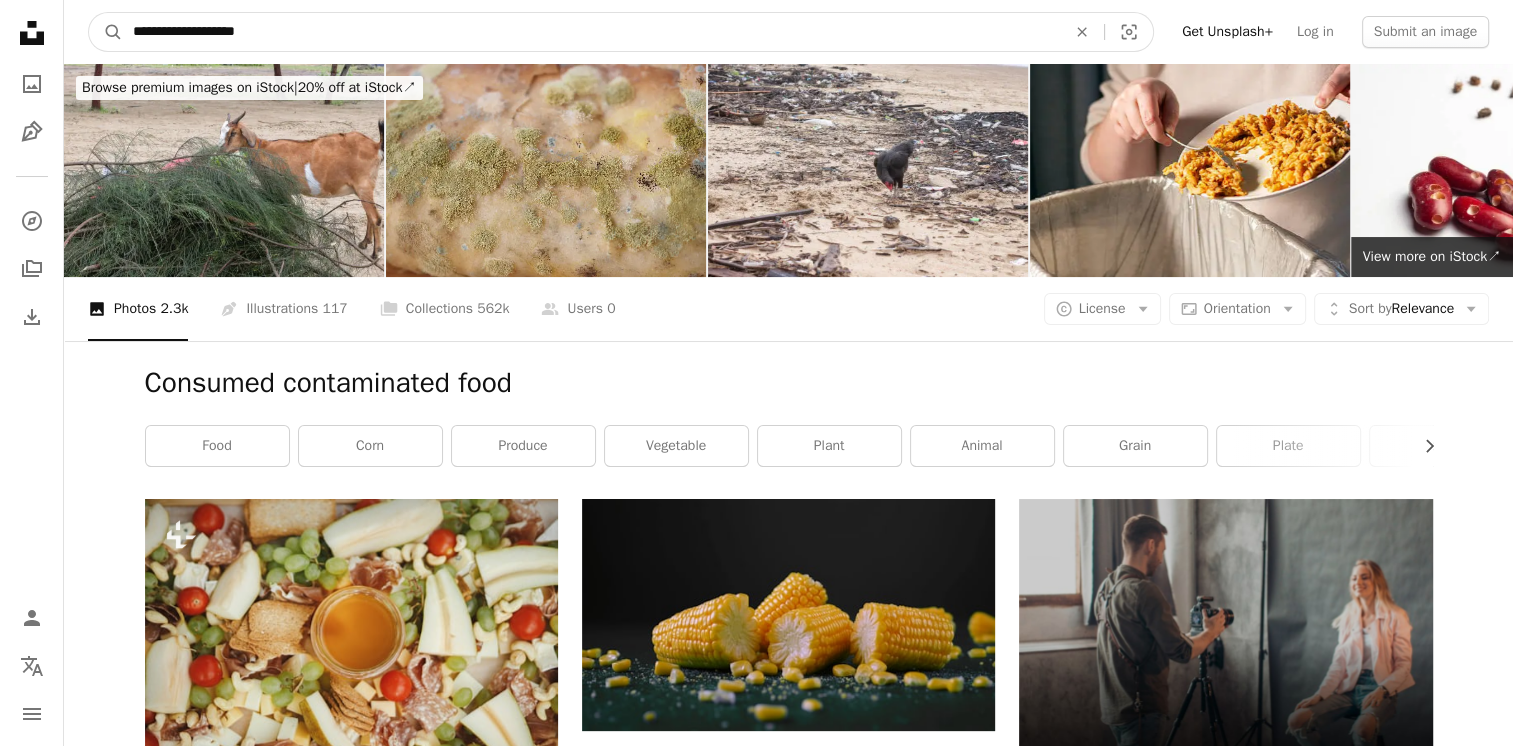 type on "**********" 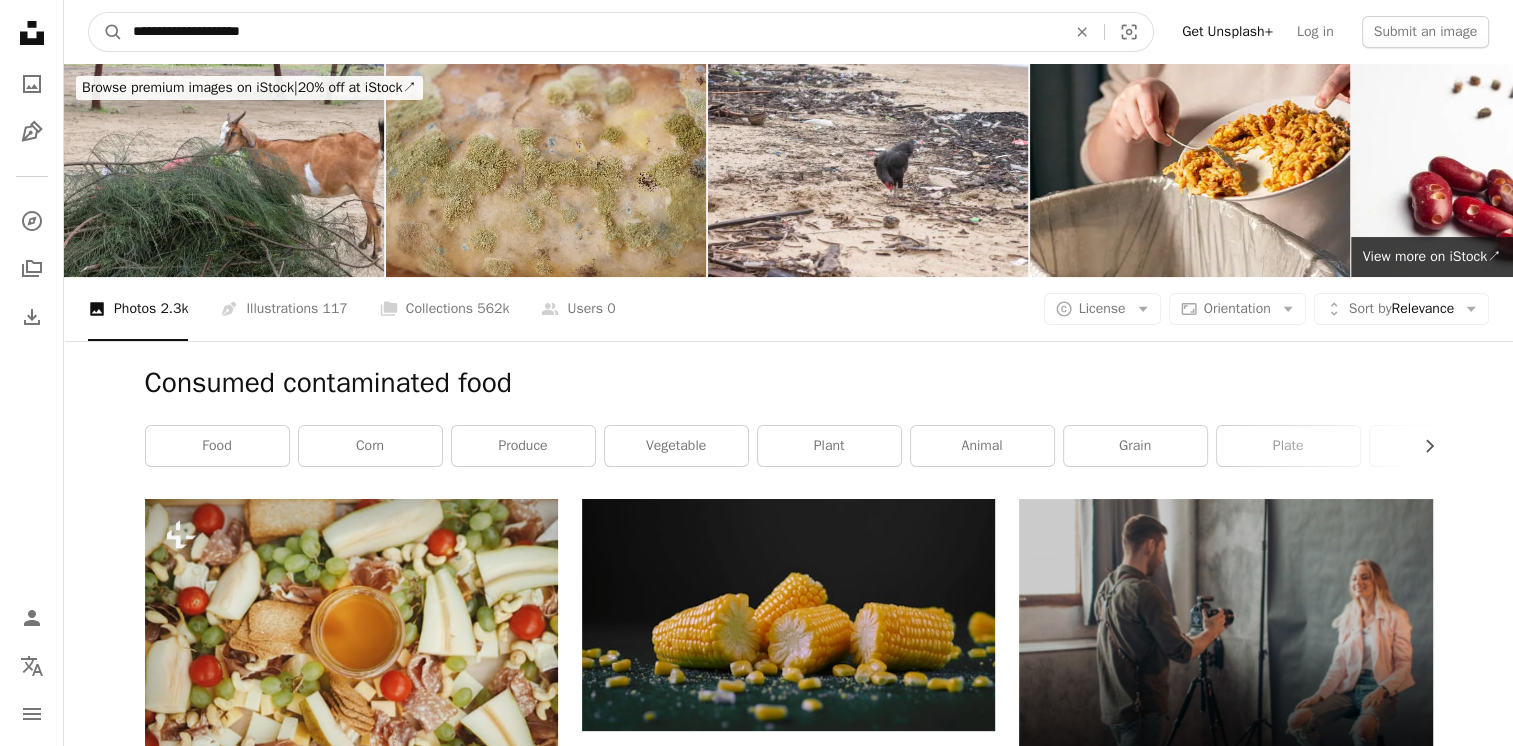 click on "A magnifying glass" at bounding box center (106, 32) 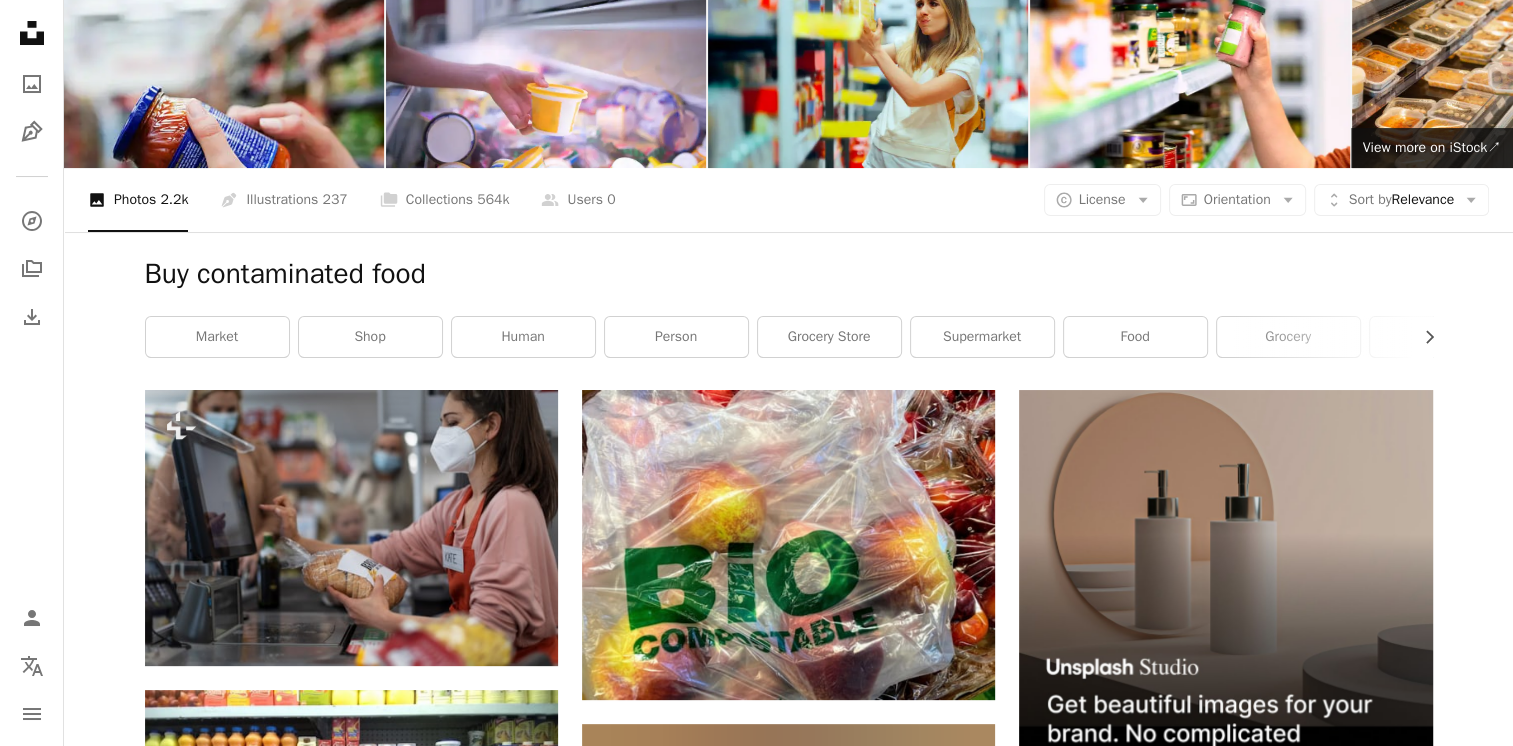 scroll, scrollTop: 0, scrollLeft: 0, axis: both 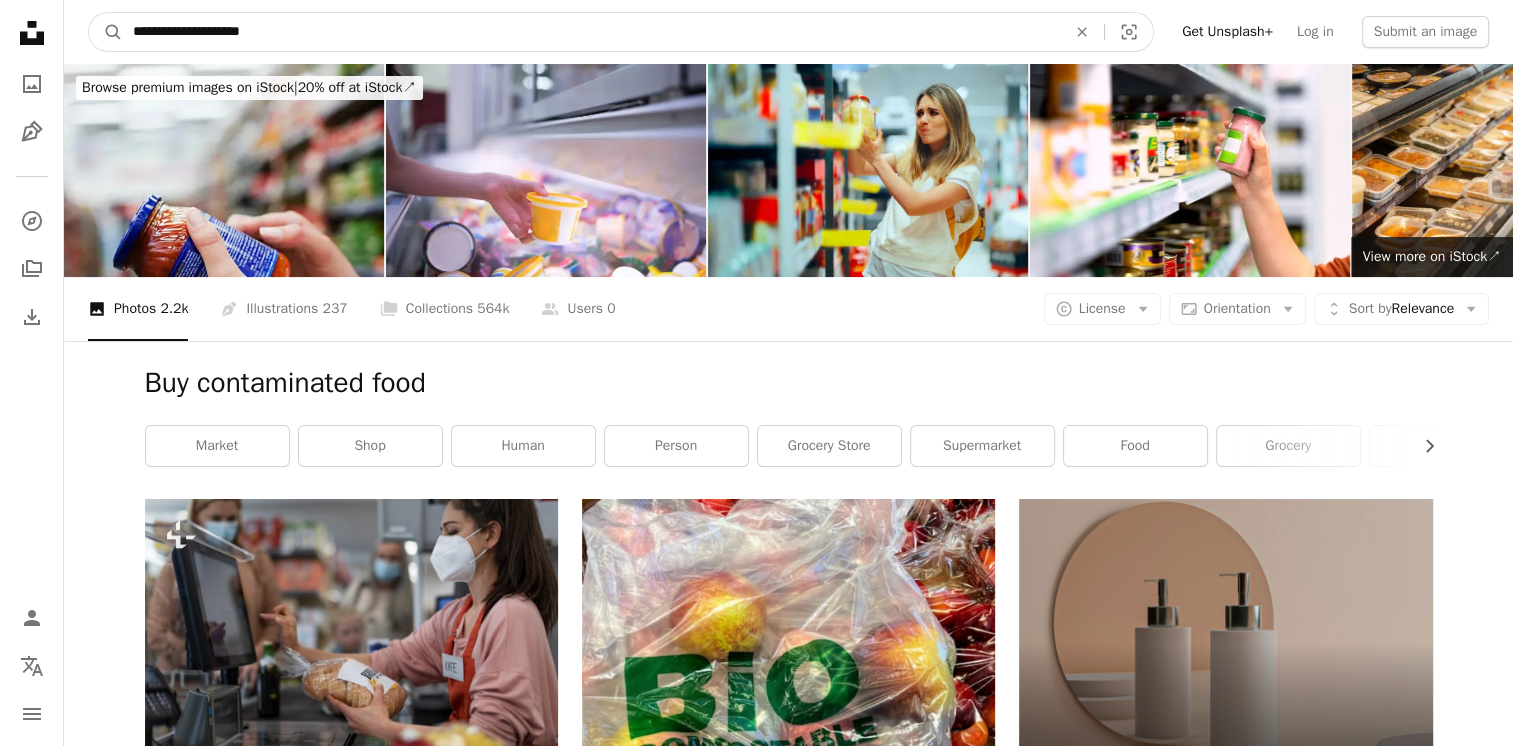 drag, startPoint x: 130, startPoint y: 29, endPoint x: 160, endPoint y: 34, distance: 30.413813 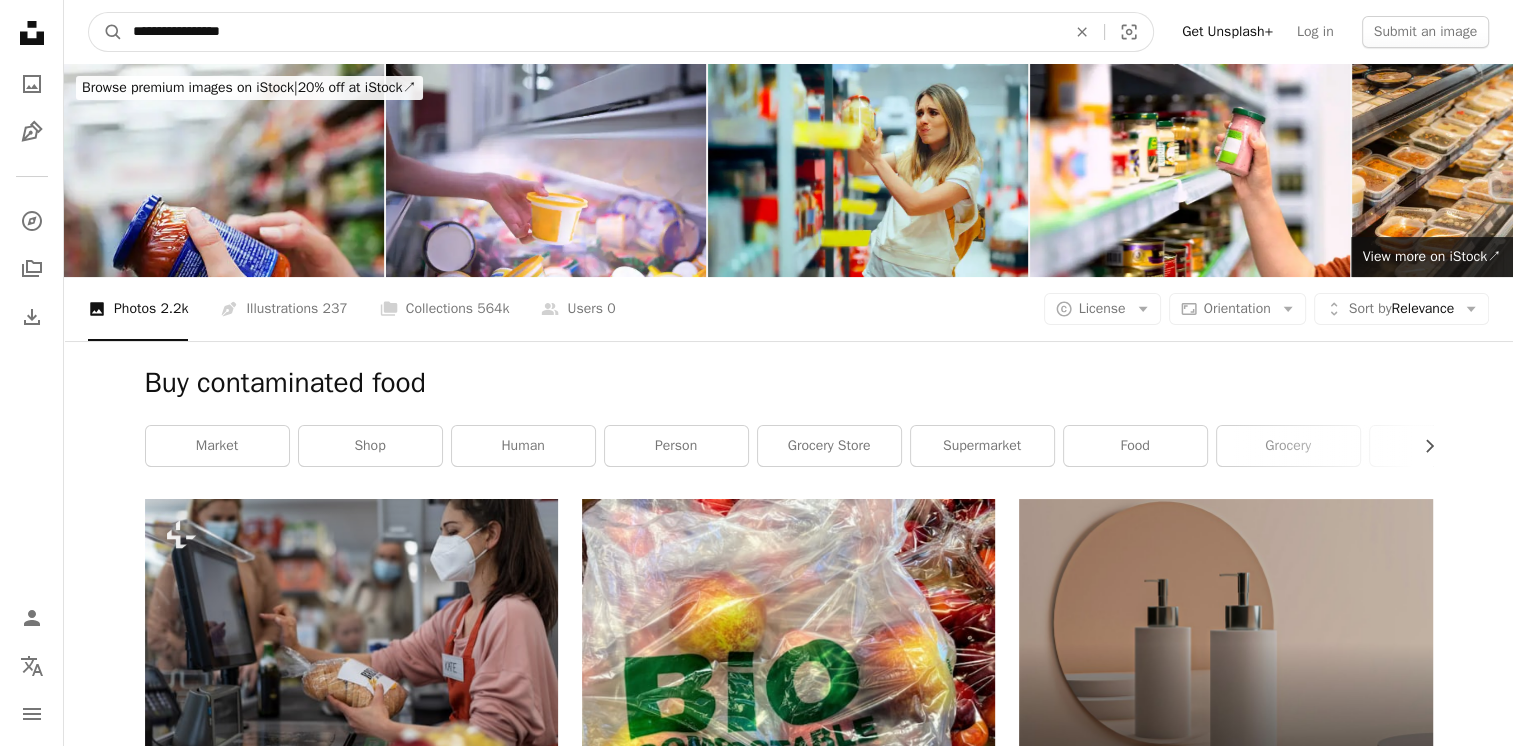 click on "A magnifying glass" at bounding box center [106, 32] 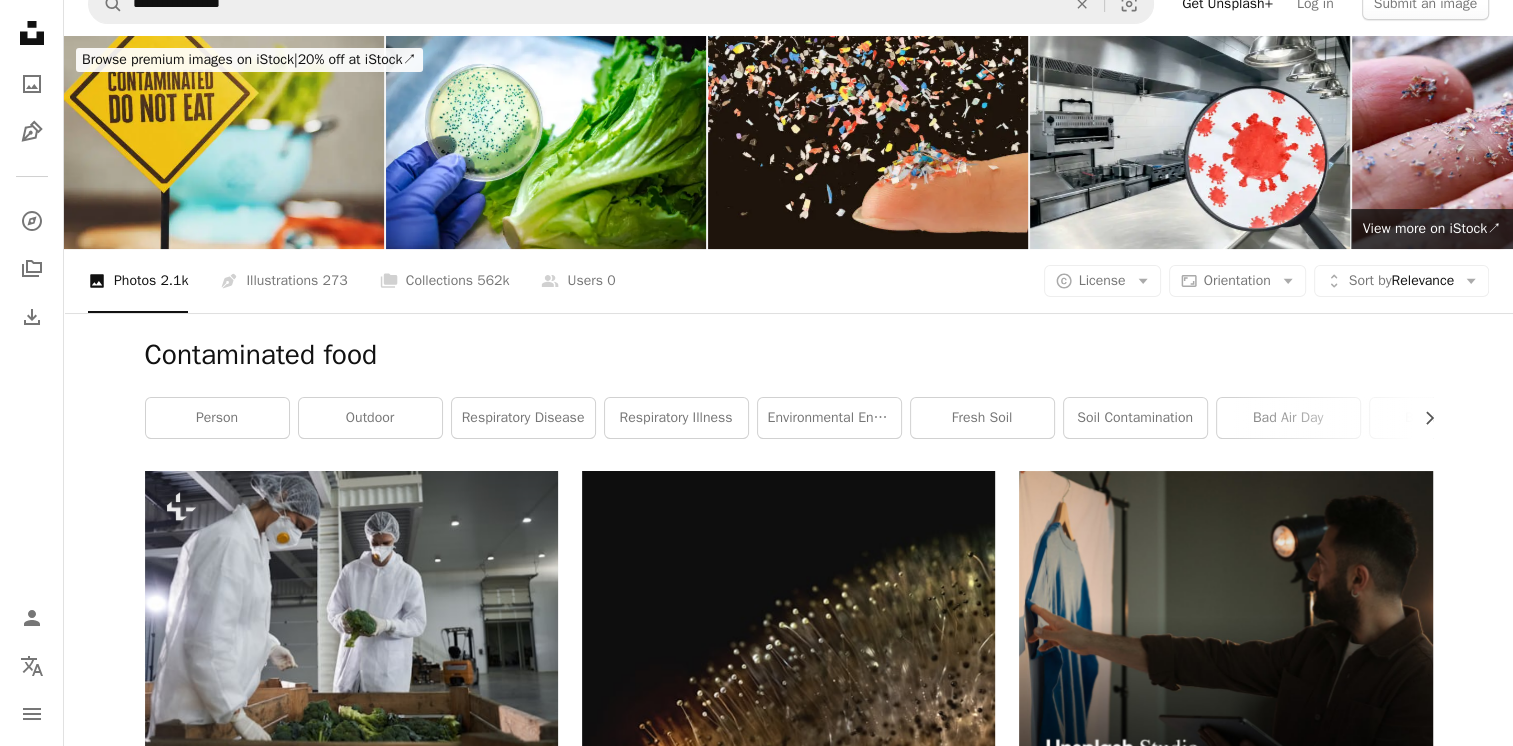 scroll, scrollTop: 0, scrollLeft: 0, axis: both 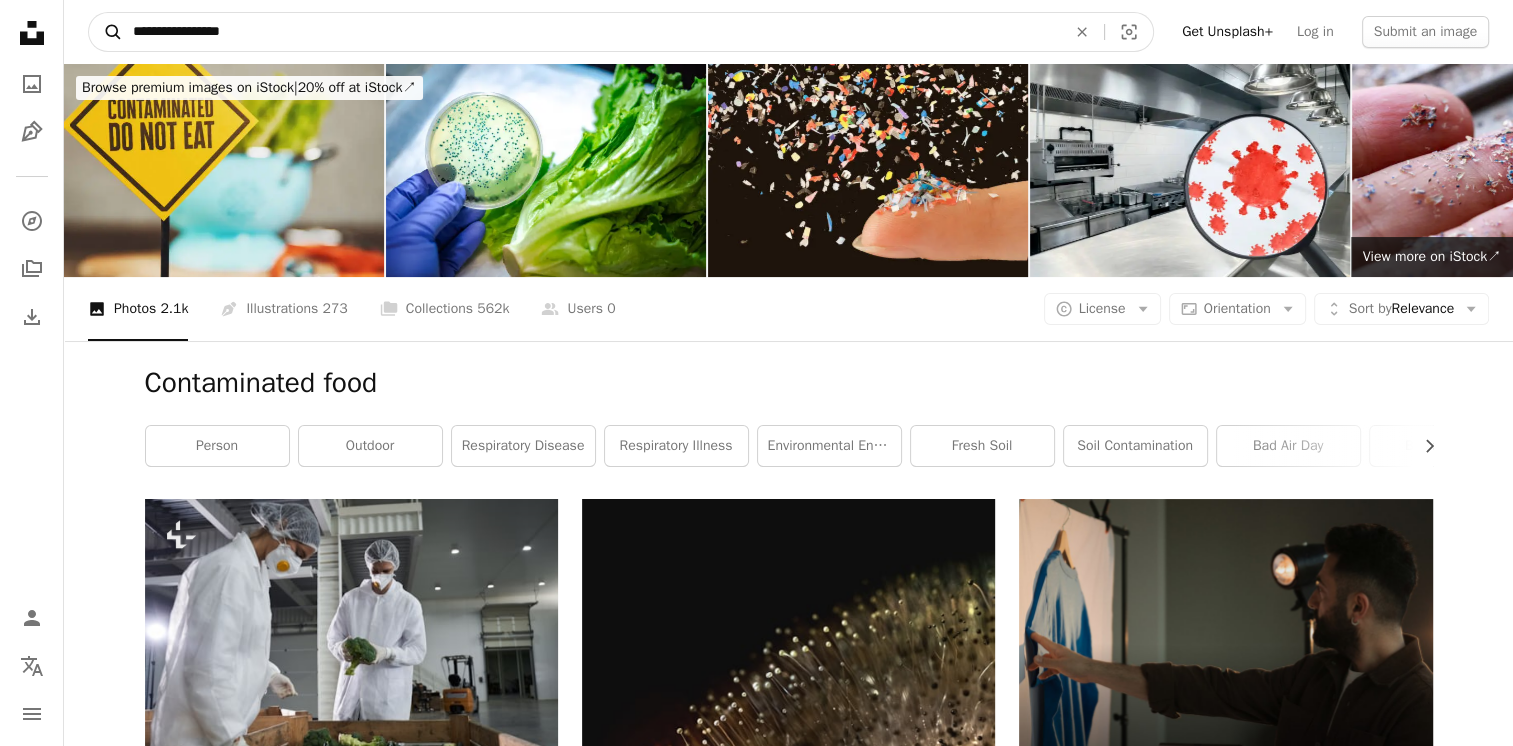 drag, startPoint x: 273, startPoint y: 36, endPoint x: 93, endPoint y: 32, distance: 180.04443 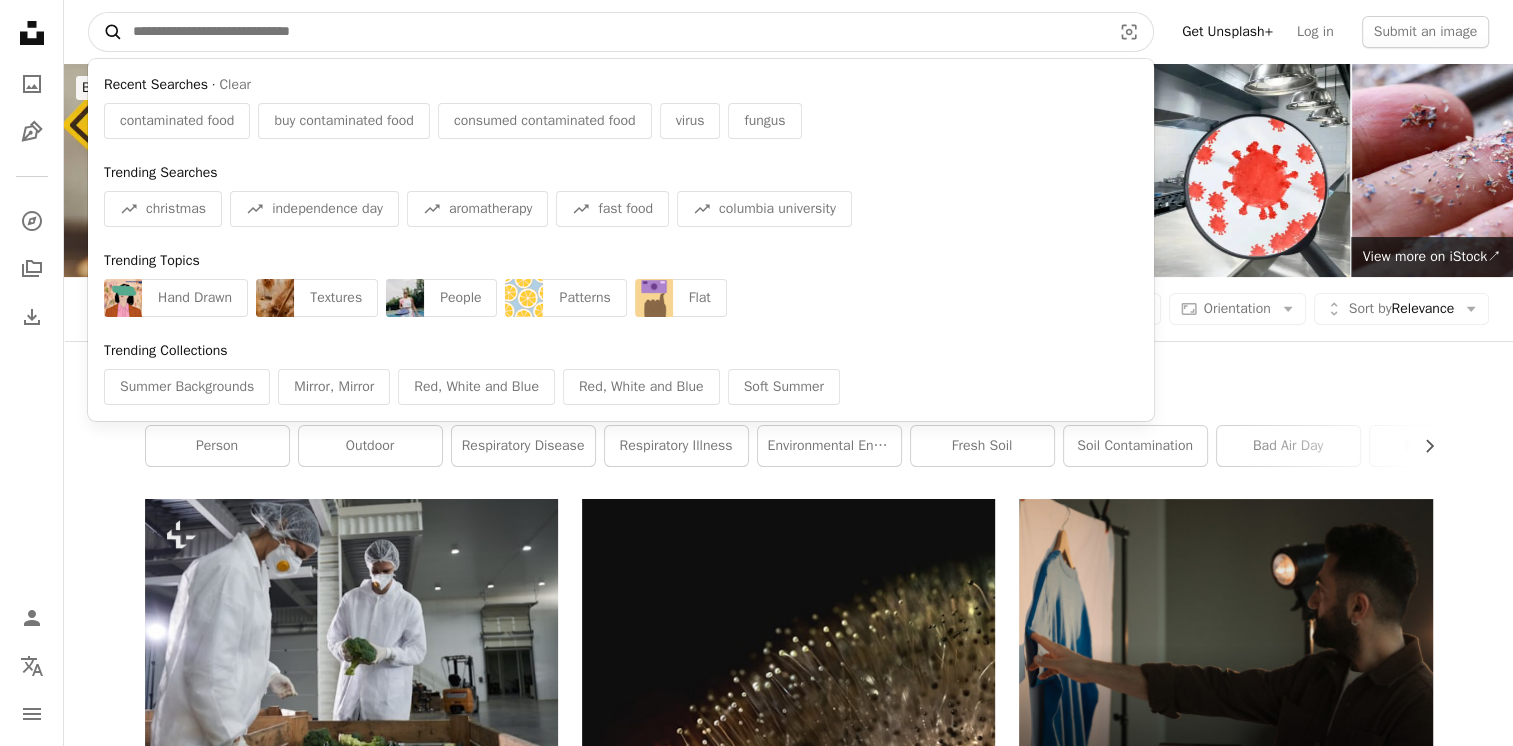 type on "*" 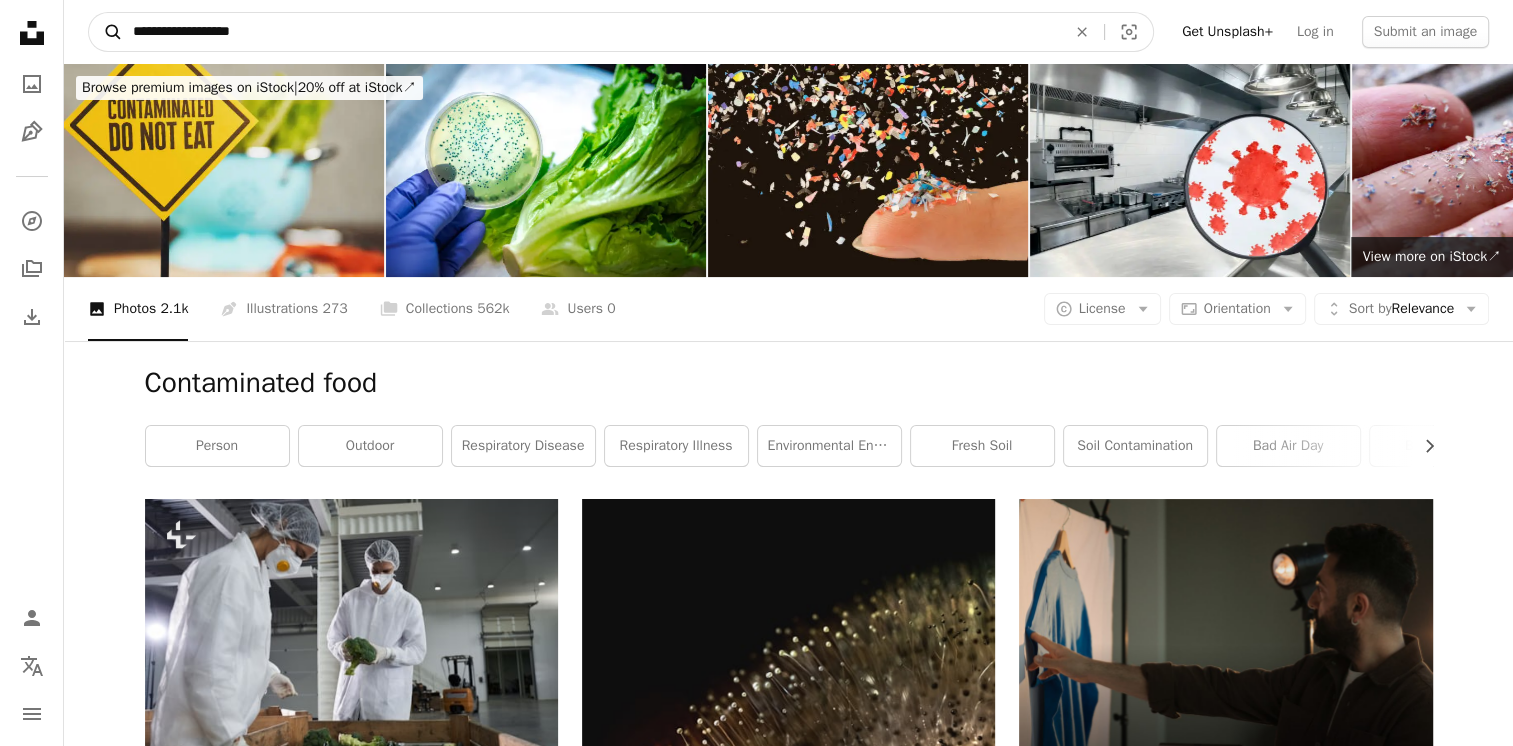 type on "**********" 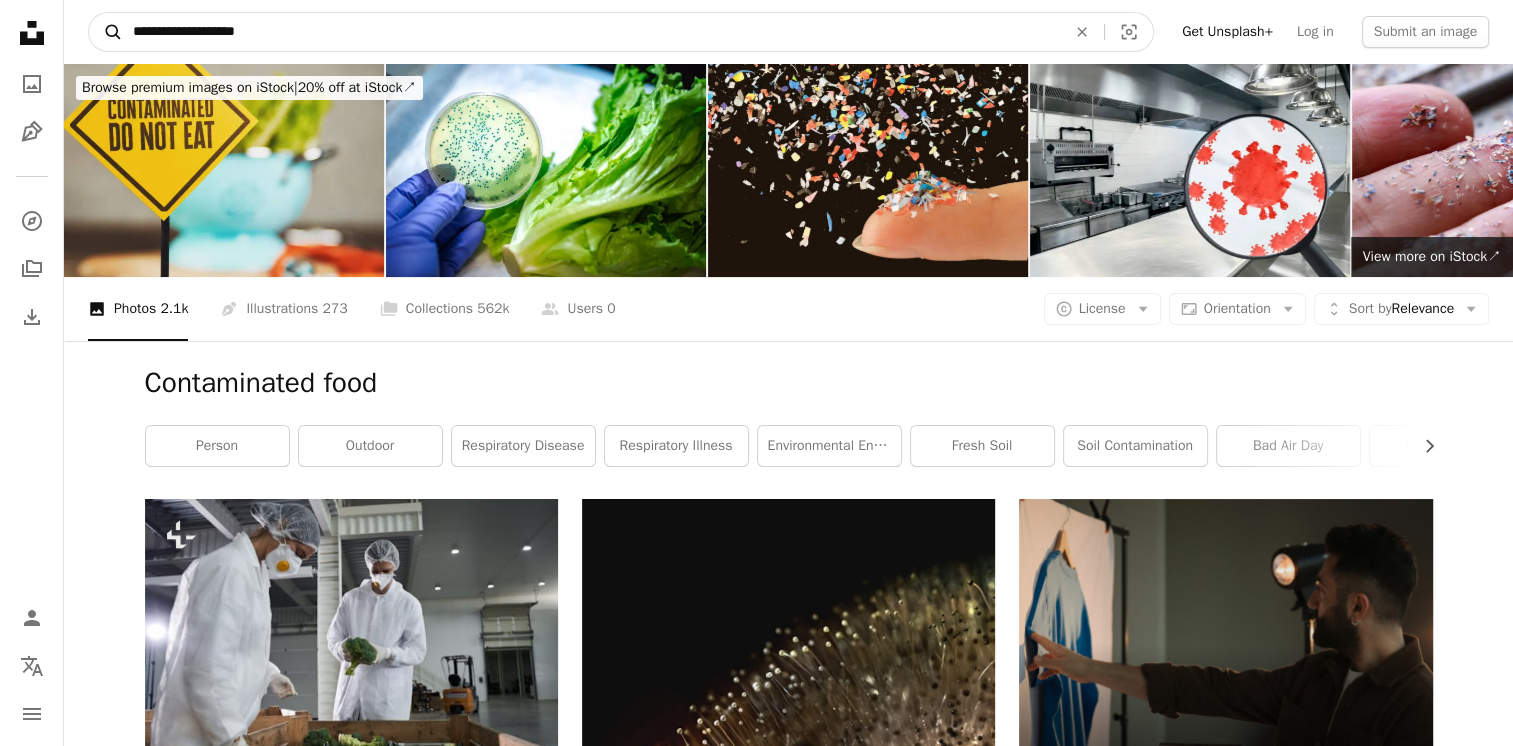 click on "A magnifying glass" at bounding box center [106, 32] 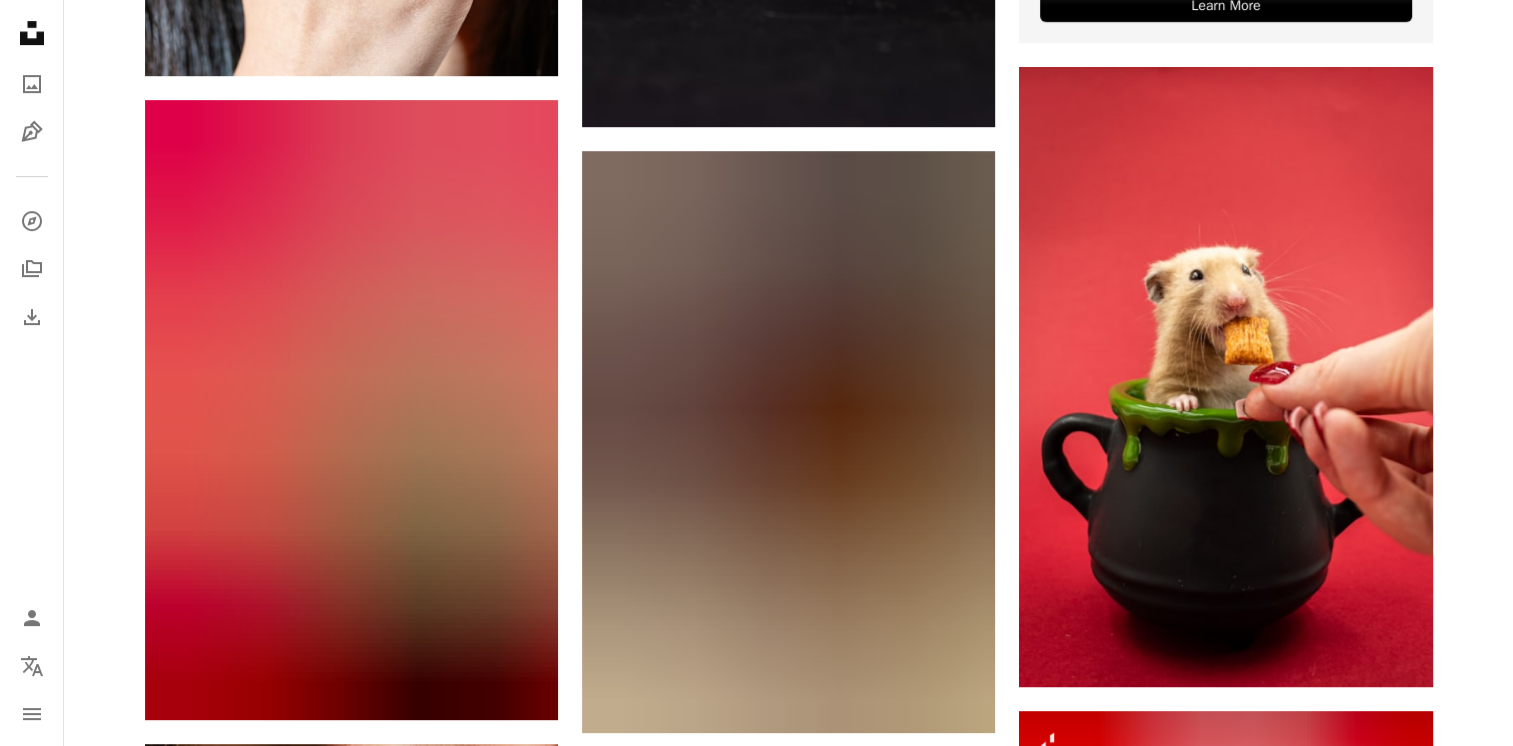 scroll, scrollTop: 0, scrollLeft: 0, axis: both 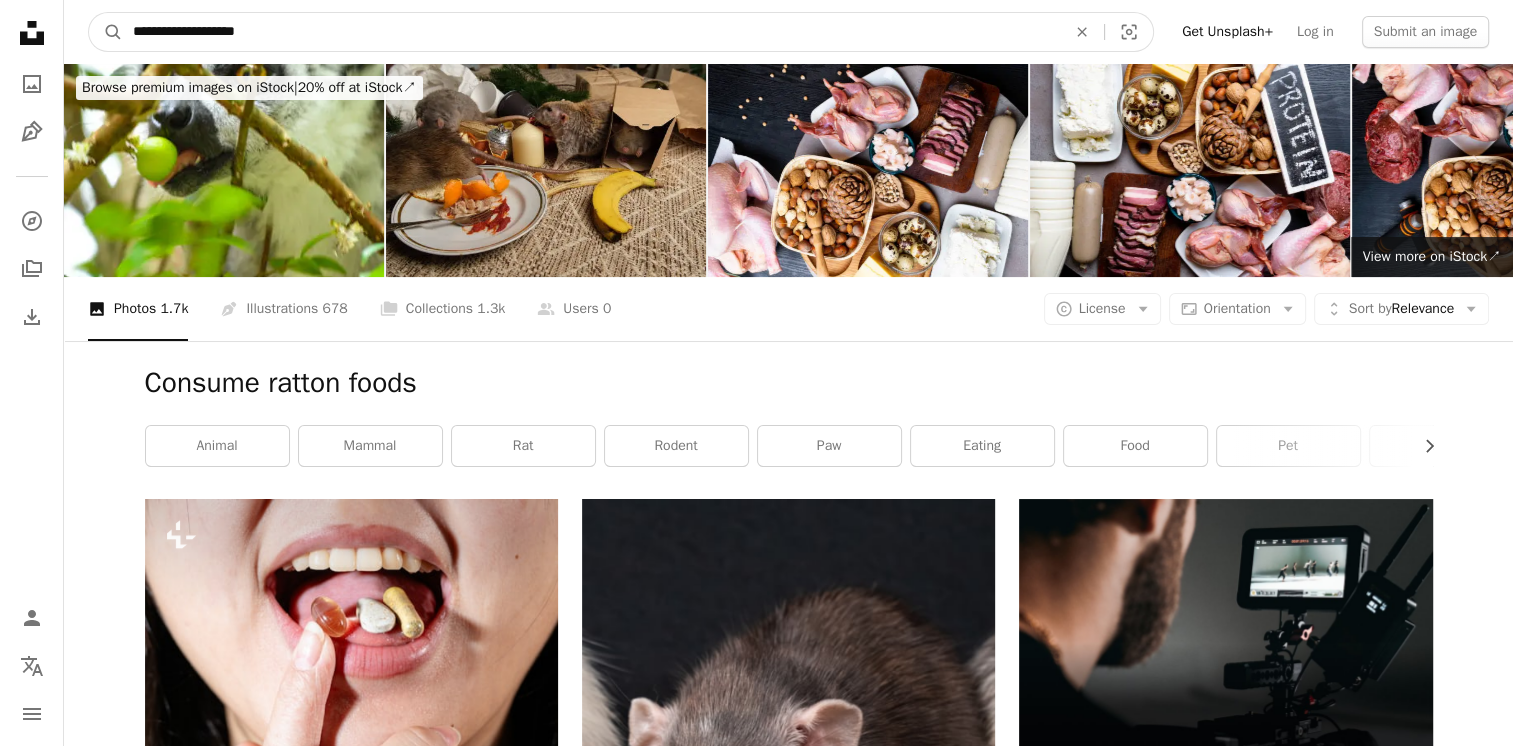 click on "**********" at bounding box center [591, 32] 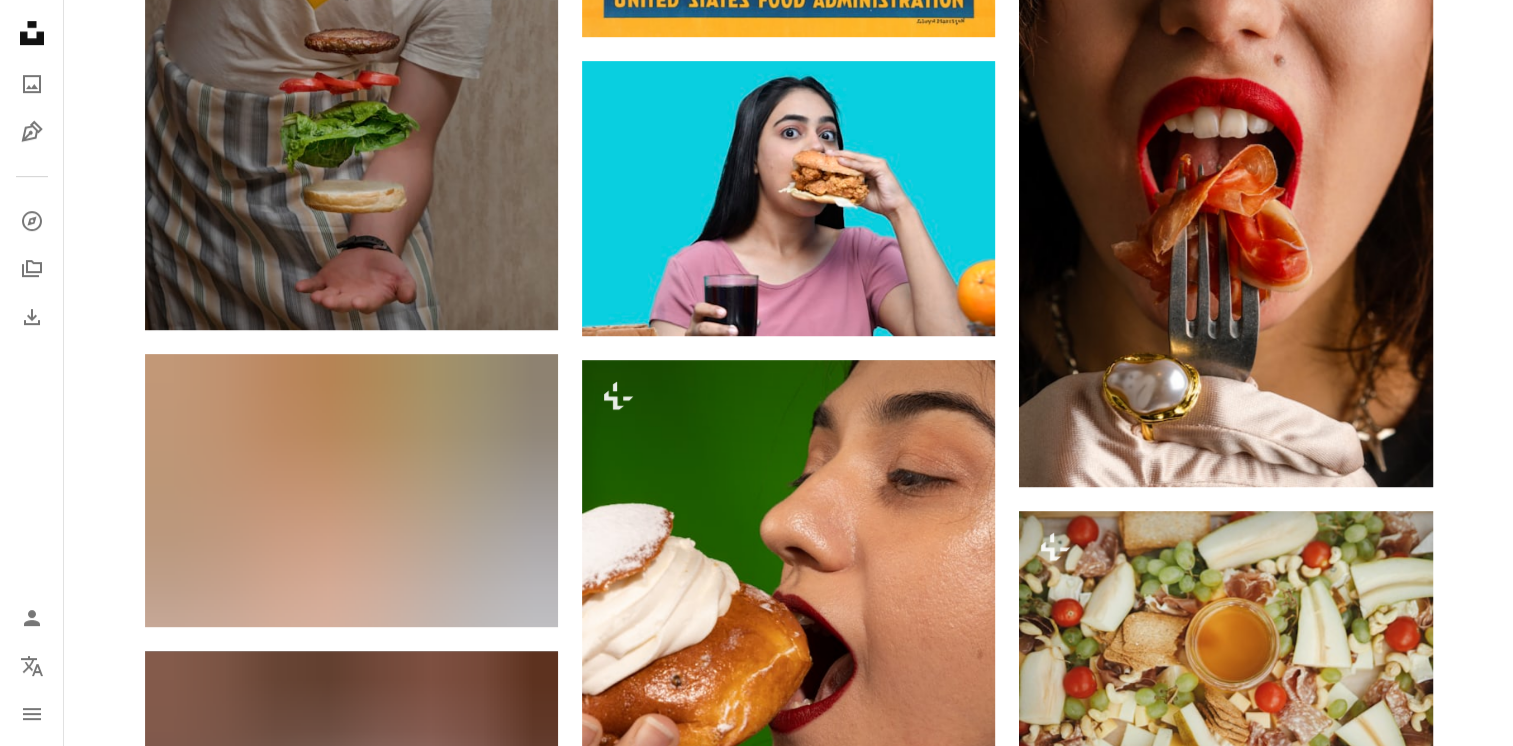 scroll, scrollTop: 1095, scrollLeft: 0, axis: vertical 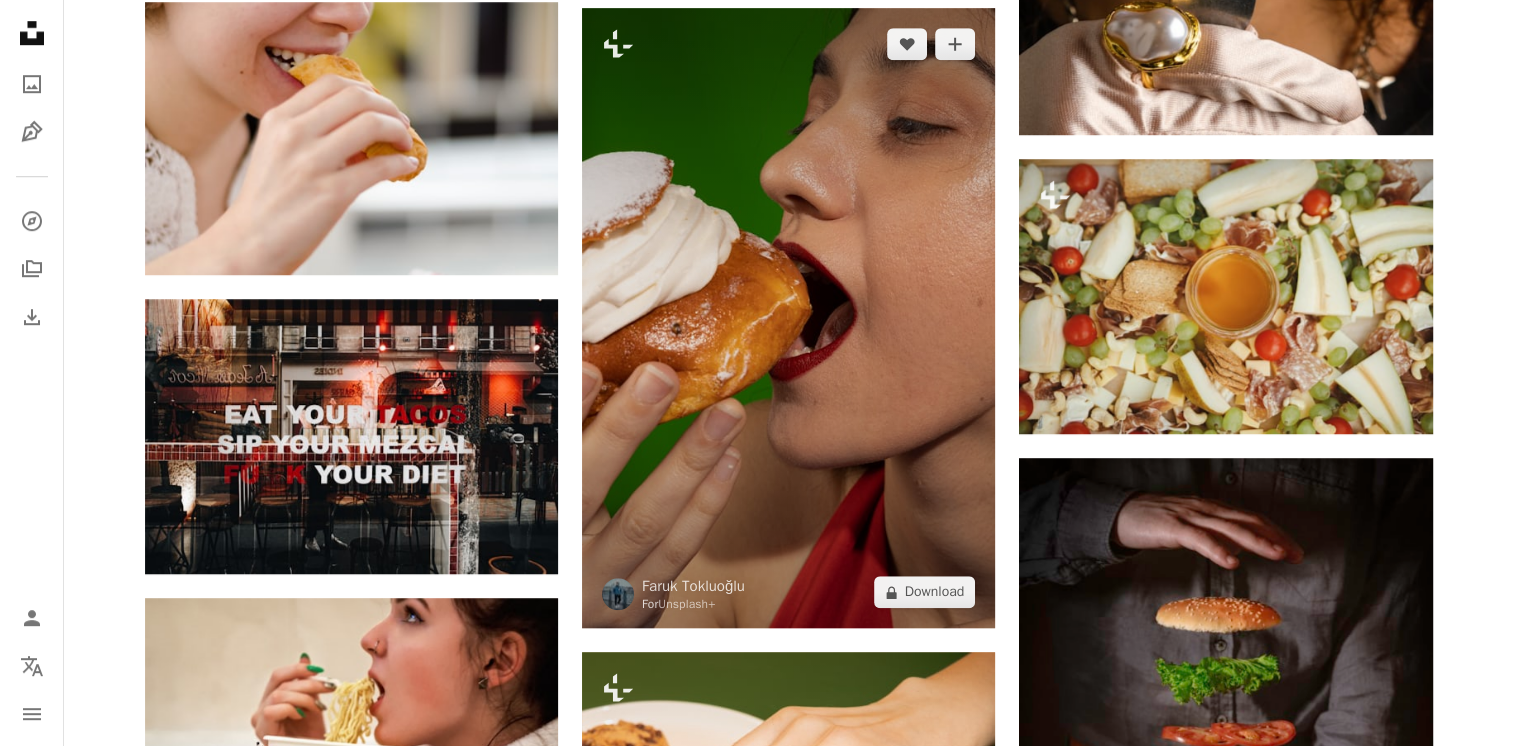 click at bounding box center [788, 318] 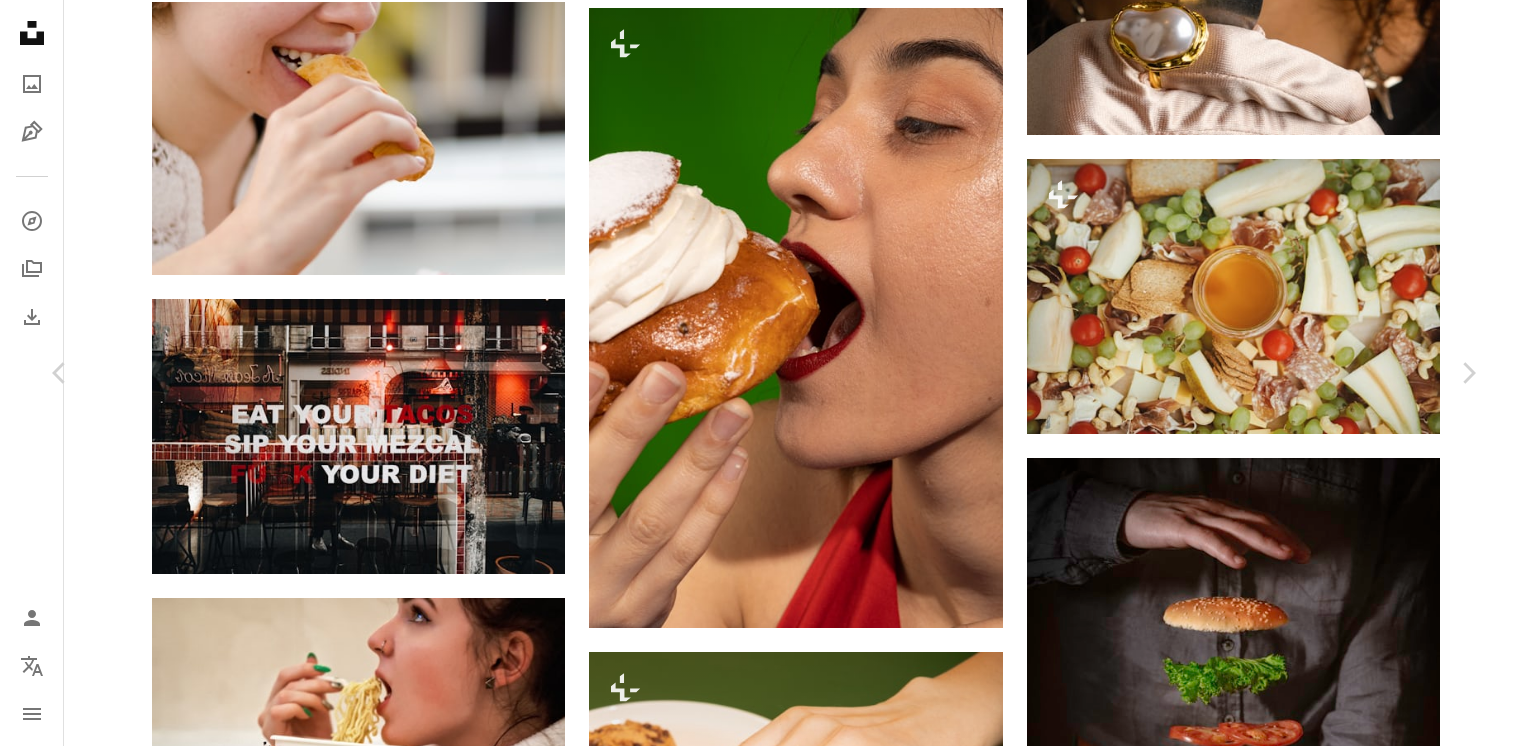 click on "An X shape" at bounding box center (20, 20) 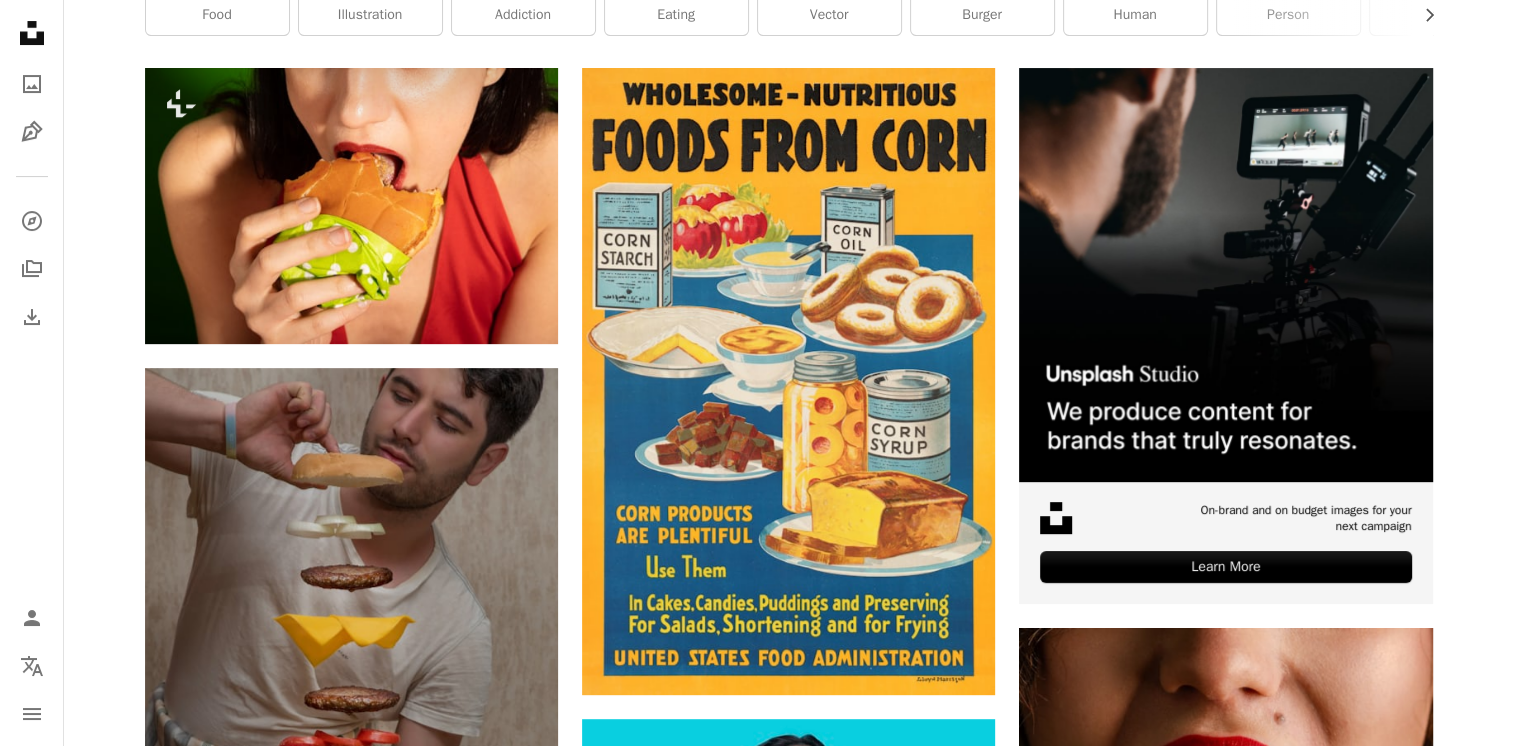 scroll, scrollTop: 76, scrollLeft: 0, axis: vertical 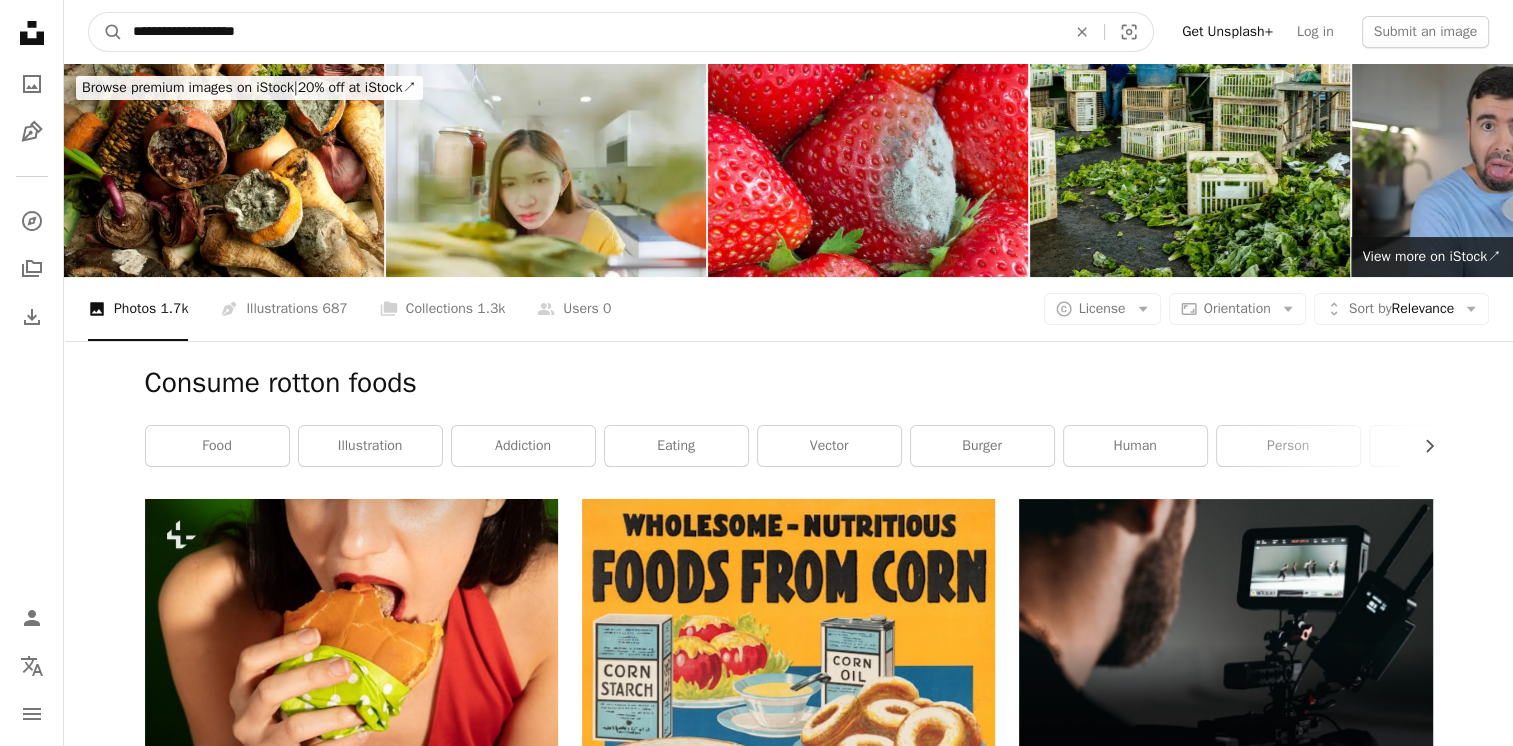 click on "**********" at bounding box center (591, 32) 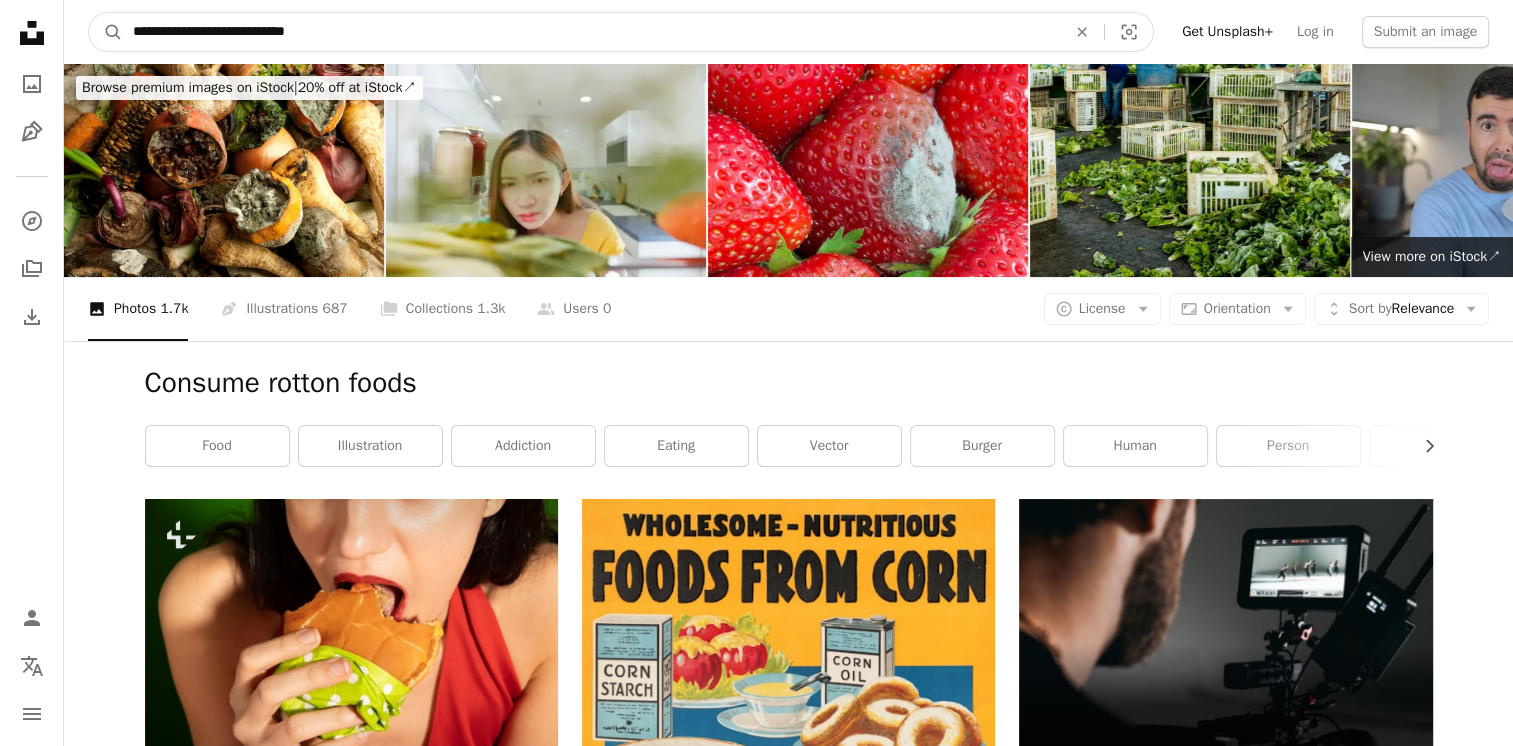 type on "**********" 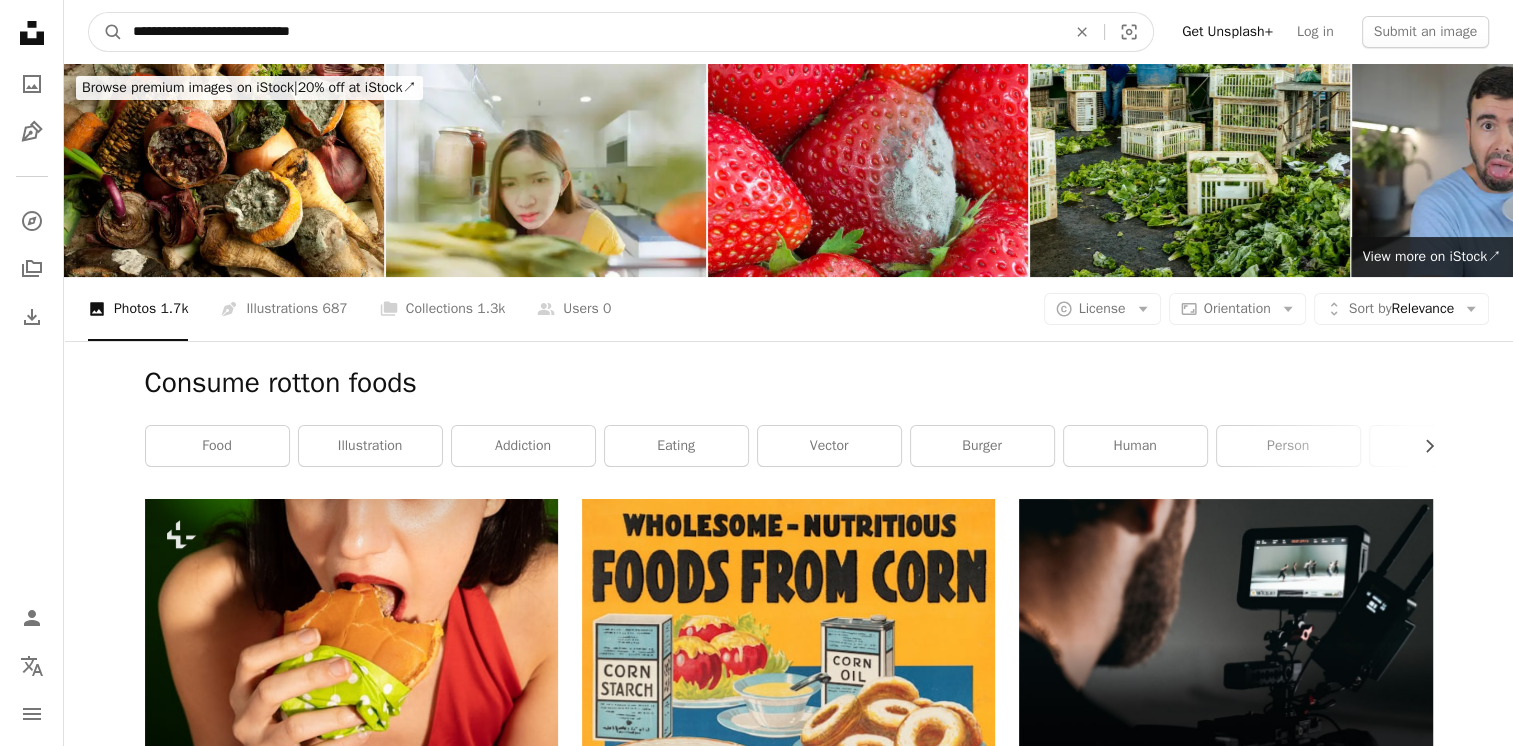 click on "A magnifying glass" at bounding box center [106, 32] 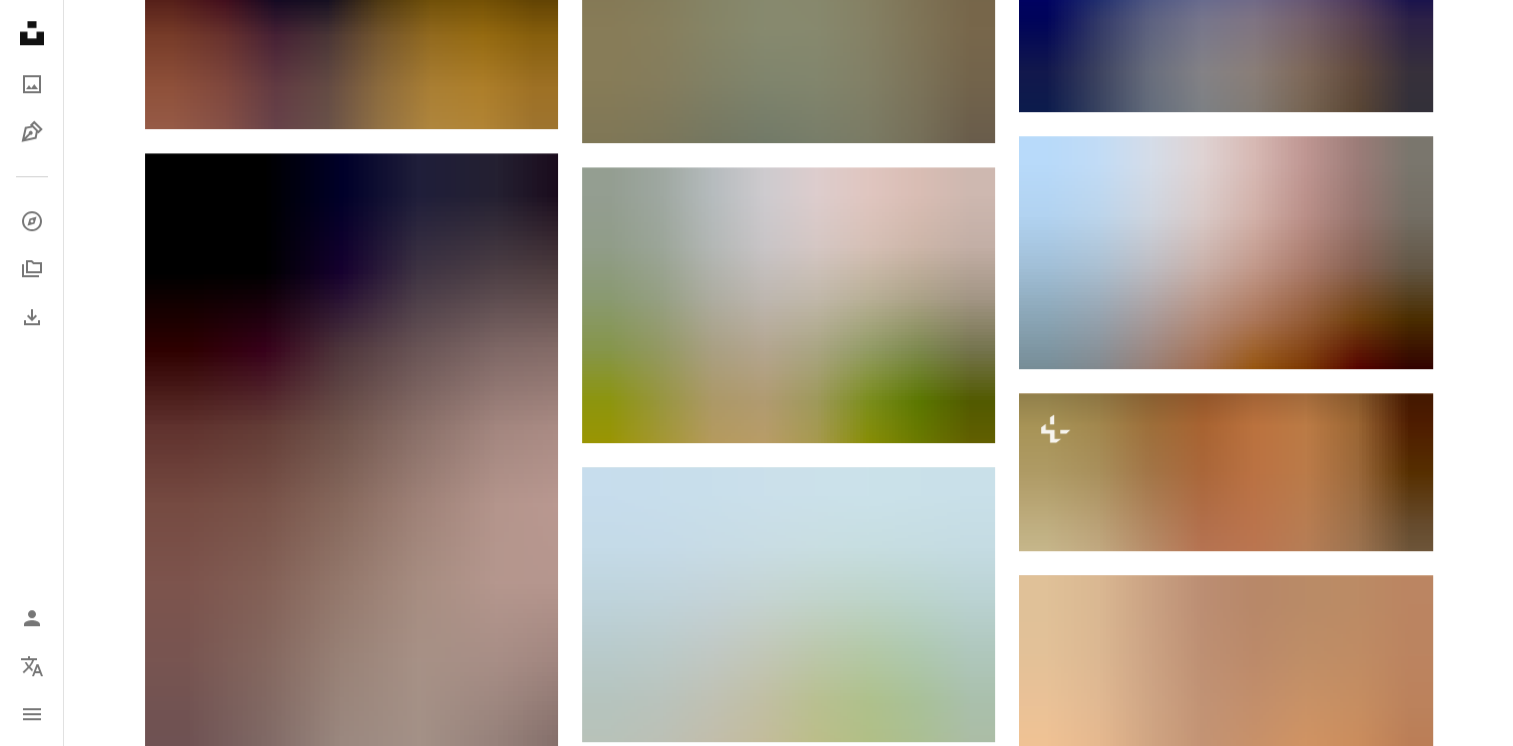 scroll, scrollTop: 1840, scrollLeft: 0, axis: vertical 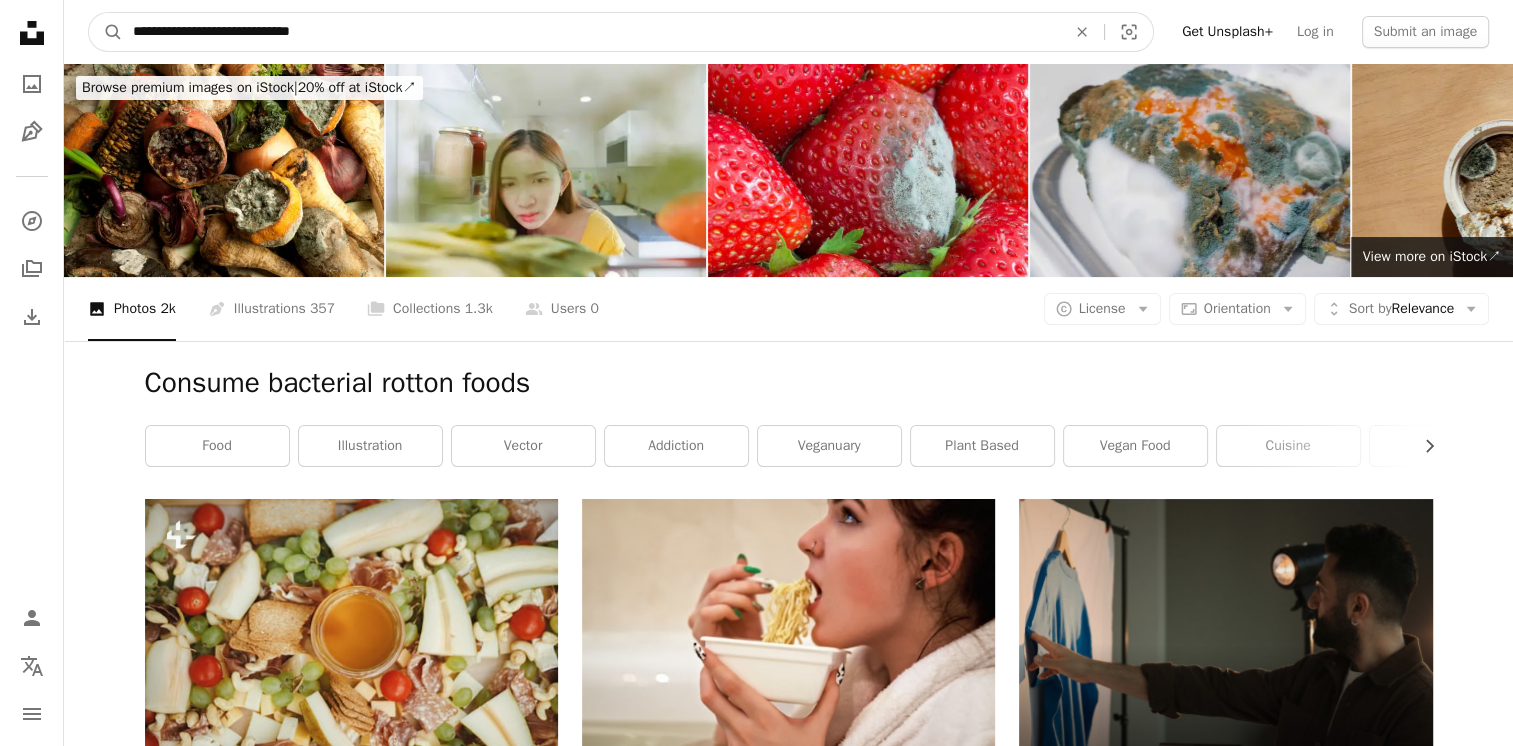 drag, startPoint x: 134, startPoint y: 30, endPoint x: 189, endPoint y: 32, distance: 55.03635 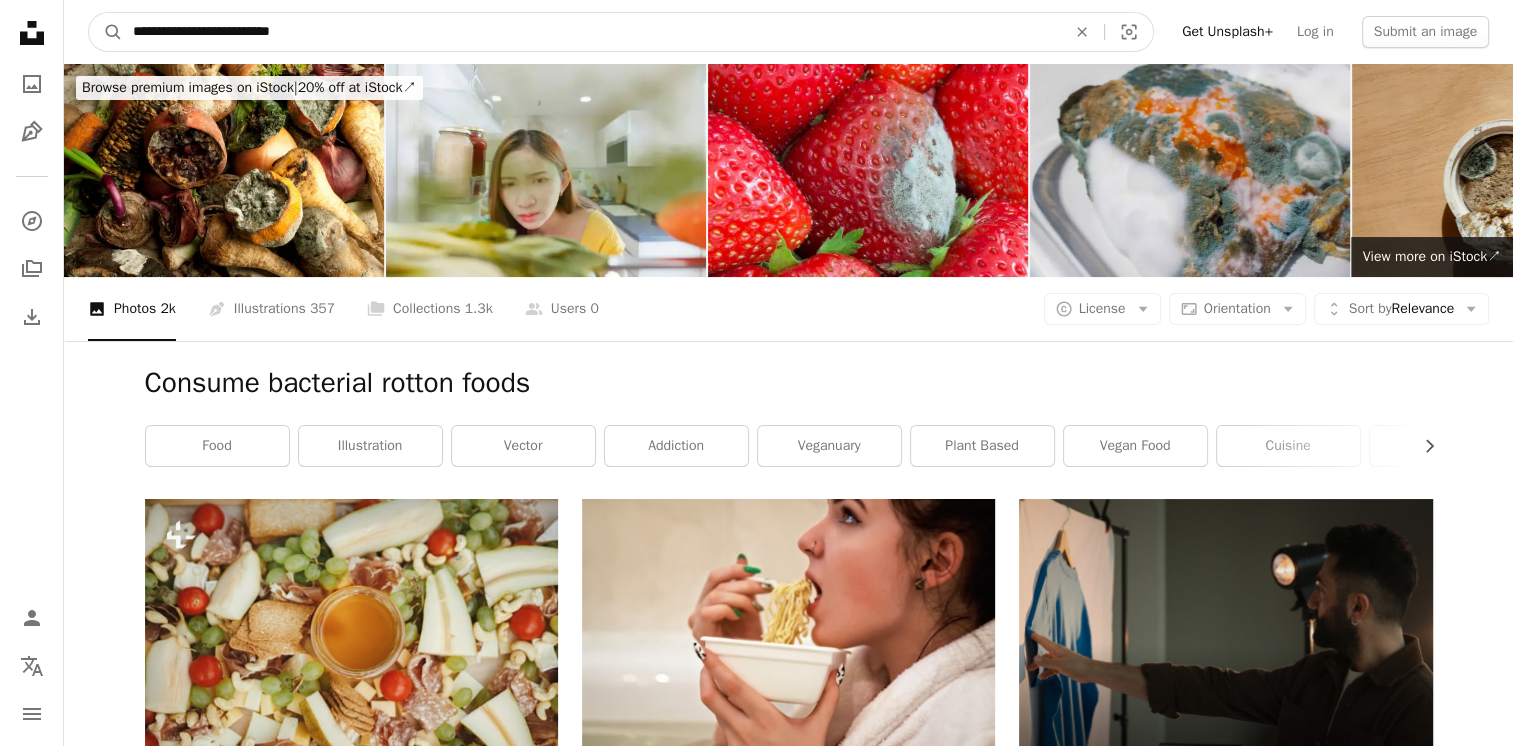 type on "**********" 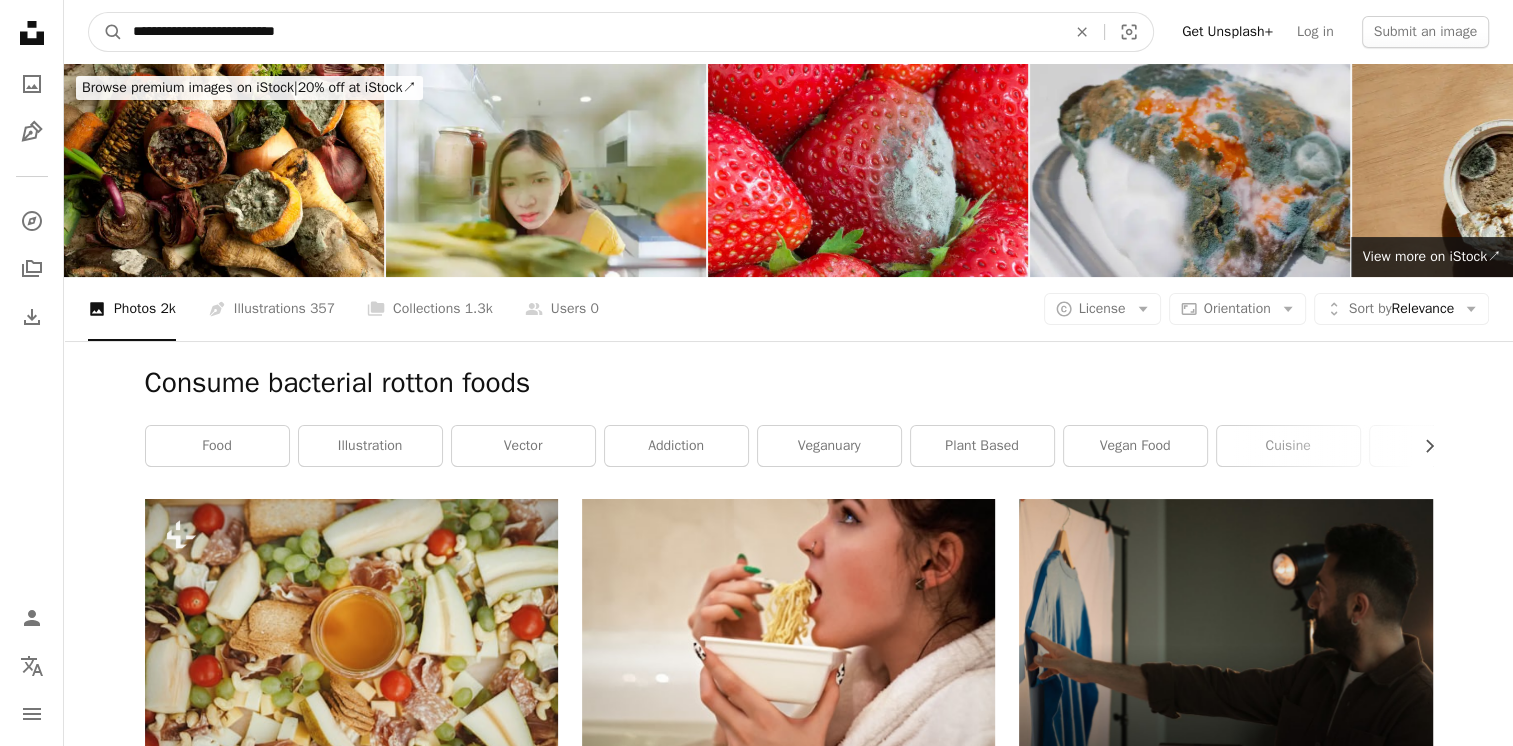 click on "A magnifying glass" at bounding box center [106, 32] 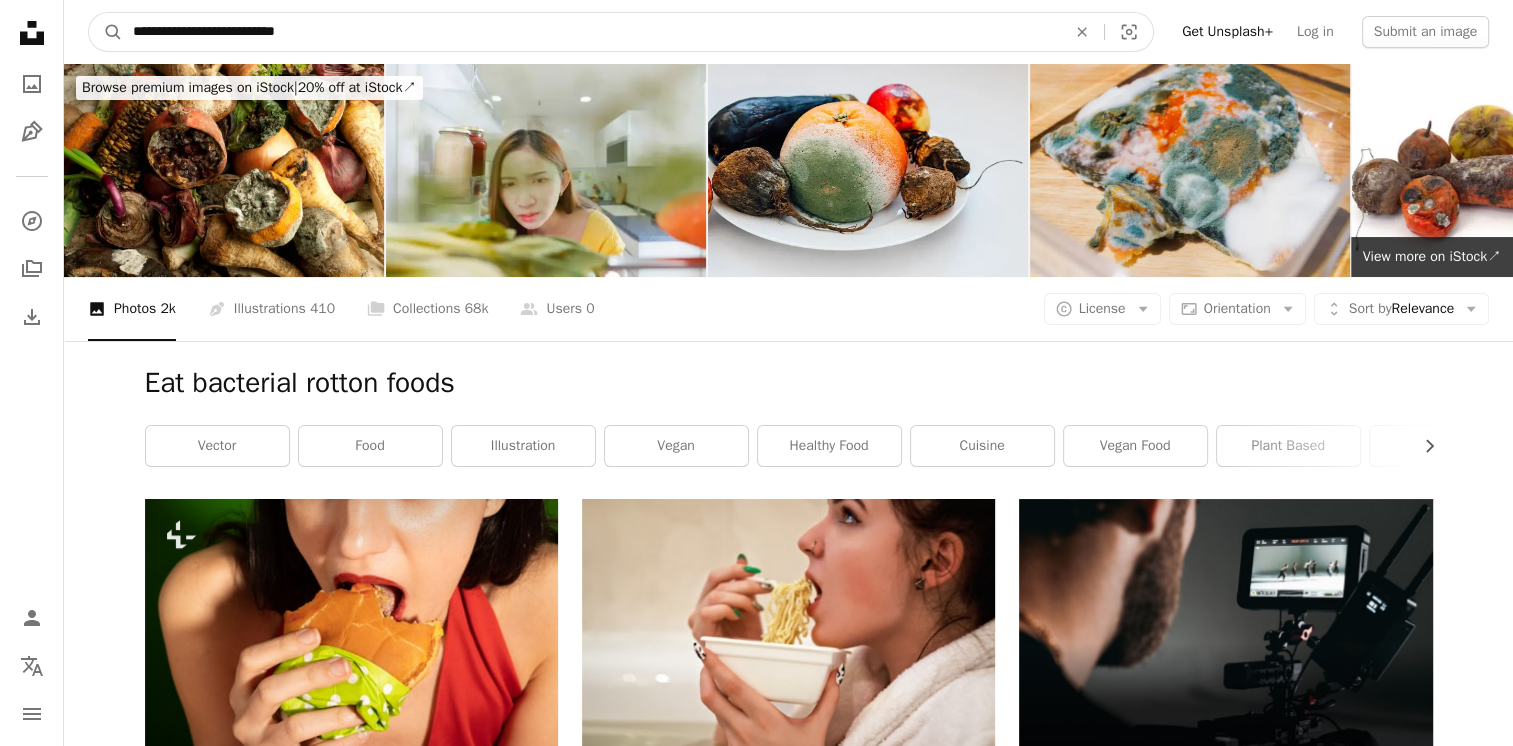 drag, startPoint x: 156, startPoint y: 37, endPoint x: 226, endPoint y: 41, distance: 70.11419 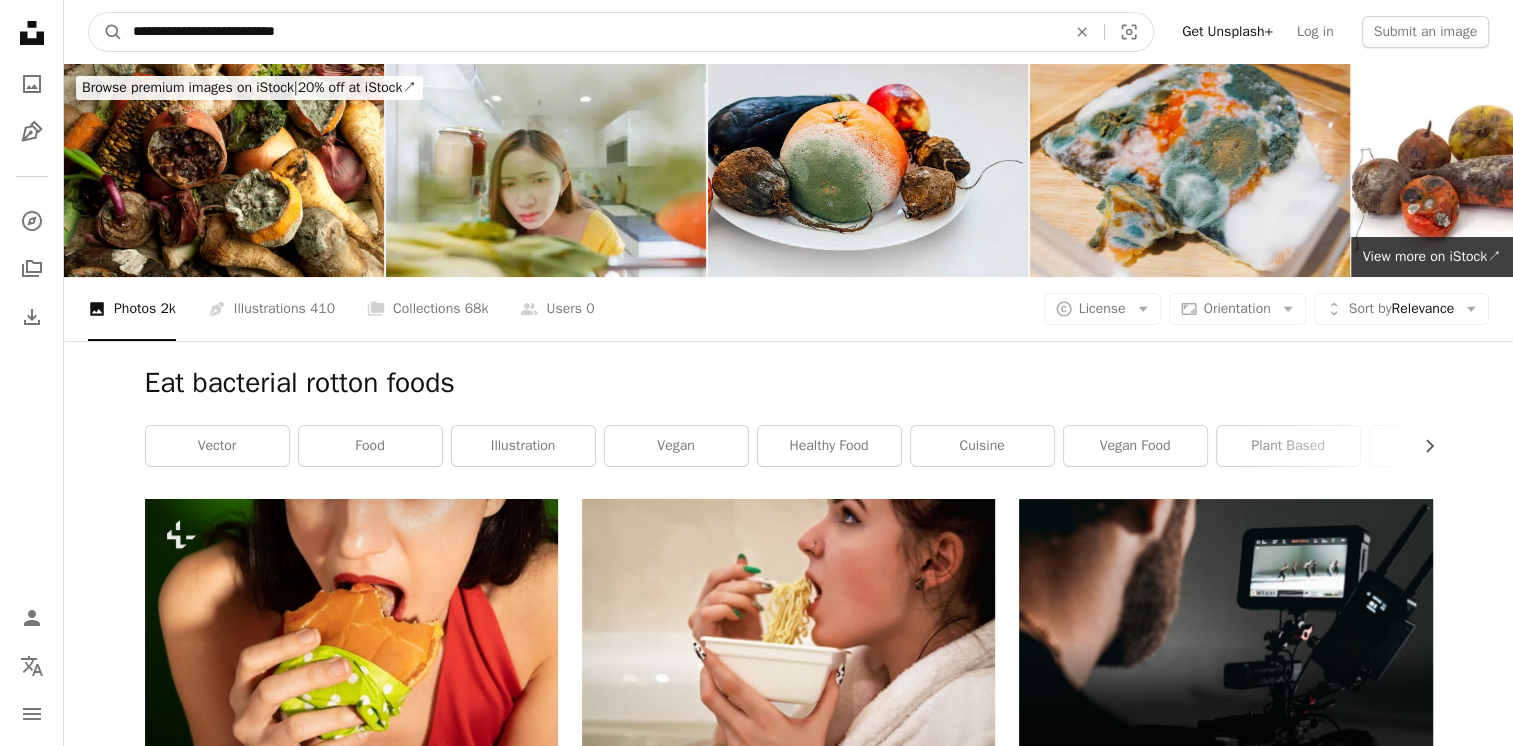 drag, startPoint x: 256, startPoint y: 34, endPoint x: 160, endPoint y: 18, distance: 97.3242 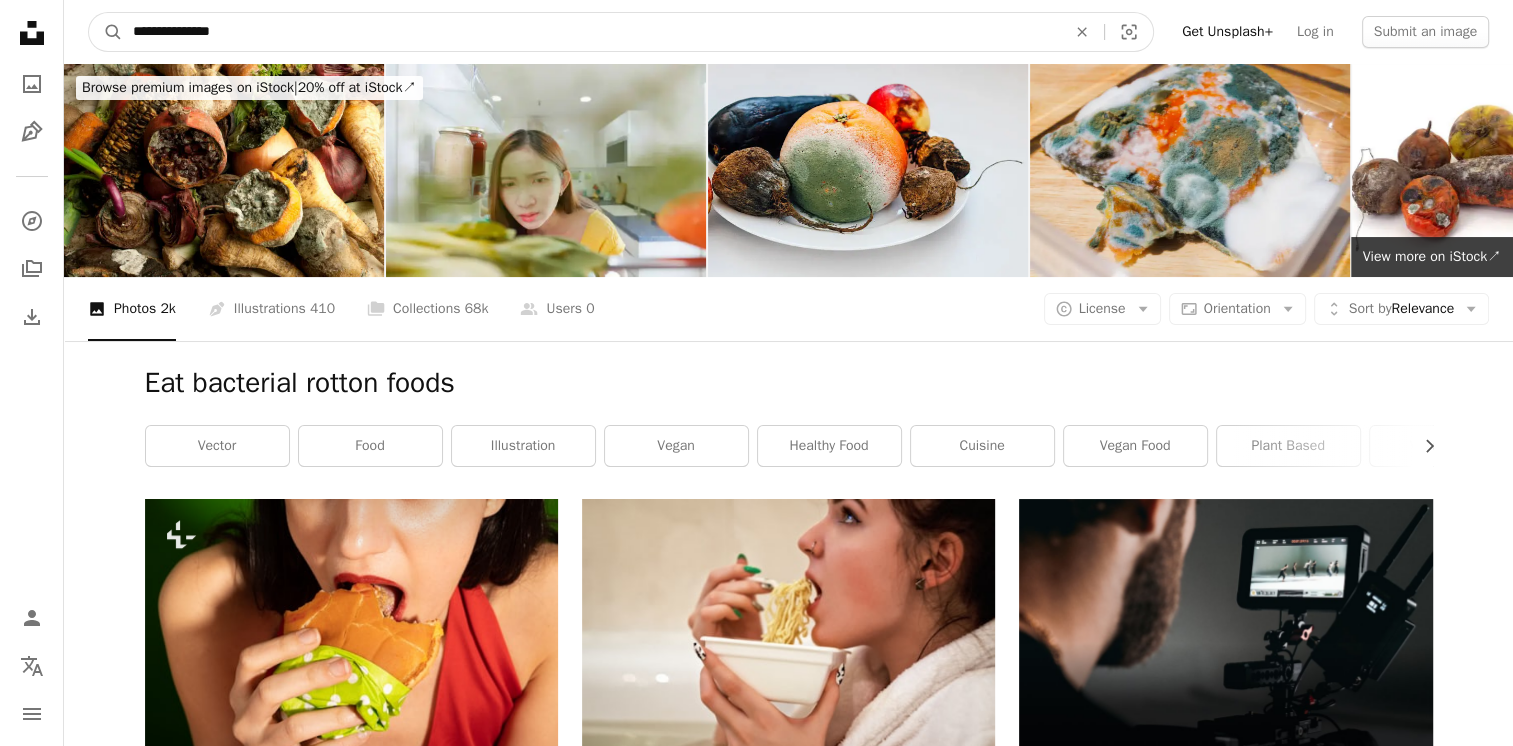 type on "**********" 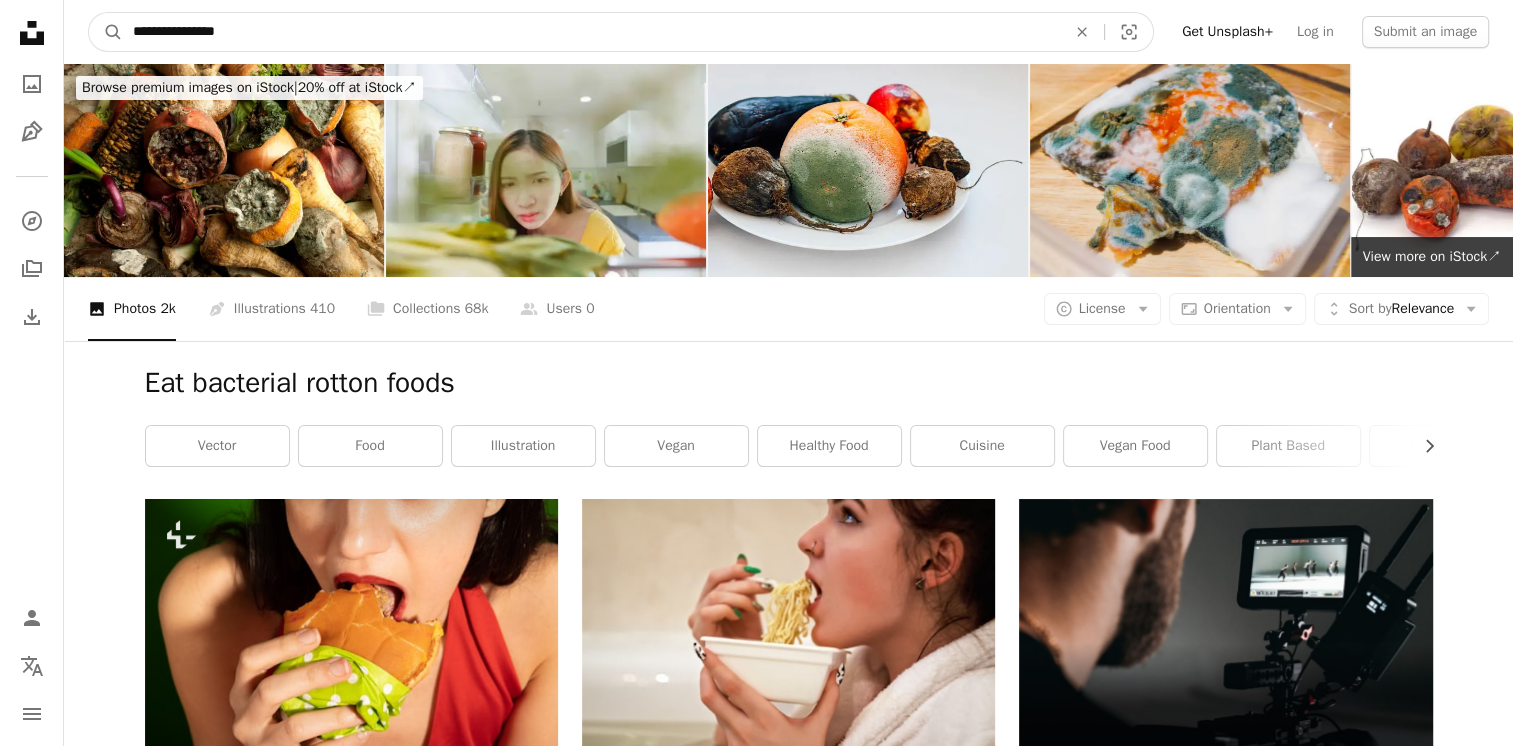 click on "A magnifying glass" at bounding box center (106, 32) 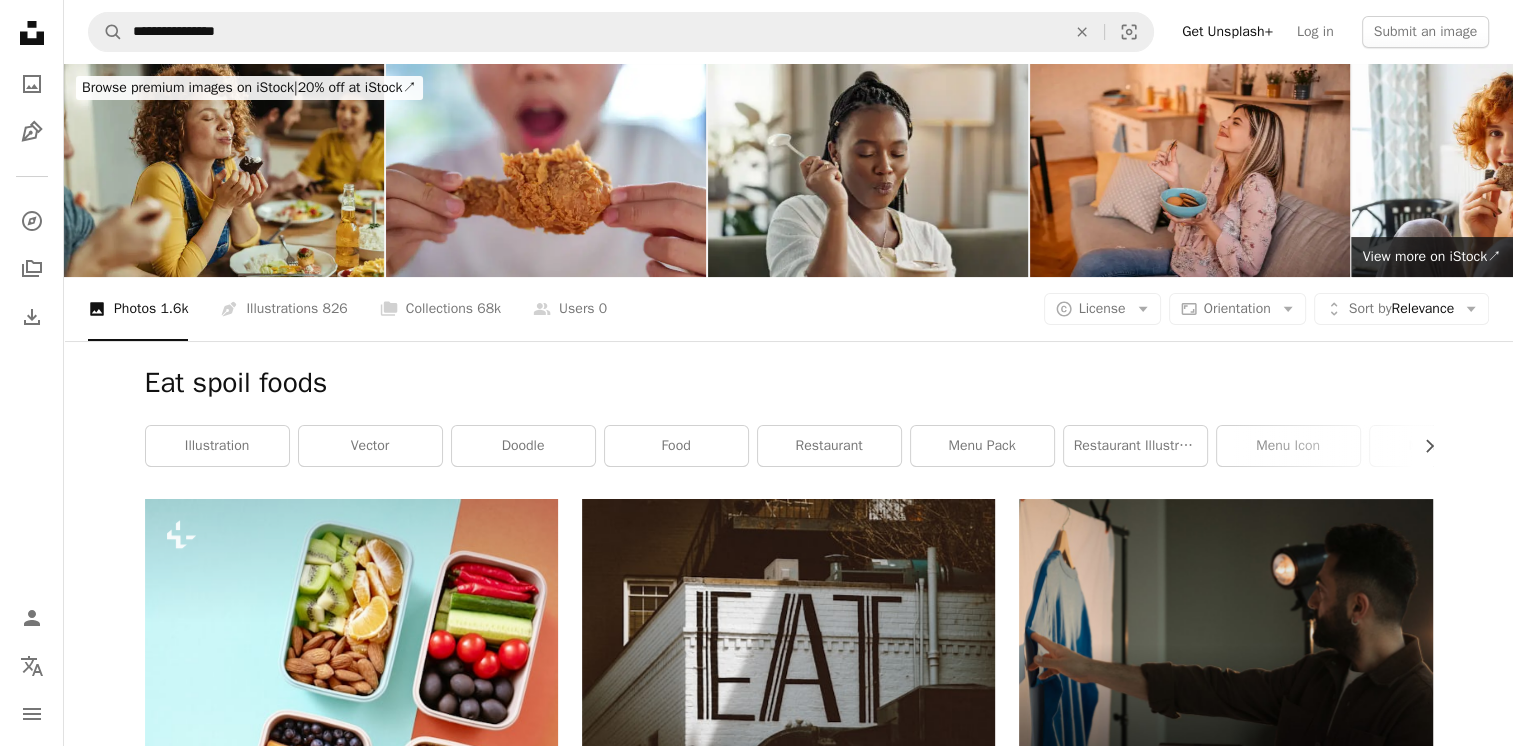 scroll, scrollTop: 652, scrollLeft: 0, axis: vertical 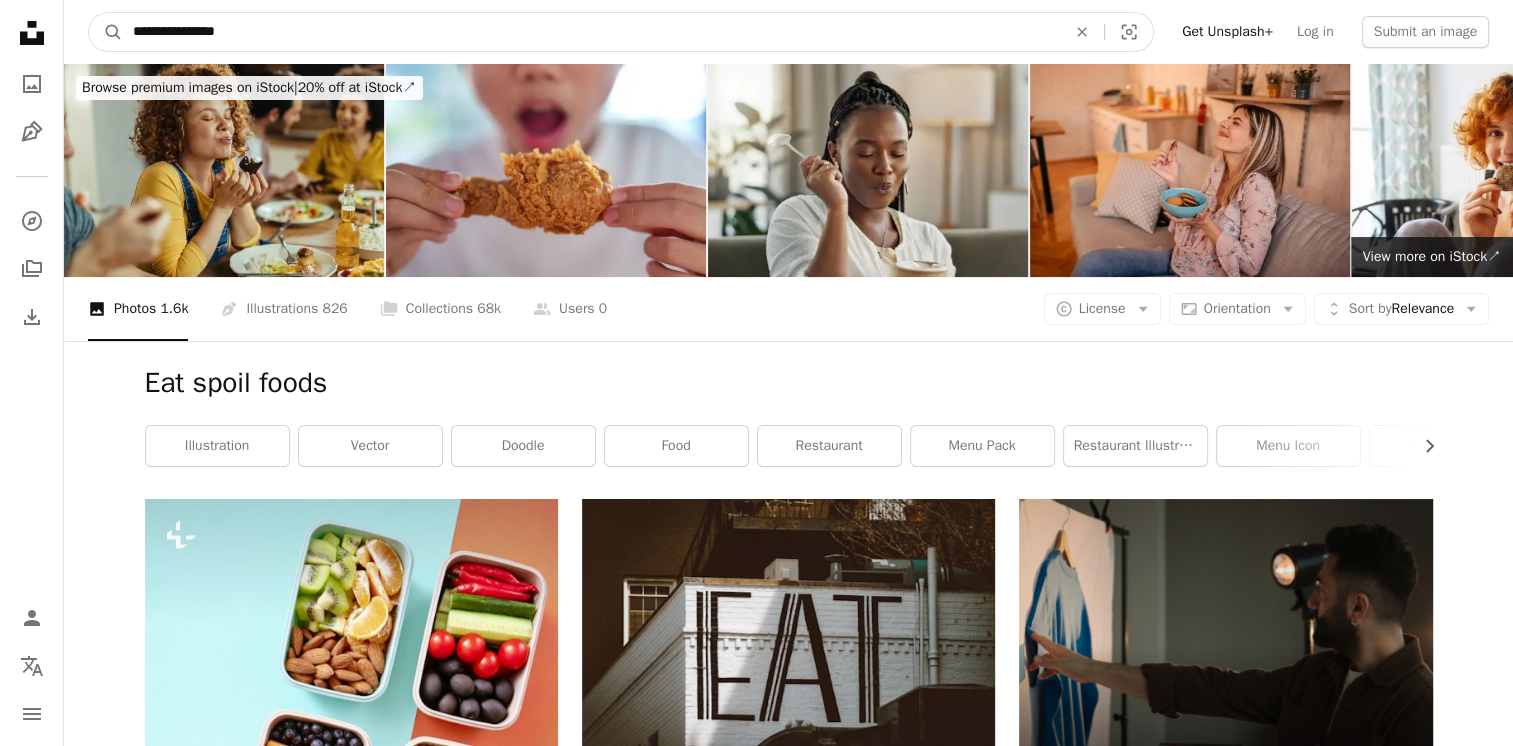 drag, startPoint x: 157, startPoint y: 31, endPoint x: 191, endPoint y: 33, distance: 34.058773 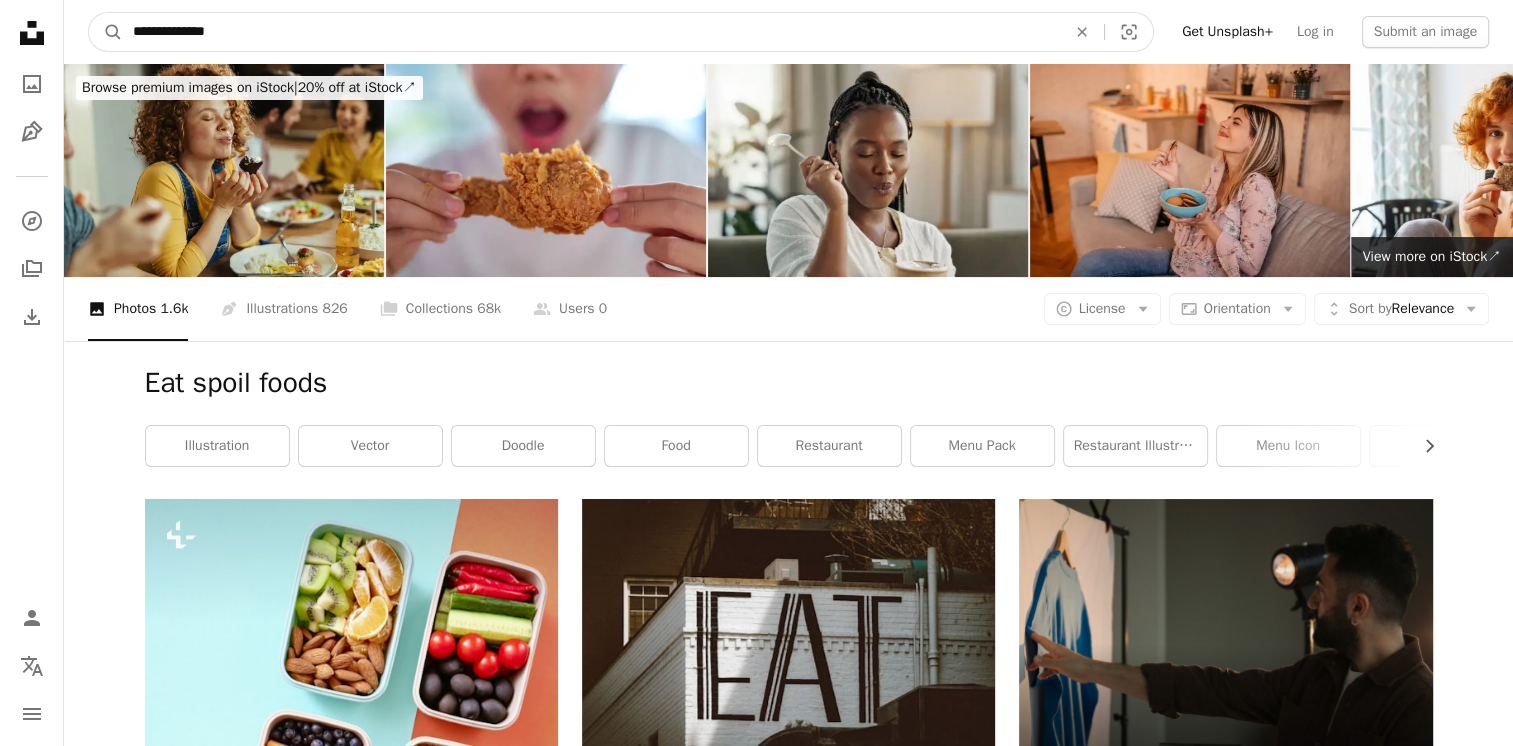 type on "**********" 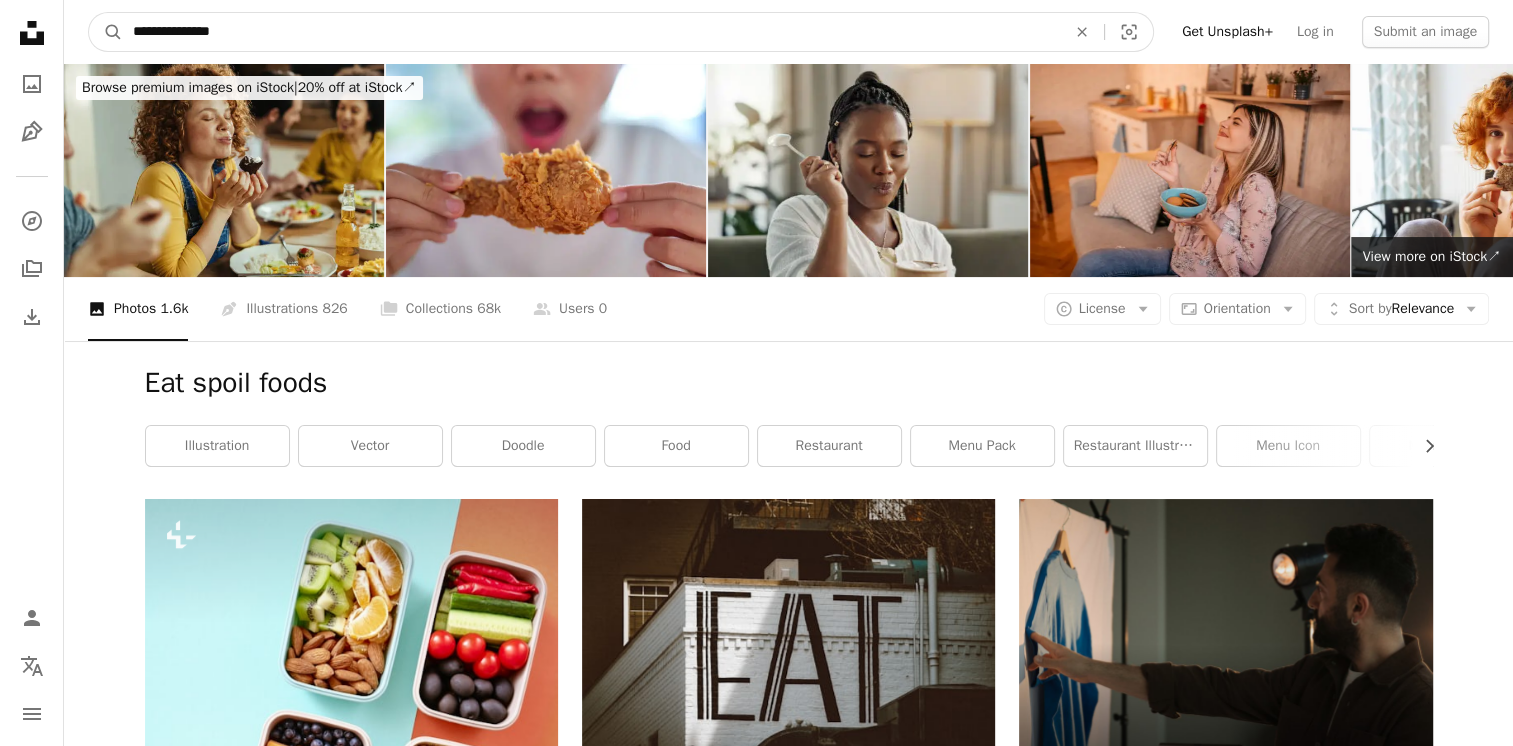 click on "A magnifying glass" at bounding box center [106, 32] 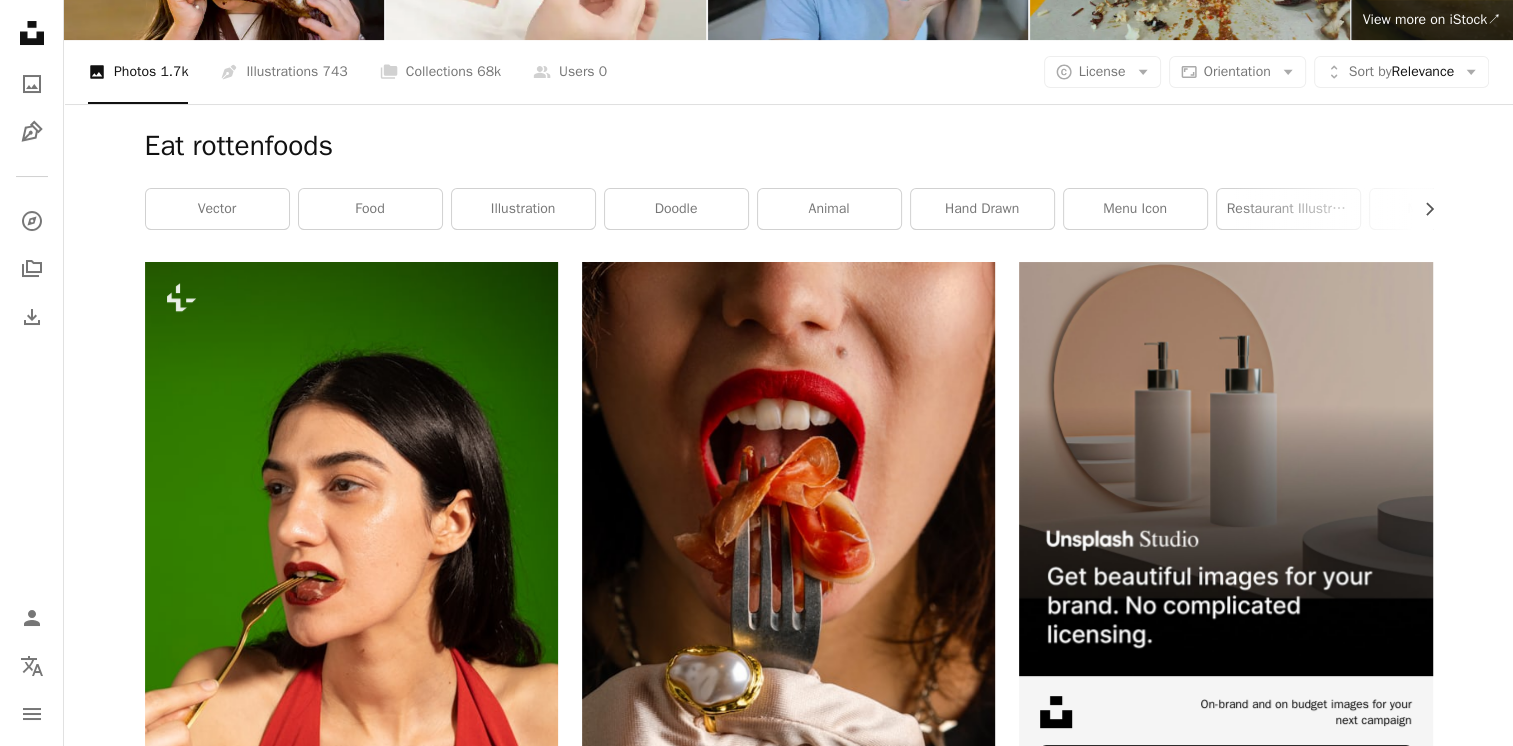 scroll, scrollTop: 0, scrollLeft: 0, axis: both 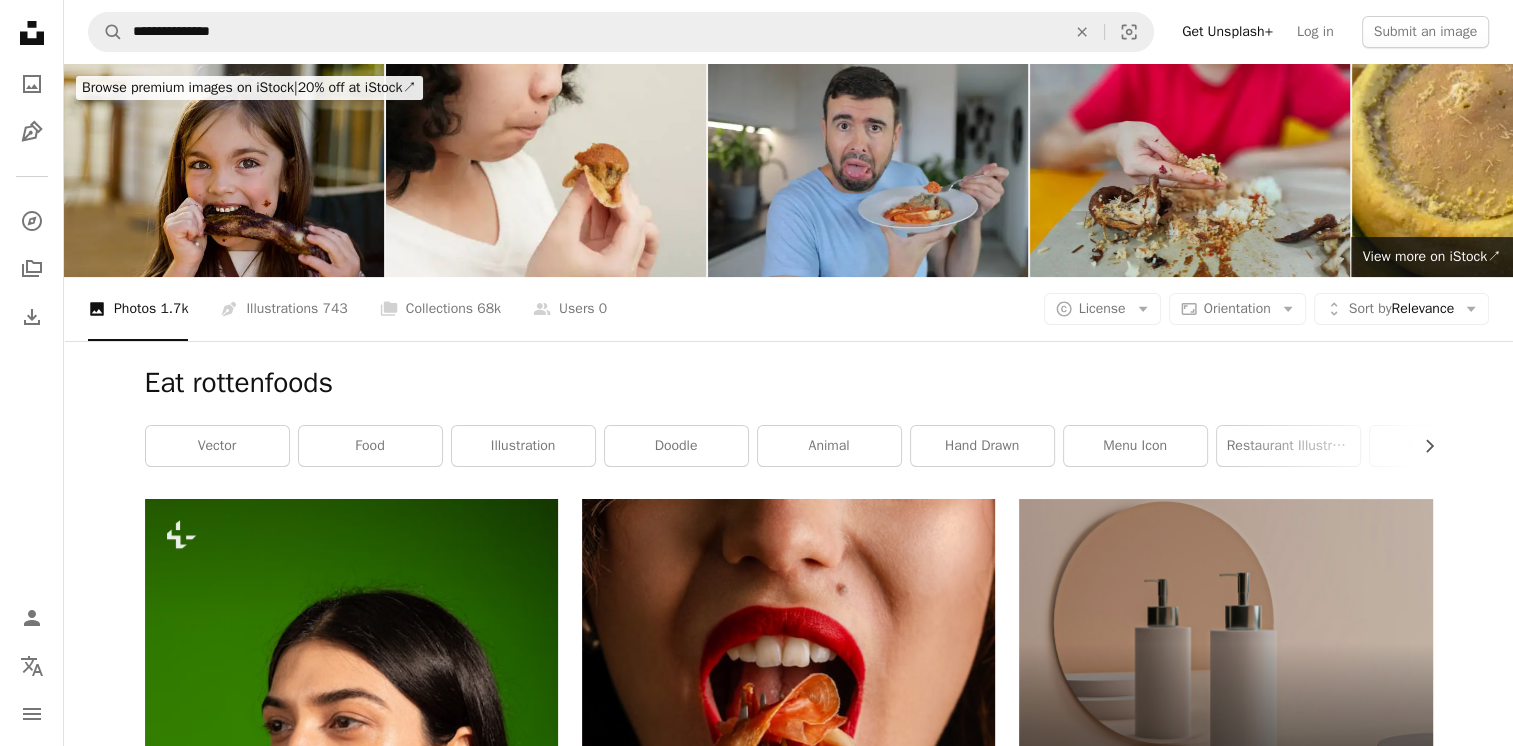 click at bounding box center (224, 170) 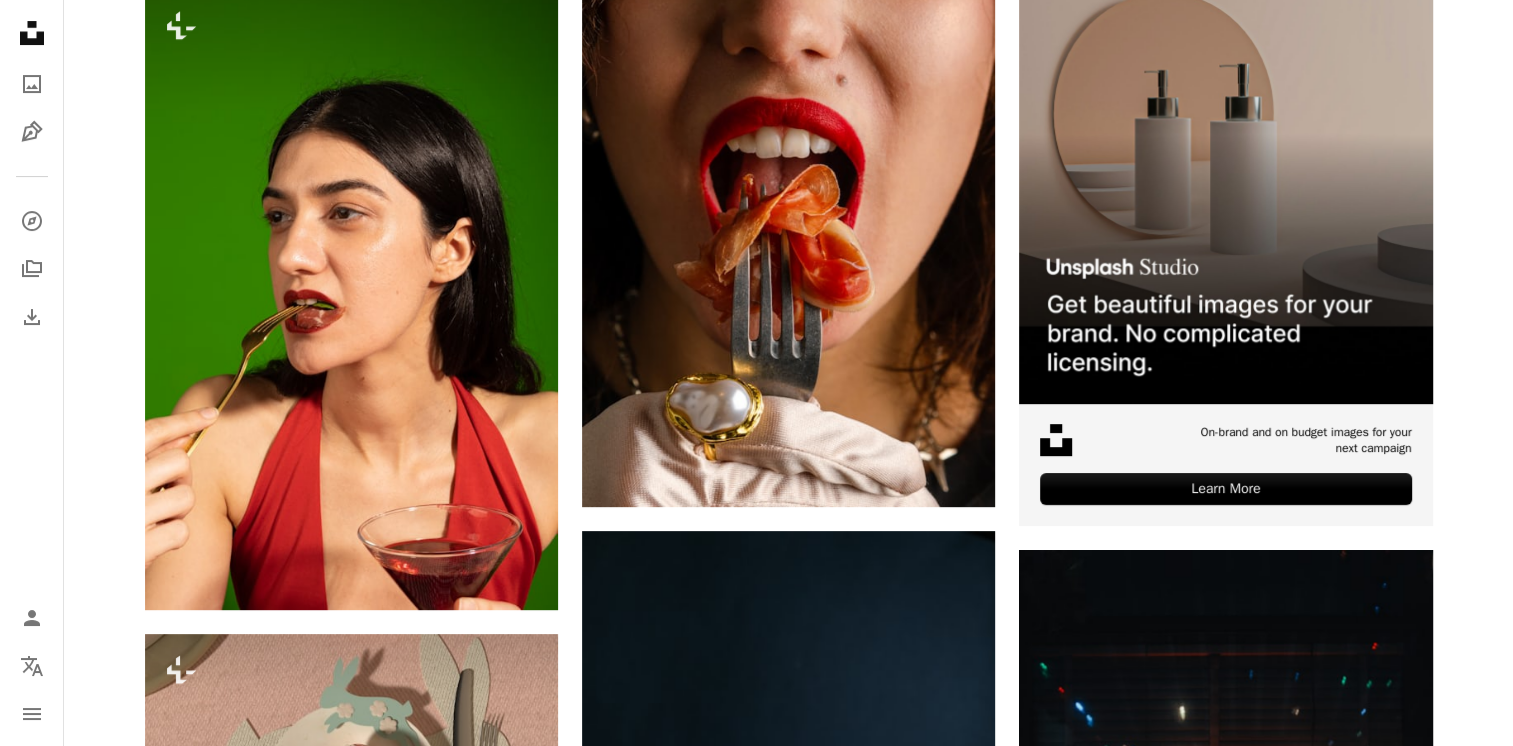 scroll, scrollTop: 531, scrollLeft: 0, axis: vertical 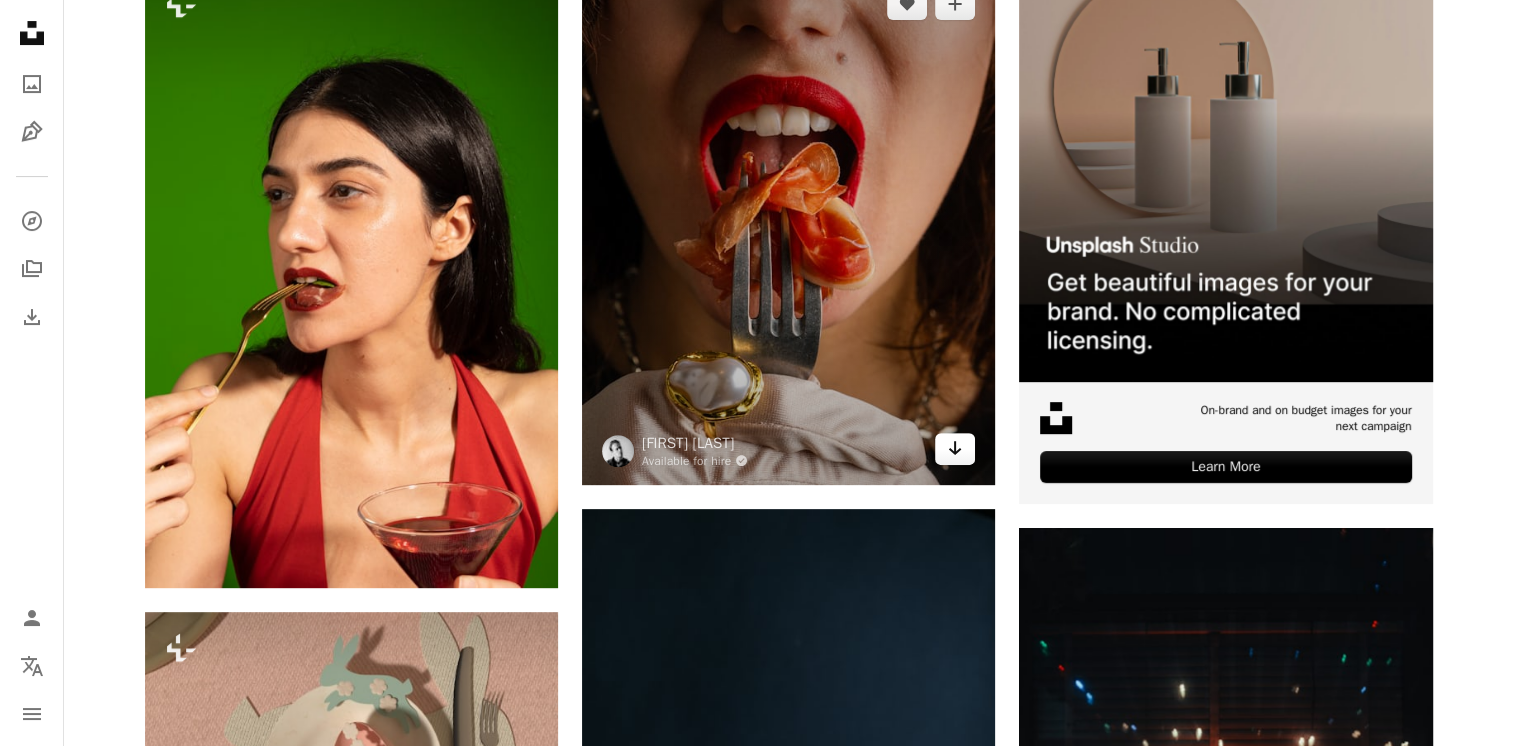 click on "Arrow pointing down" 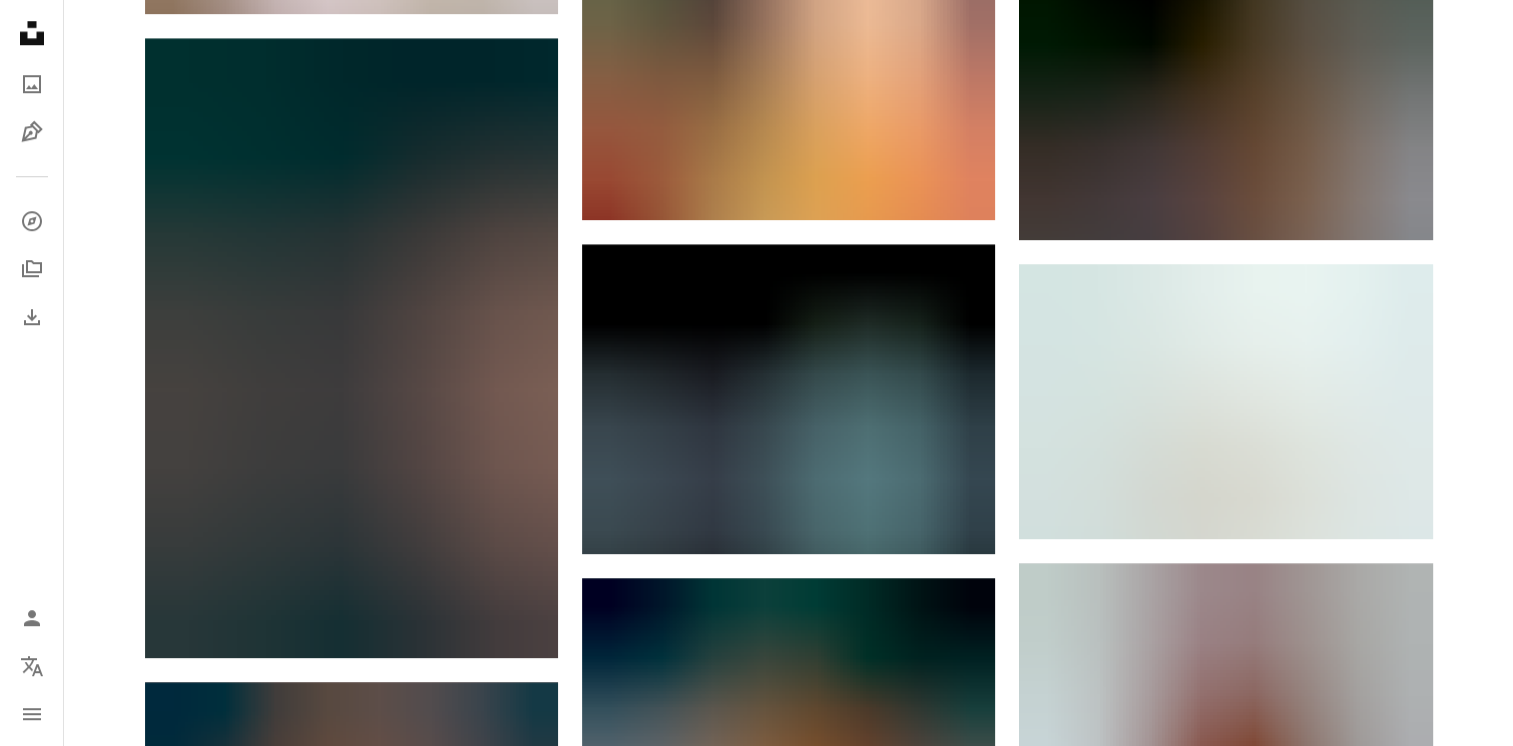 scroll, scrollTop: 1744, scrollLeft: 0, axis: vertical 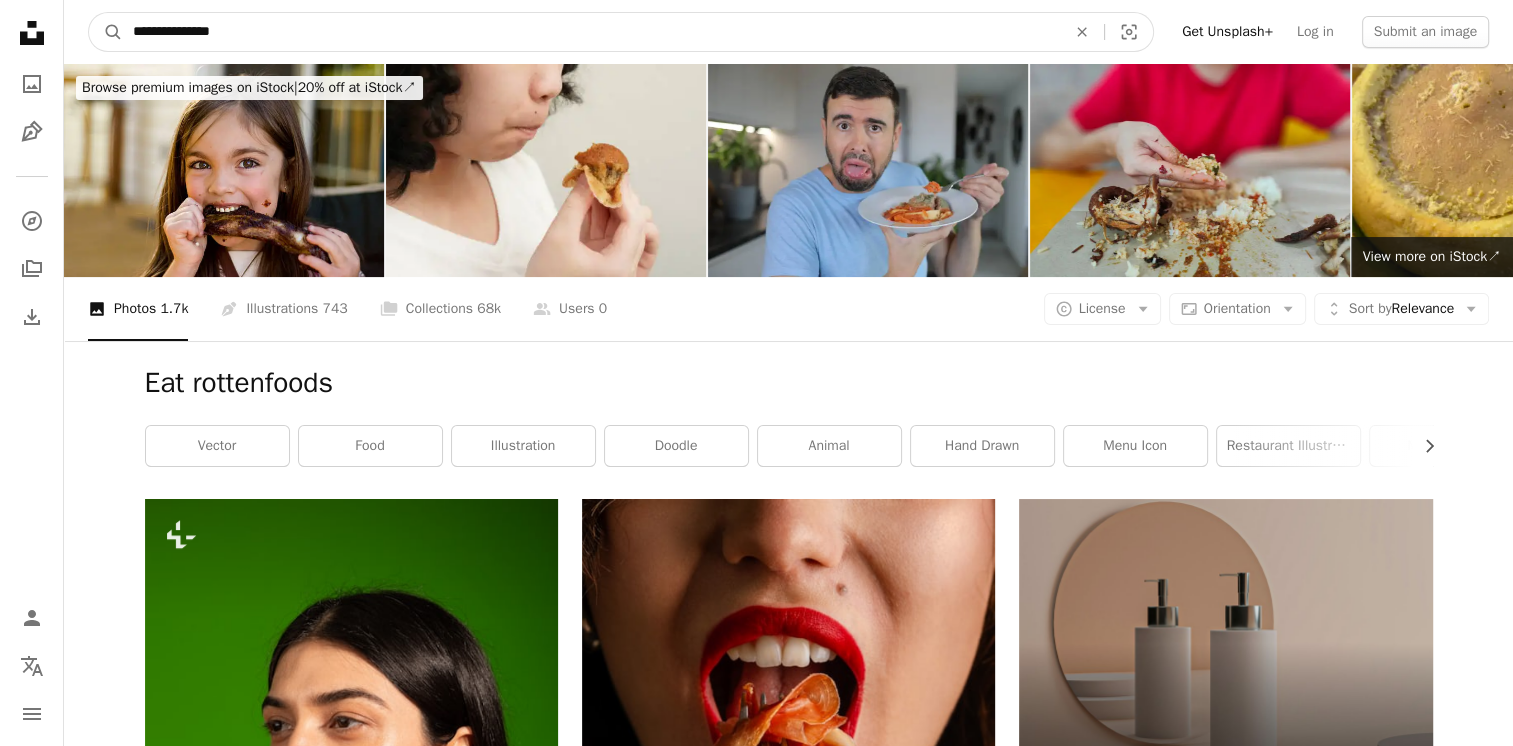 drag, startPoint x: 154, startPoint y: 33, endPoint x: 195, endPoint y: 33, distance: 41 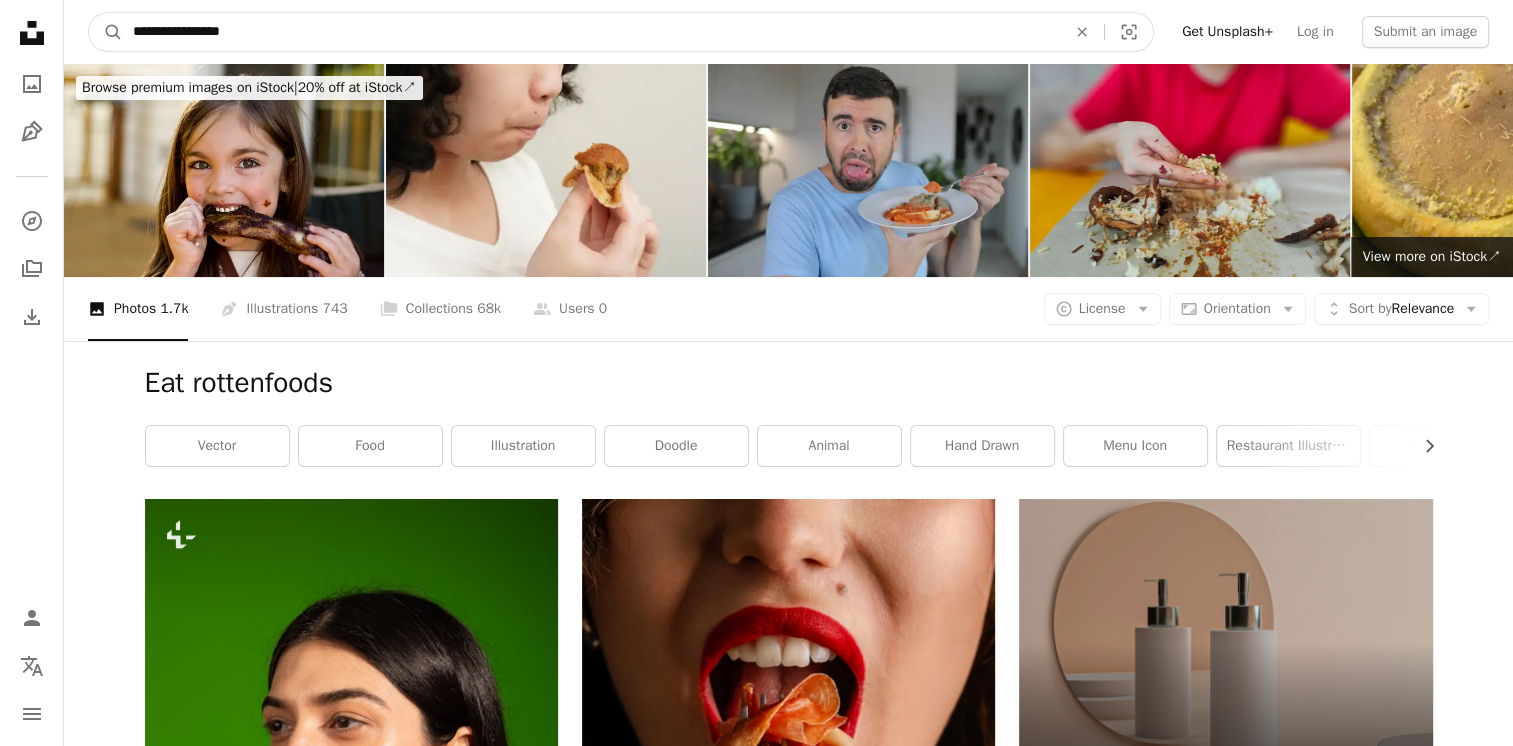 type on "**********" 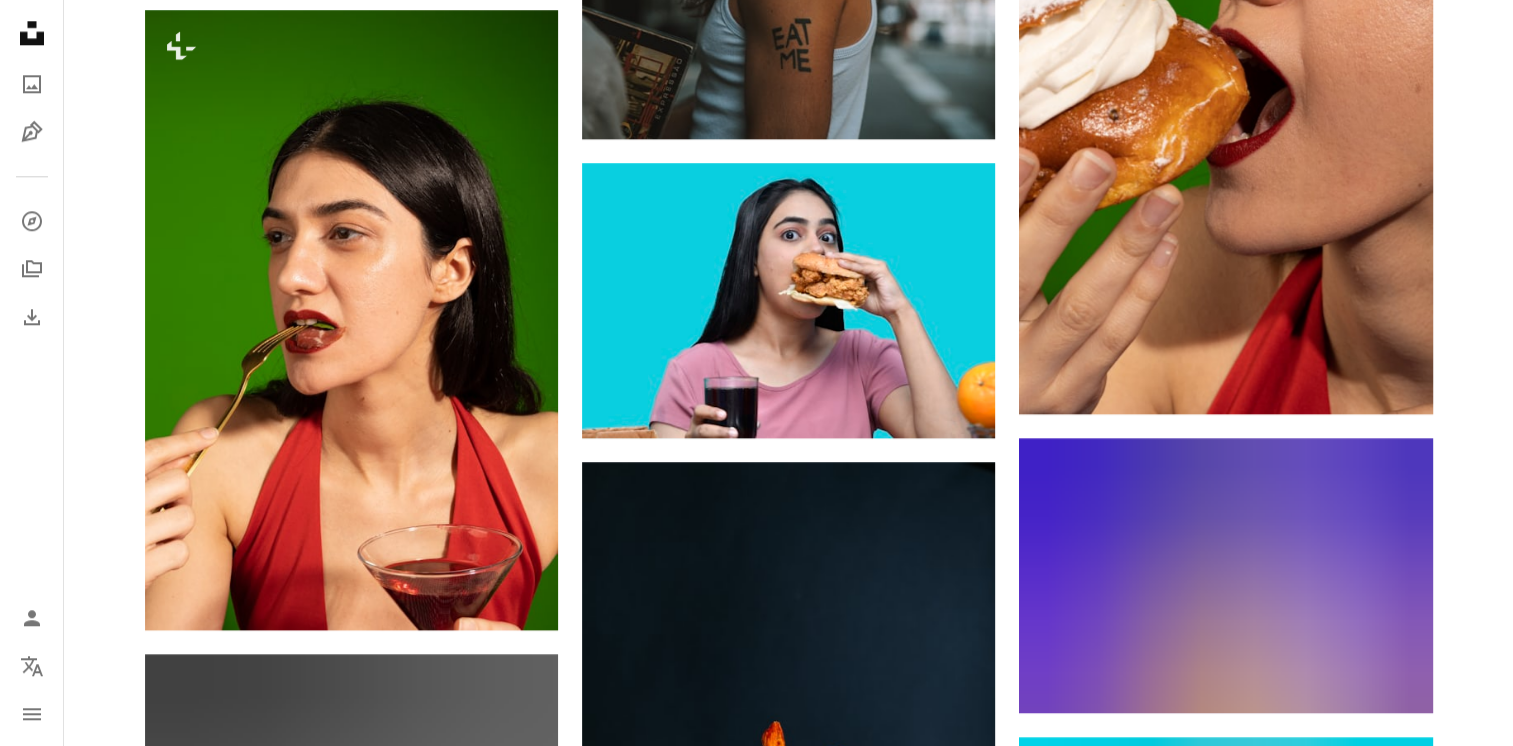 scroll, scrollTop: 2320, scrollLeft: 0, axis: vertical 